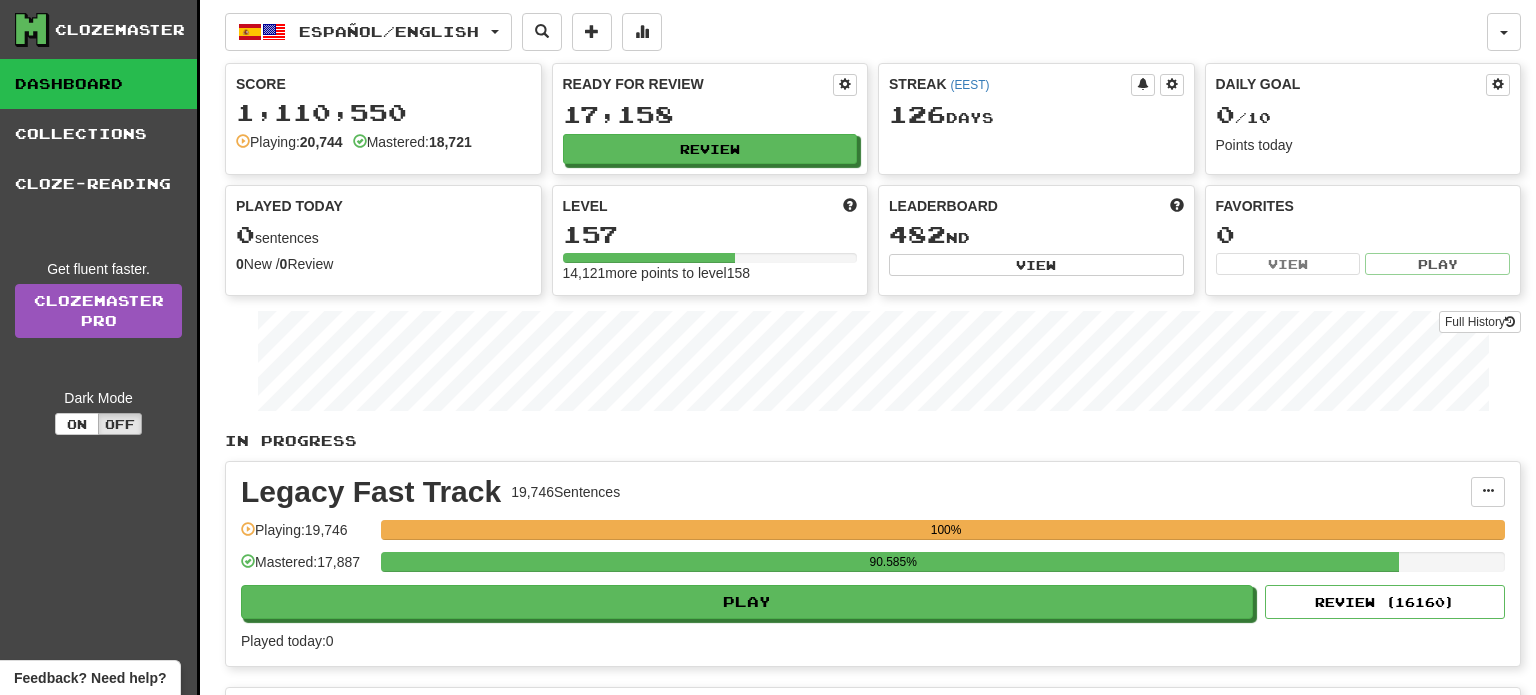 scroll, scrollTop: 0, scrollLeft: 0, axis: both 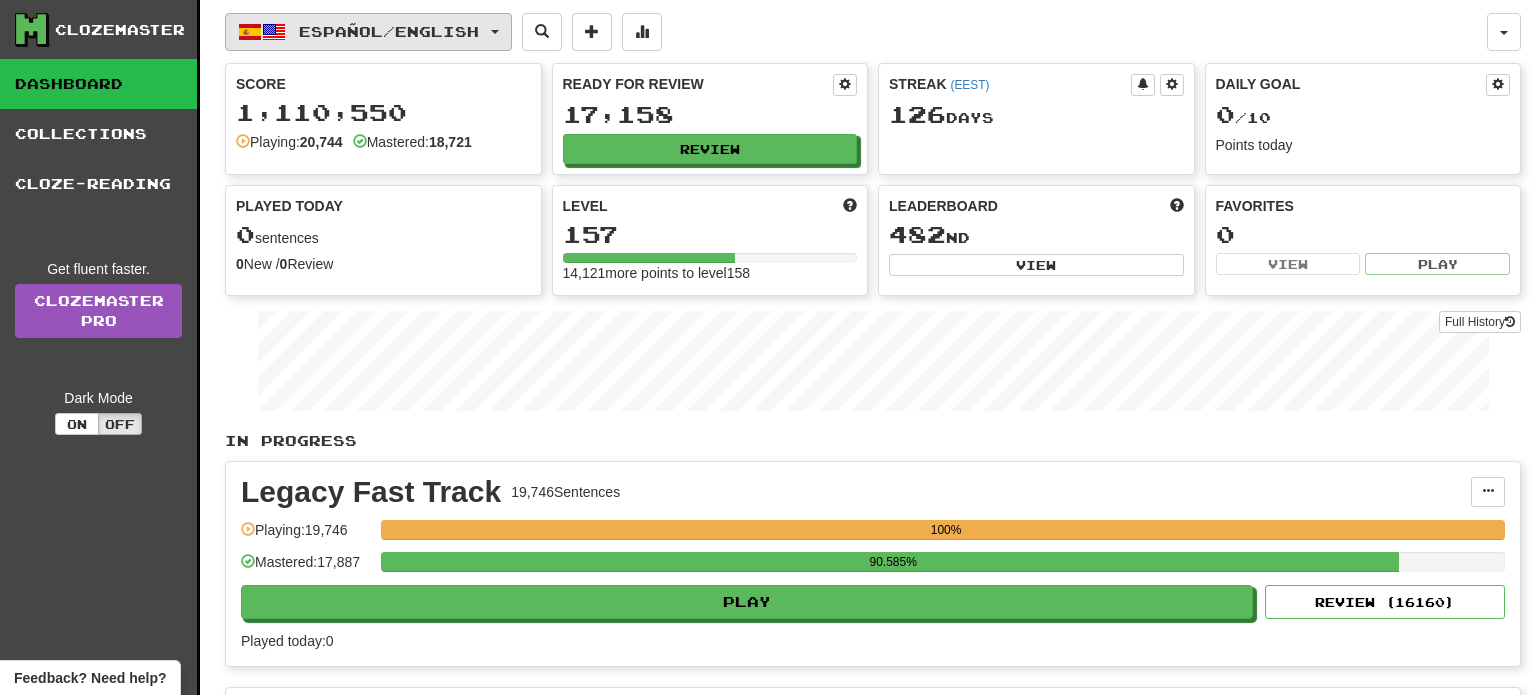click on "Español  /  English" at bounding box center (389, 31) 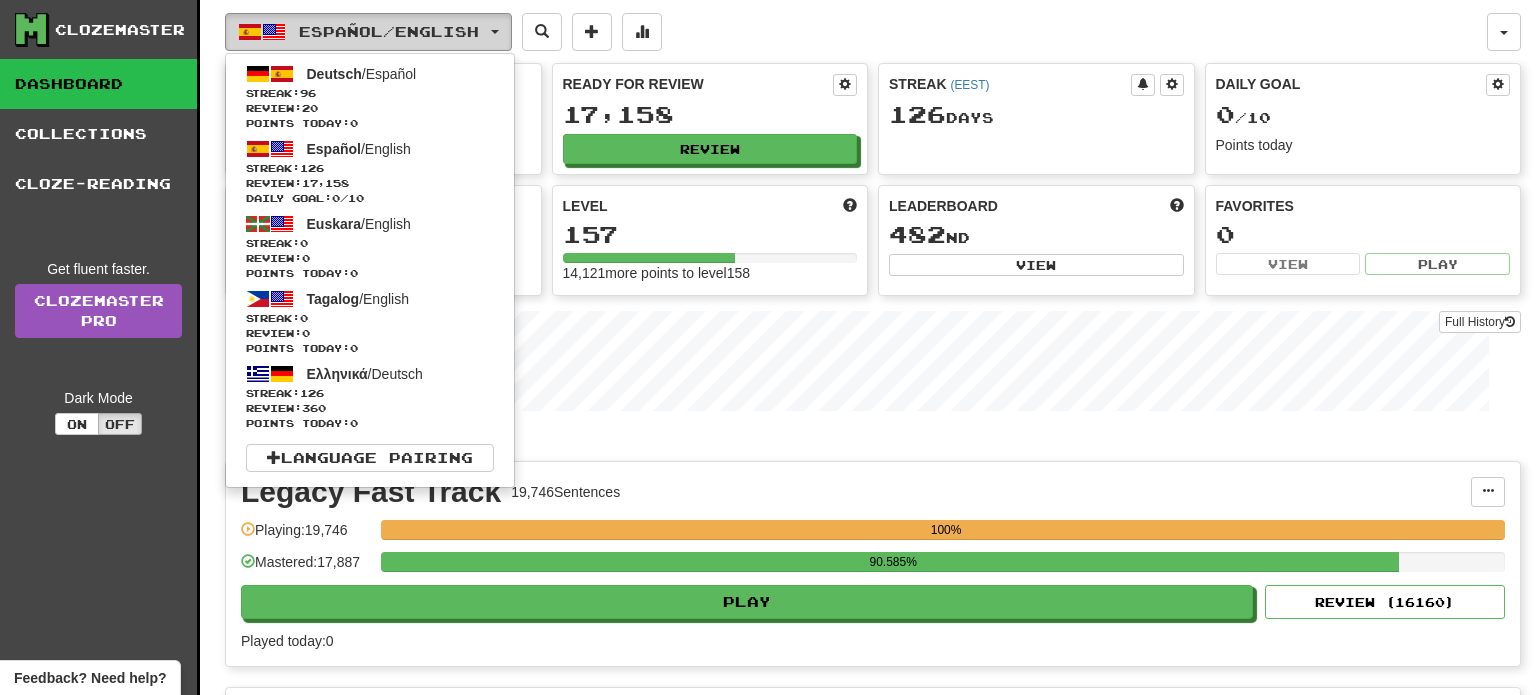 click on "Español  /  English" at bounding box center [389, 31] 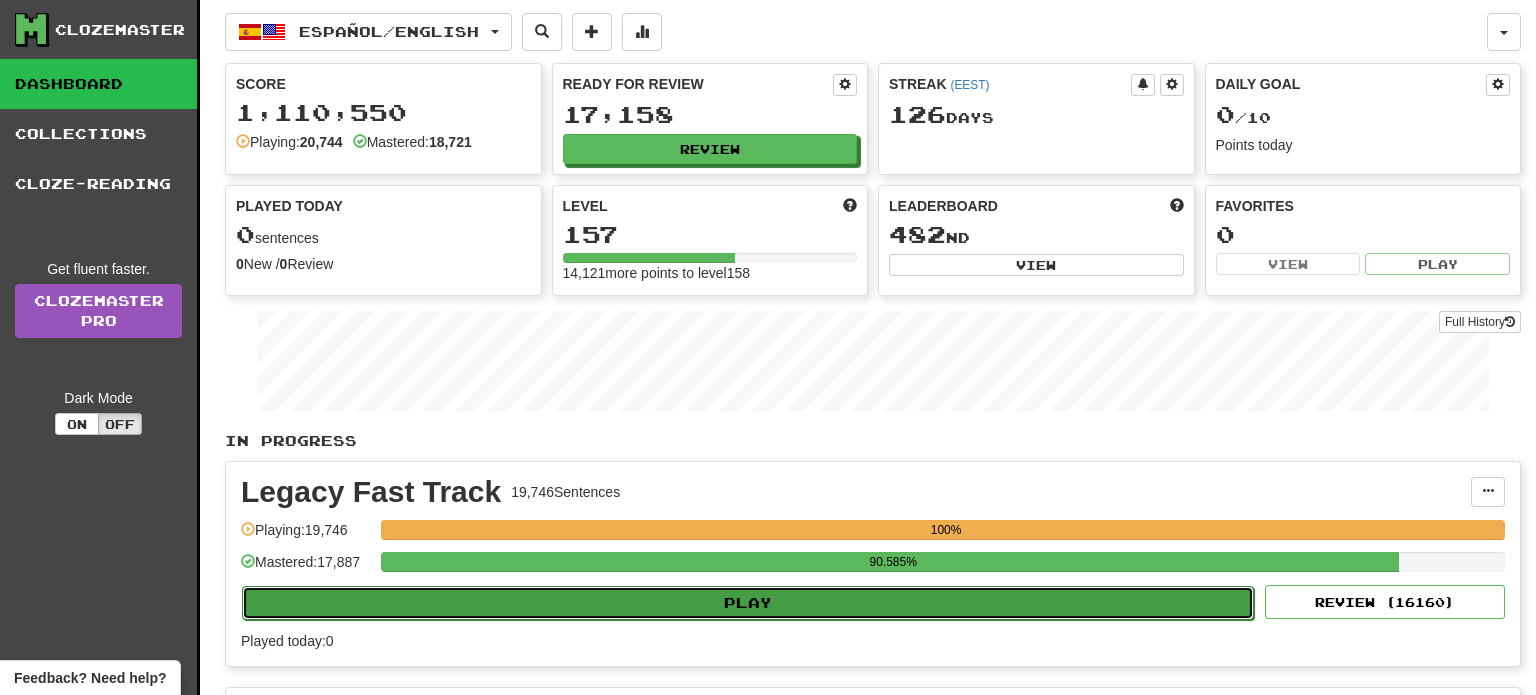 click on "Play" at bounding box center [748, 603] 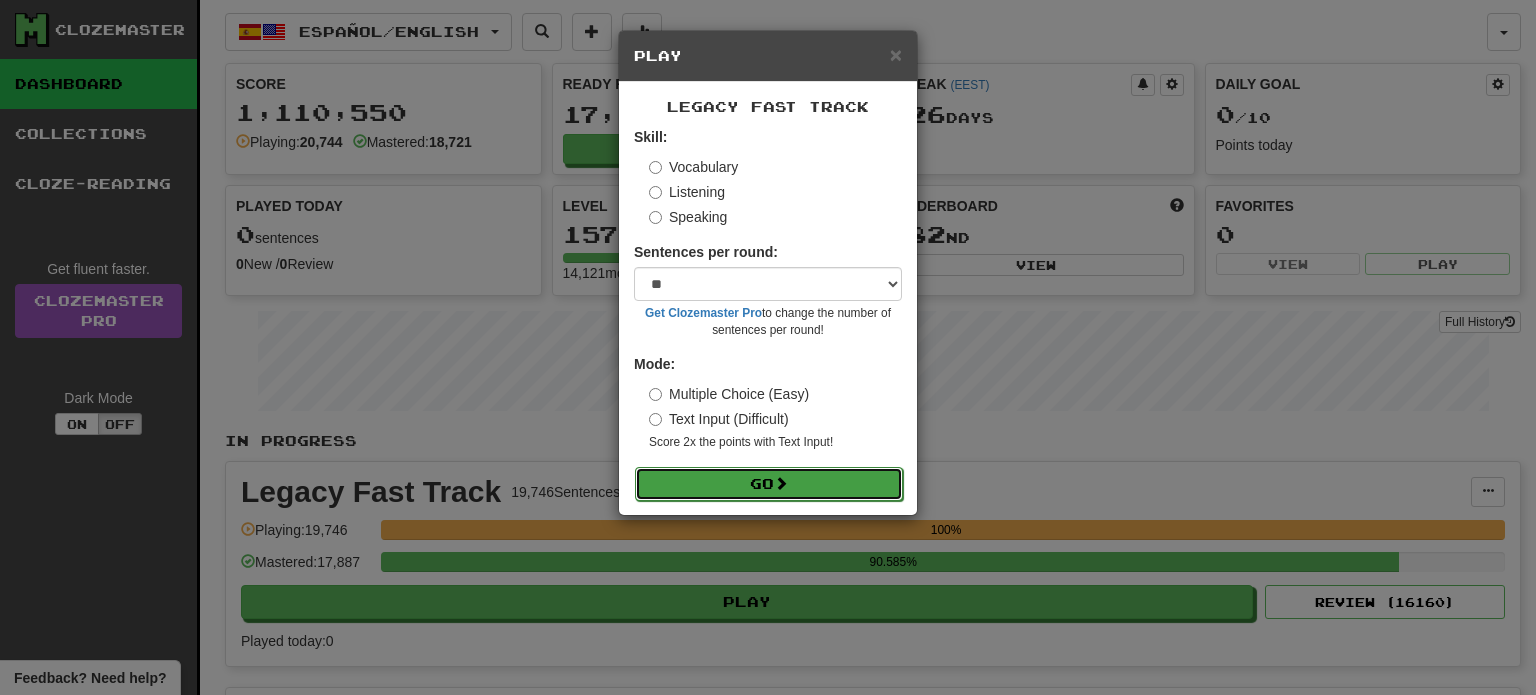 click on "Go" at bounding box center (769, 484) 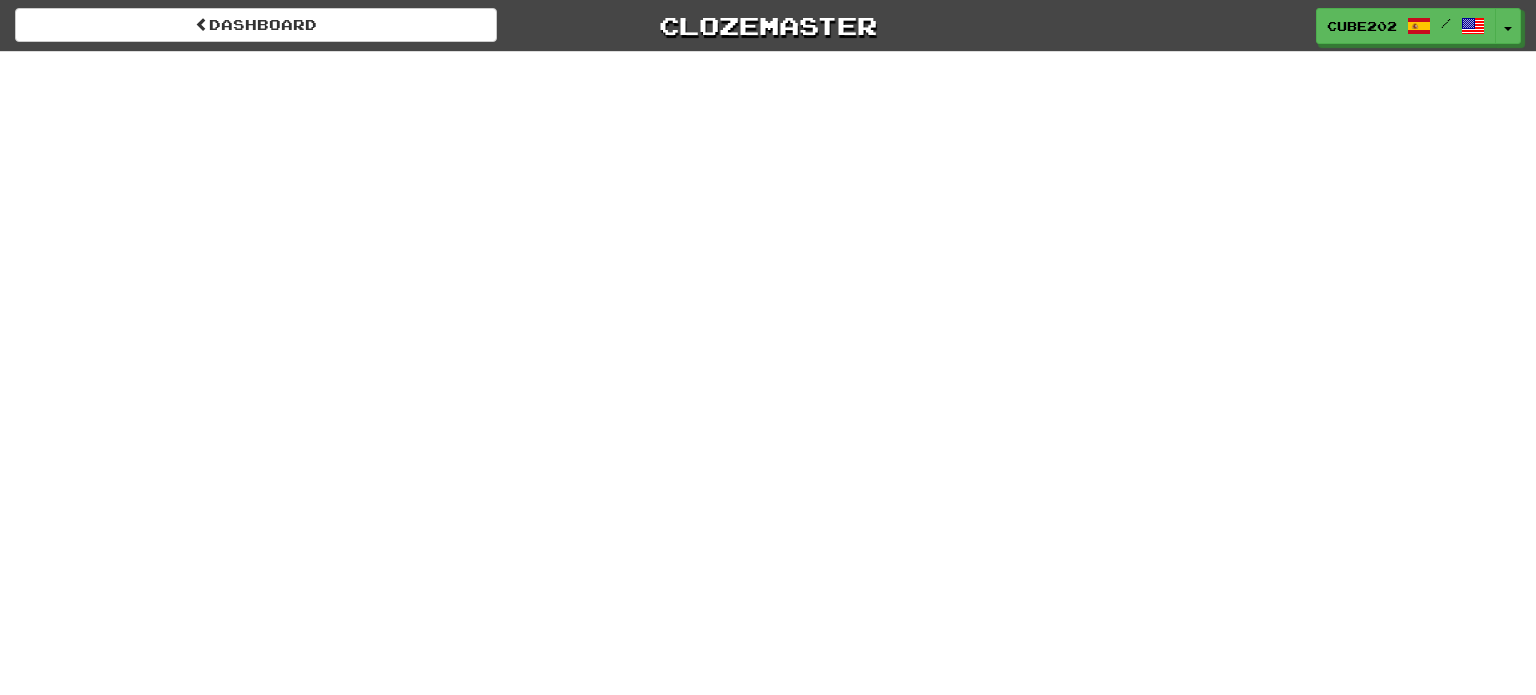 scroll, scrollTop: 0, scrollLeft: 0, axis: both 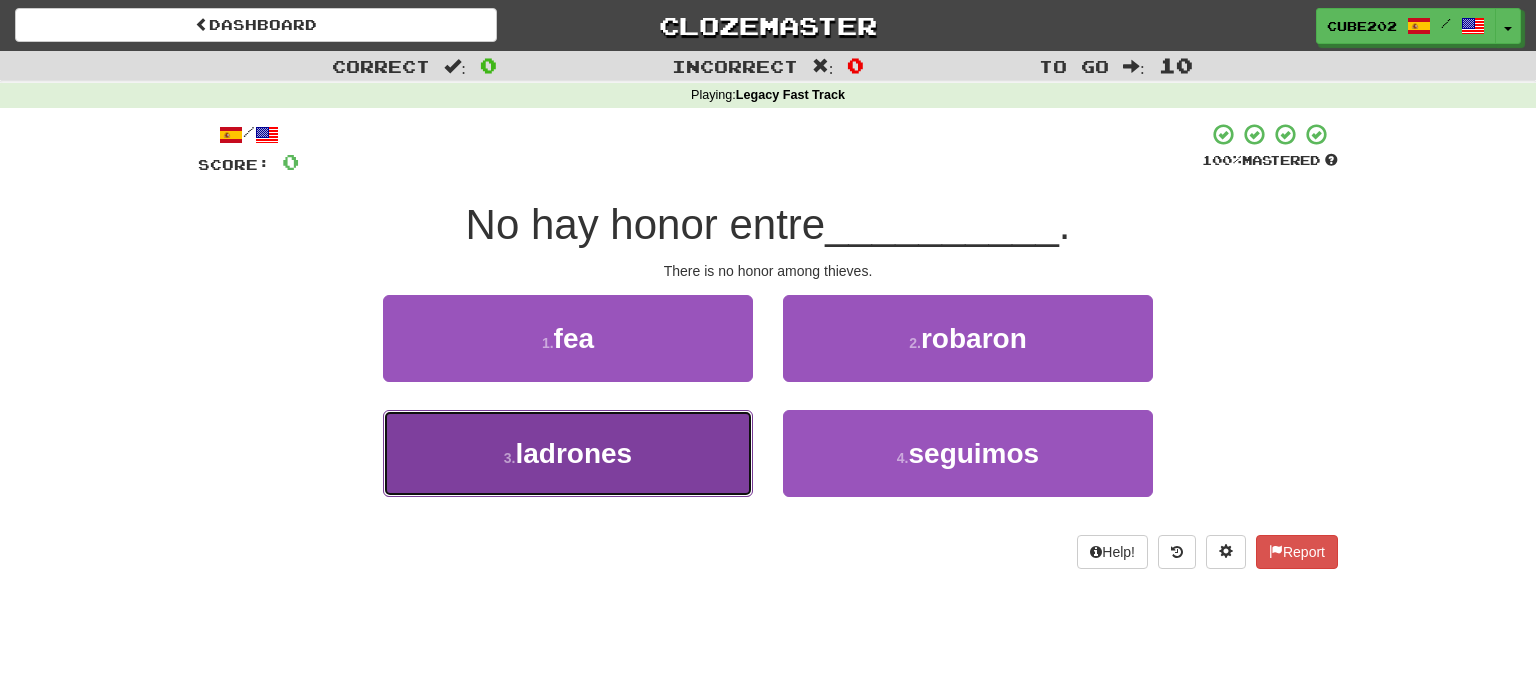 click on "3 .  ladrones" at bounding box center [568, 453] 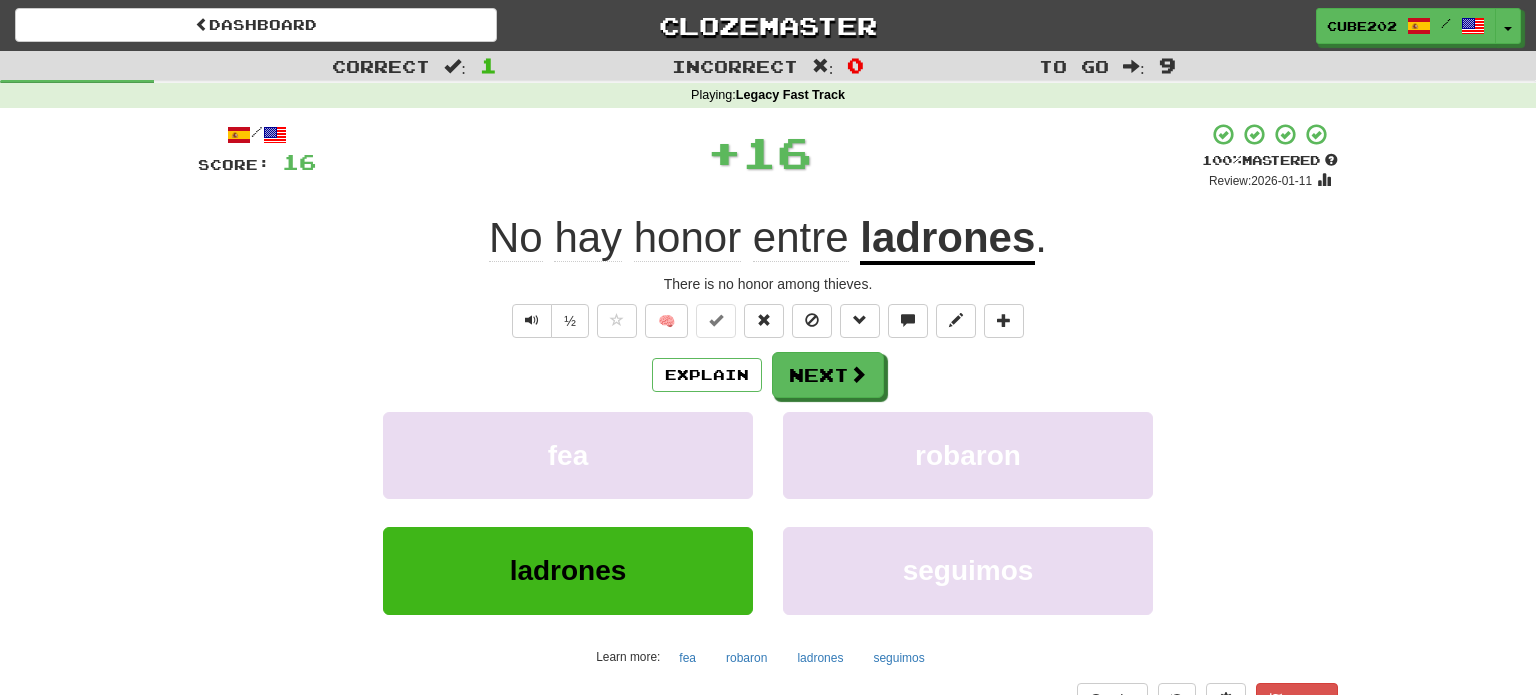 click on "/  Score:   16 + 16 100 %  Mastered Review:  [DATE] No   hay   honor   entre   ladrones . There is no honor among thieves. ½ 🧠 Explain Next fea robaron ladrones seguimos Learn more:fea robaron ladrones seguimos  Help!  Report Sentence Source" at bounding box center [768, 435] 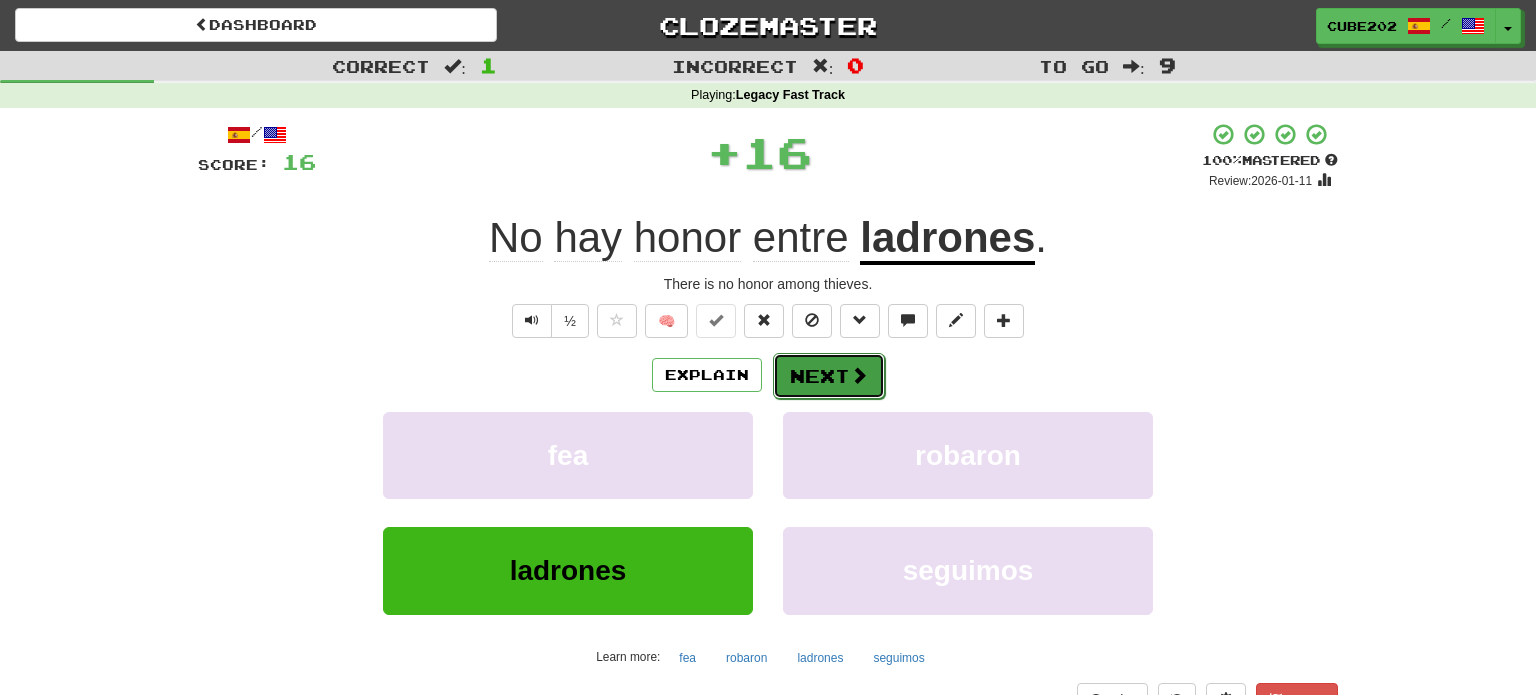click on "Next" at bounding box center (829, 376) 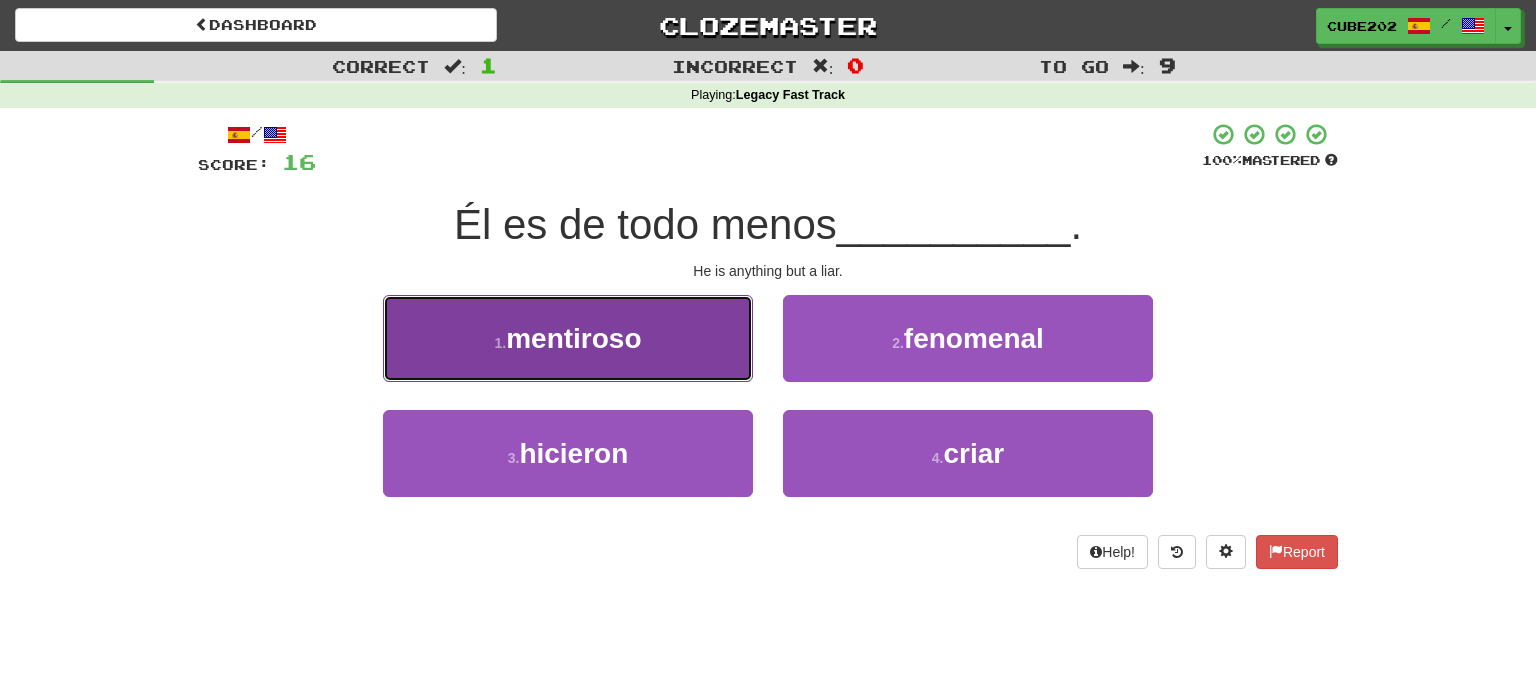 click on "1 .  mentiroso" at bounding box center (568, 338) 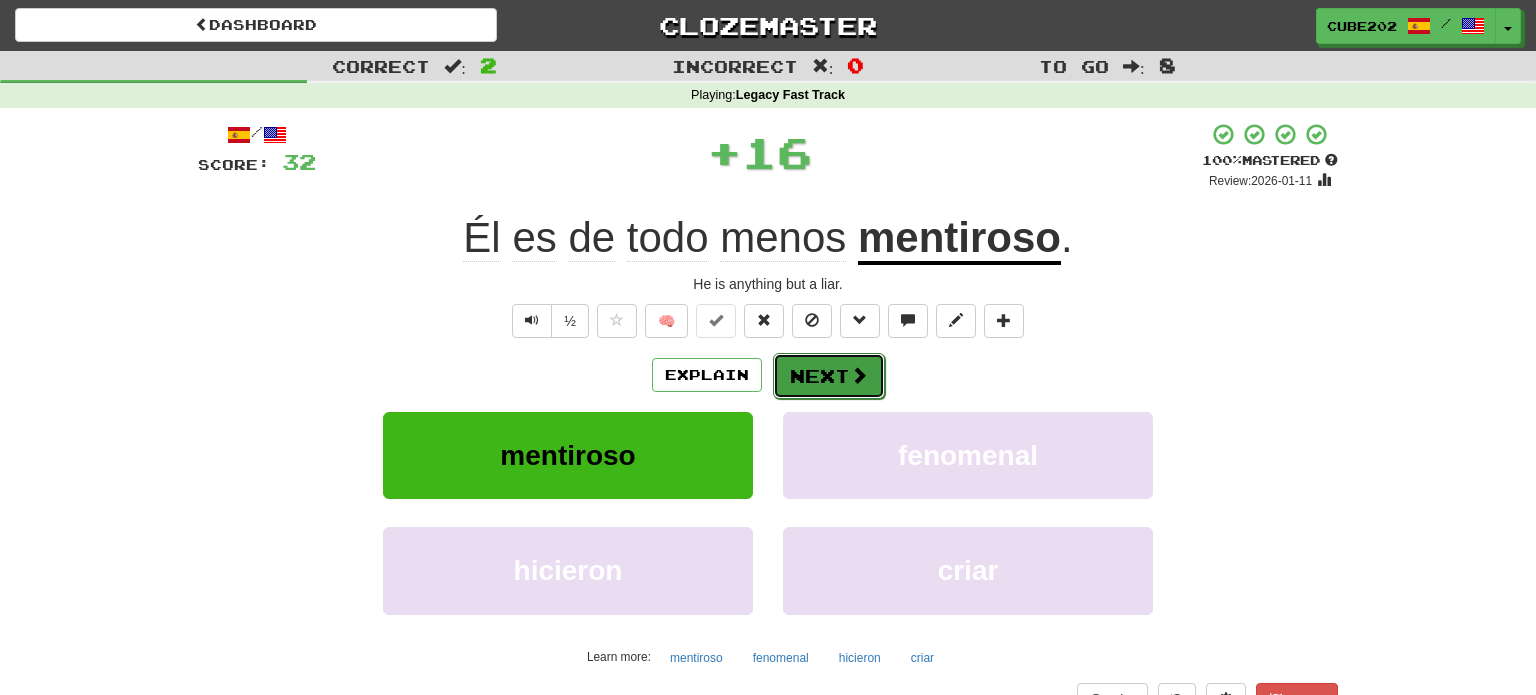 click on "Next" at bounding box center (829, 376) 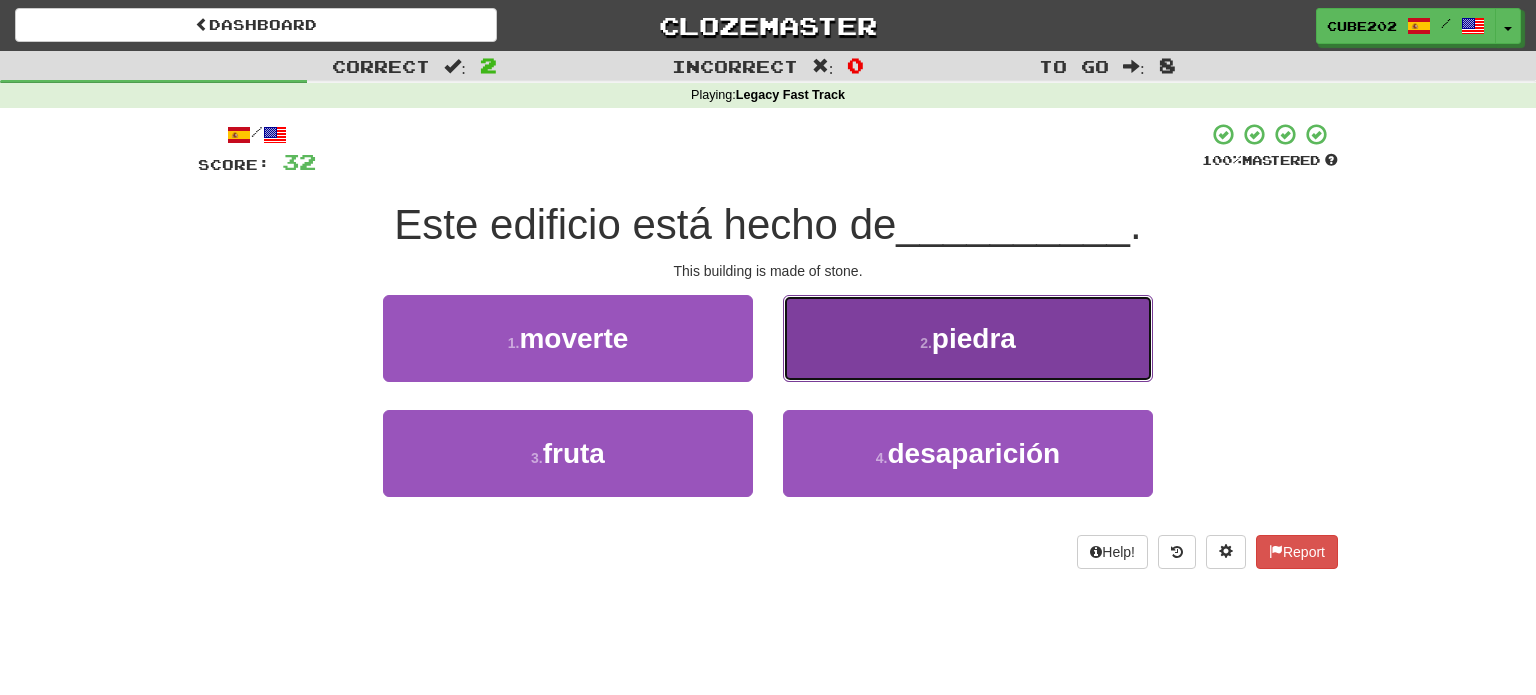 click on "2 ." at bounding box center [926, 343] 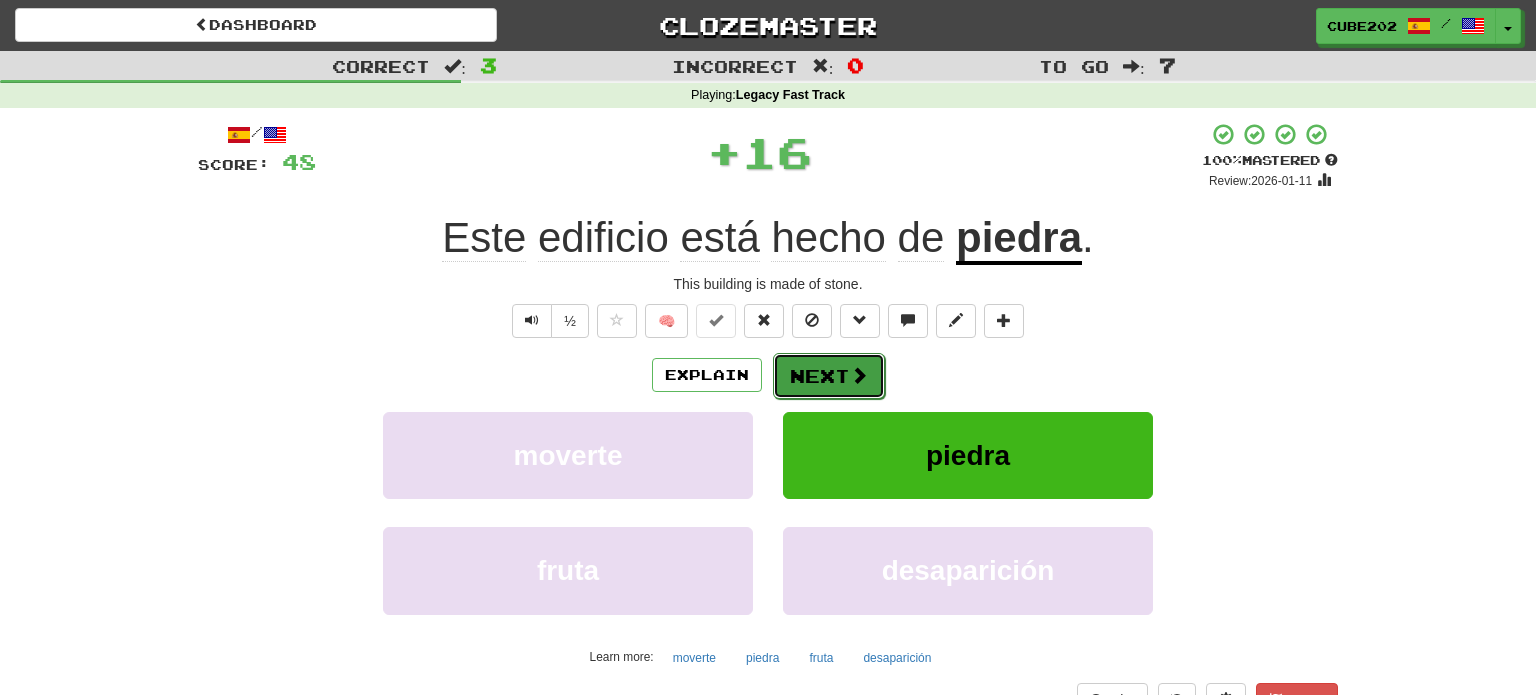click on "Next" at bounding box center (829, 376) 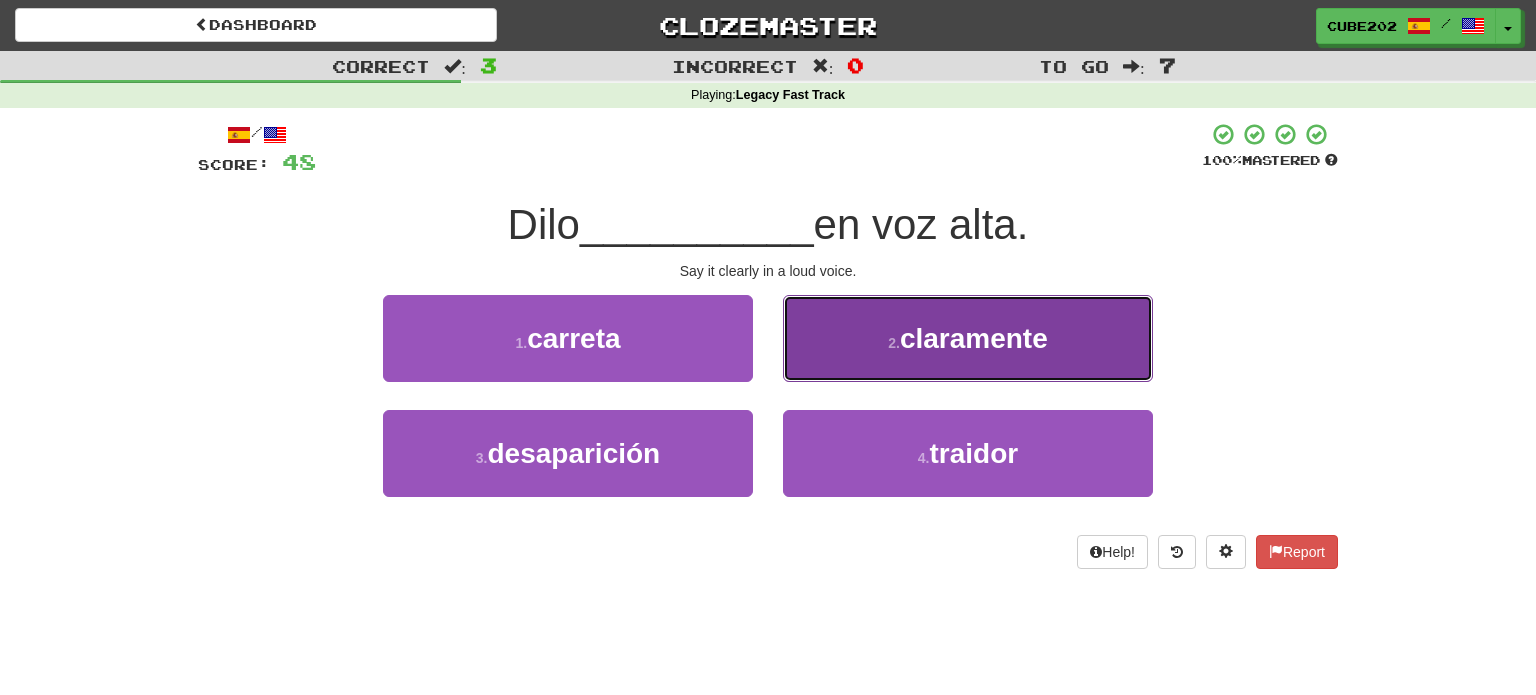 click on "claramente" at bounding box center [974, 338] 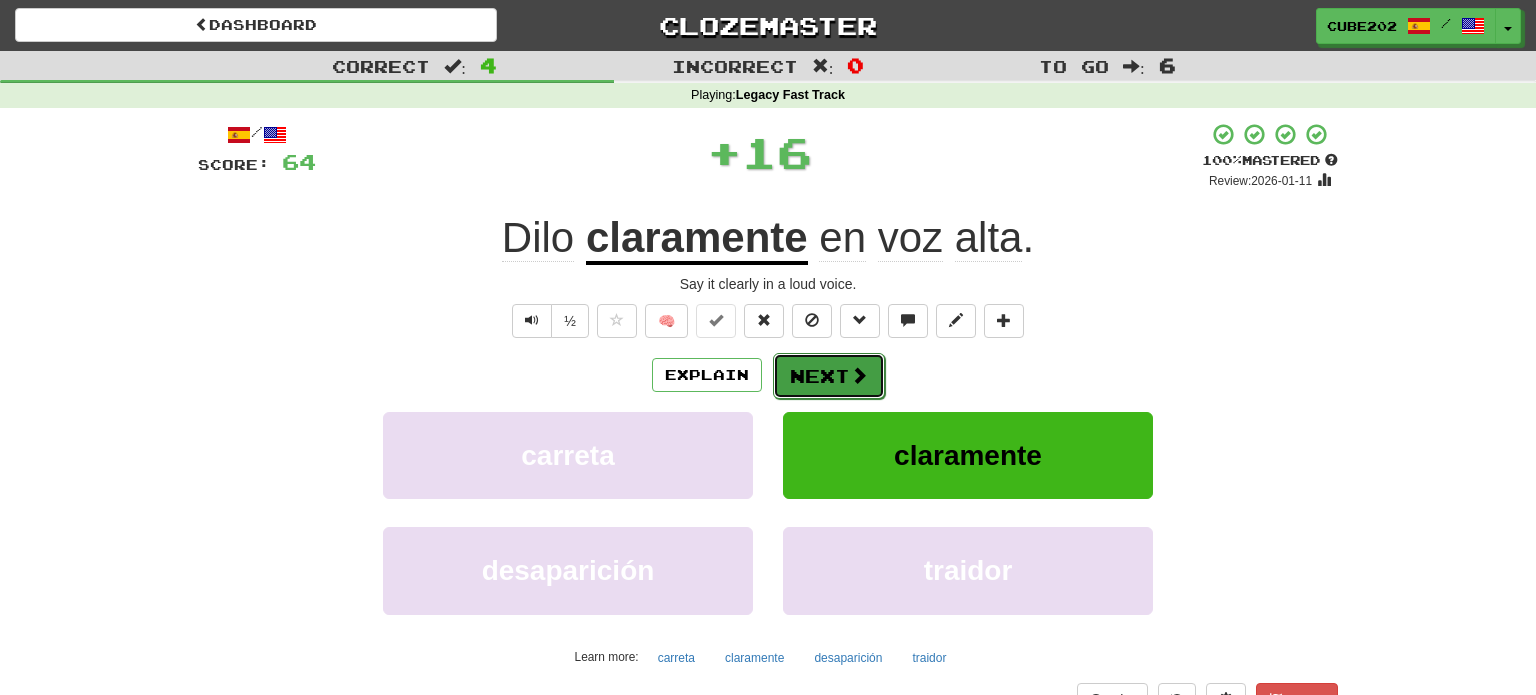 click on "Next" at bounding box center [829, 376] 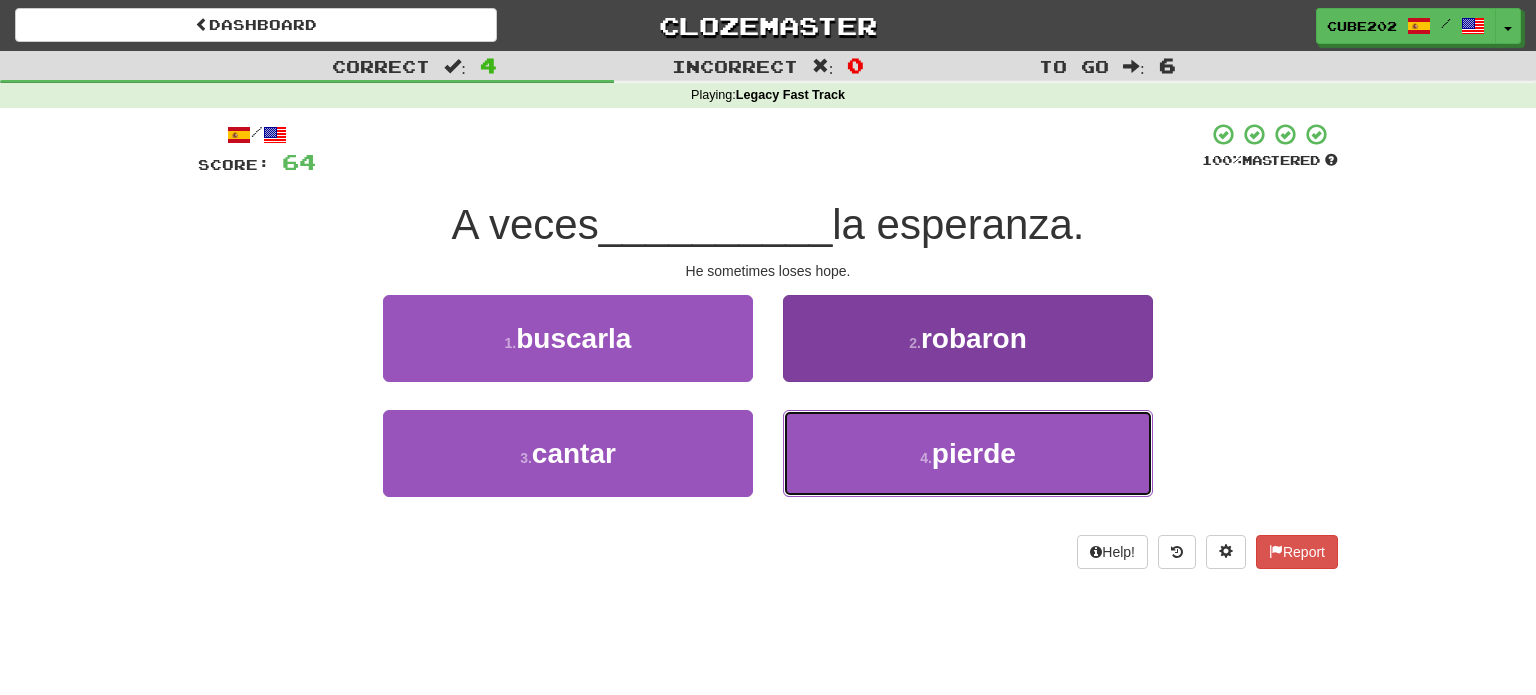click on "4 .  pierde" at bounding box center [968, 453] 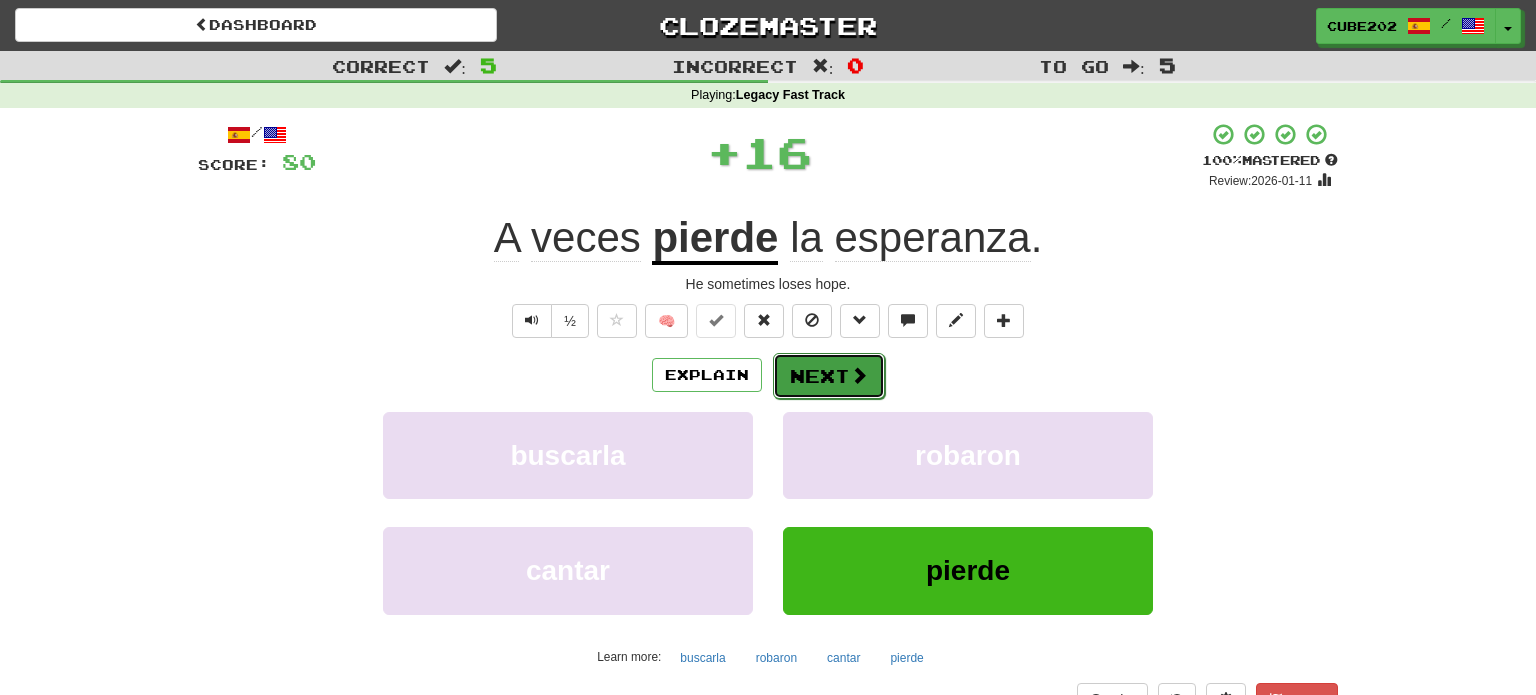 click on "Next" at bounding box center (829, 376) 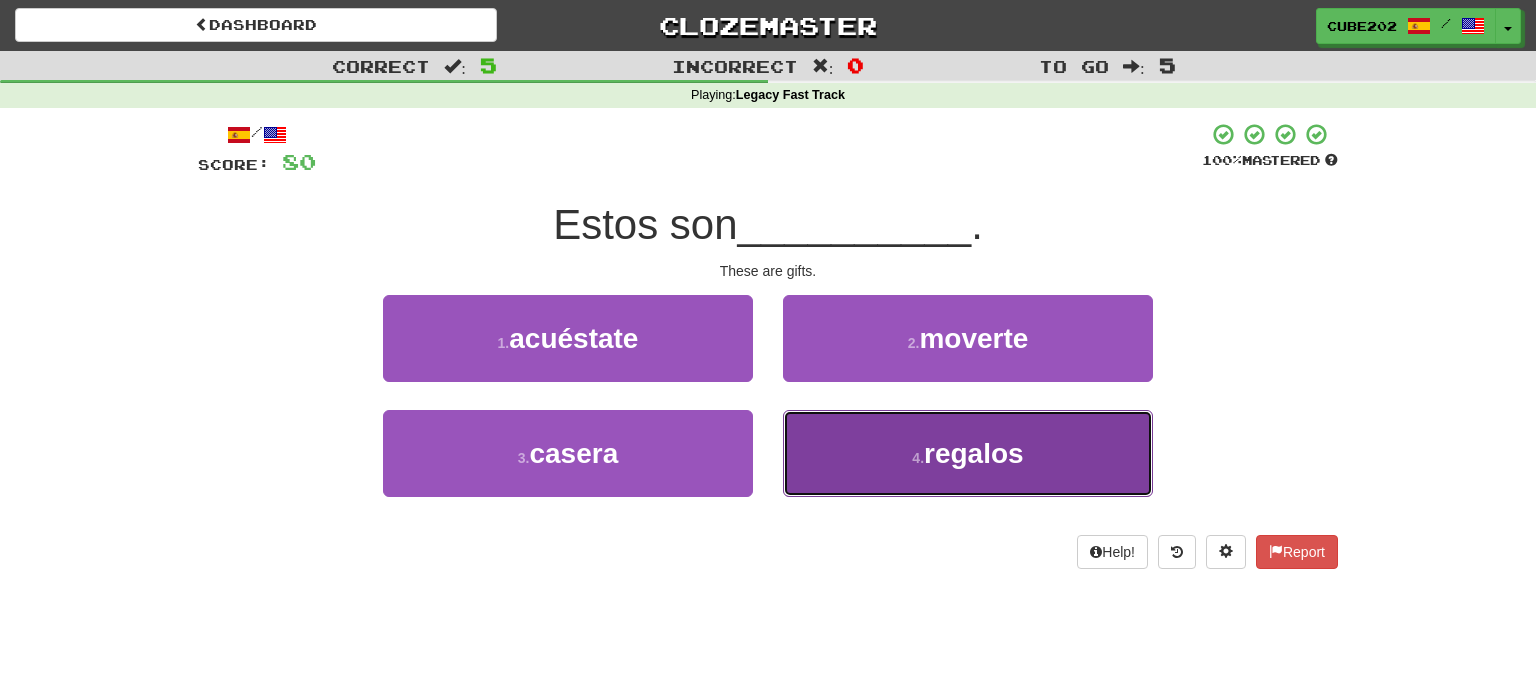 click on "4 .  regalos" at bounding box center (968, 453) 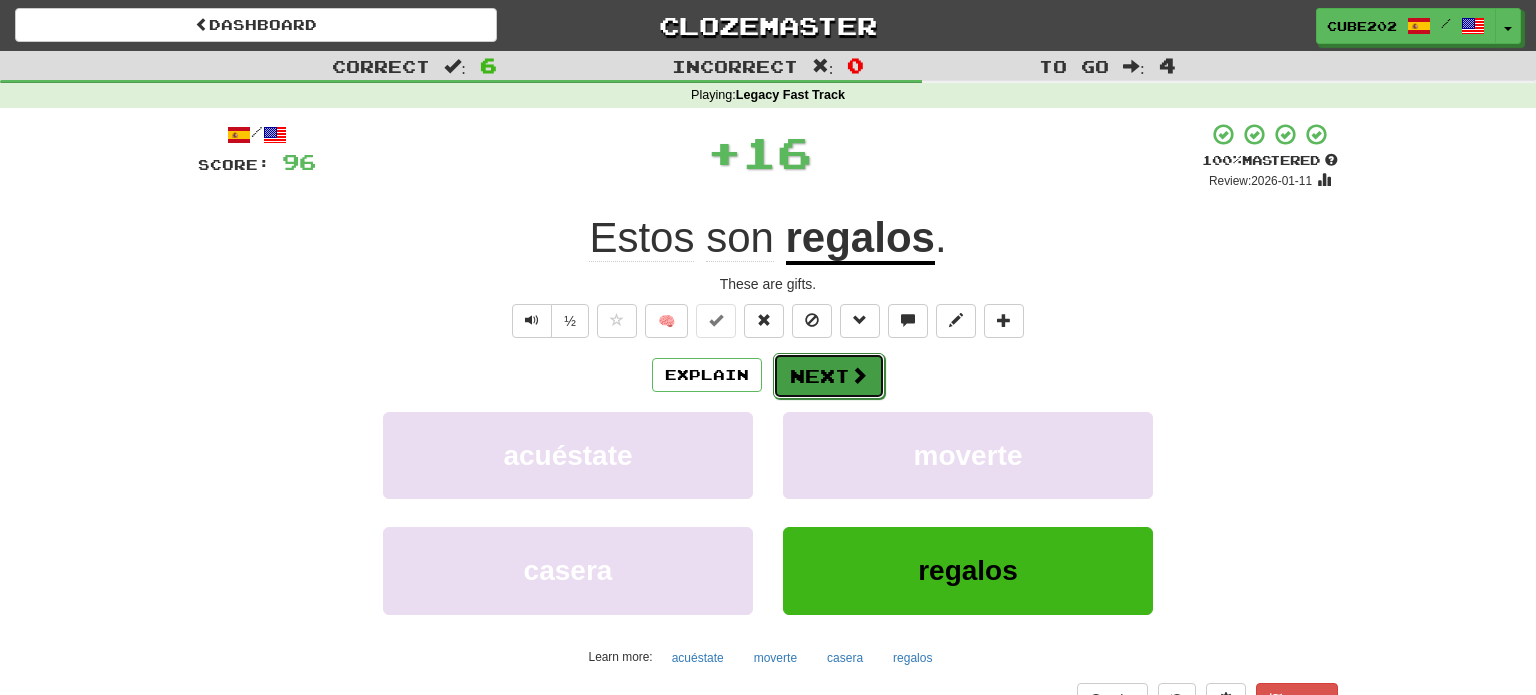 click on "Next" at bounding box center (829, 376) 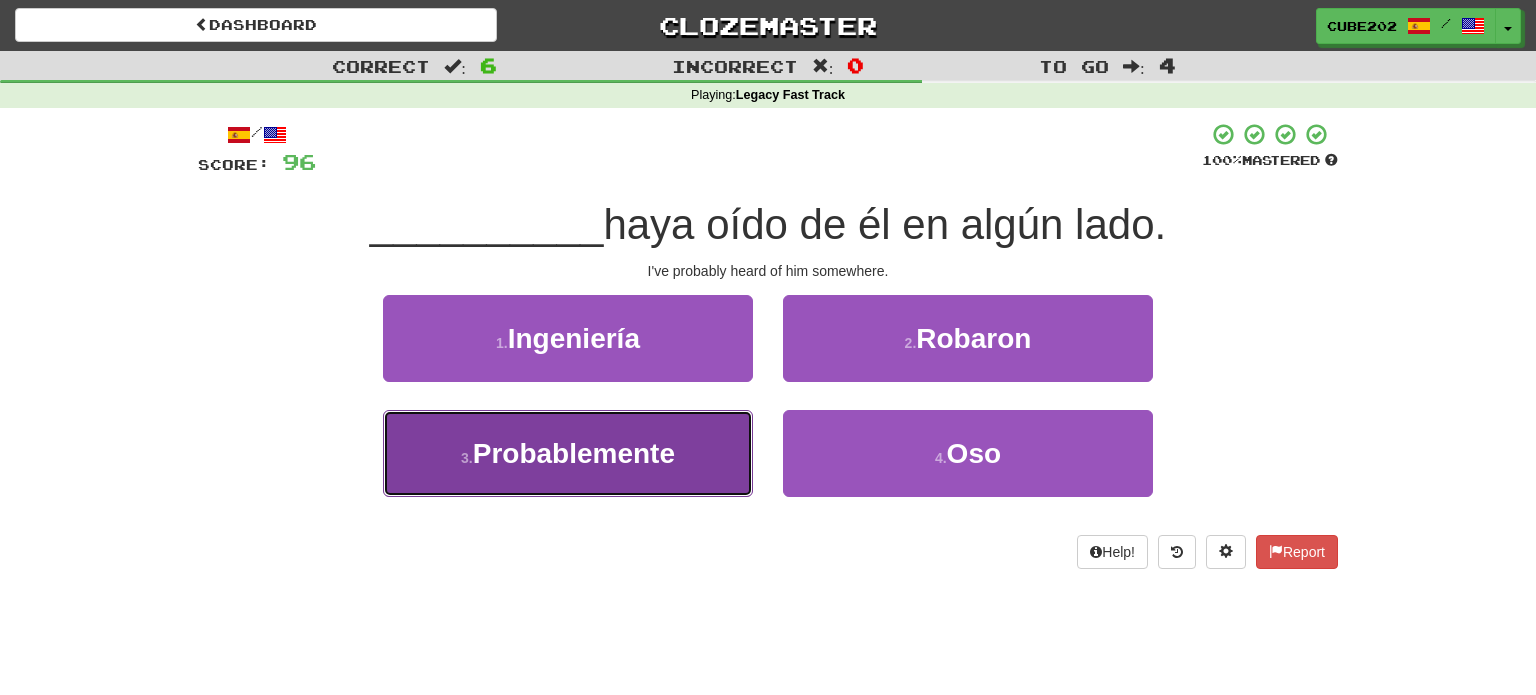 click on "Probablemente" at bounding box center (574, 453) 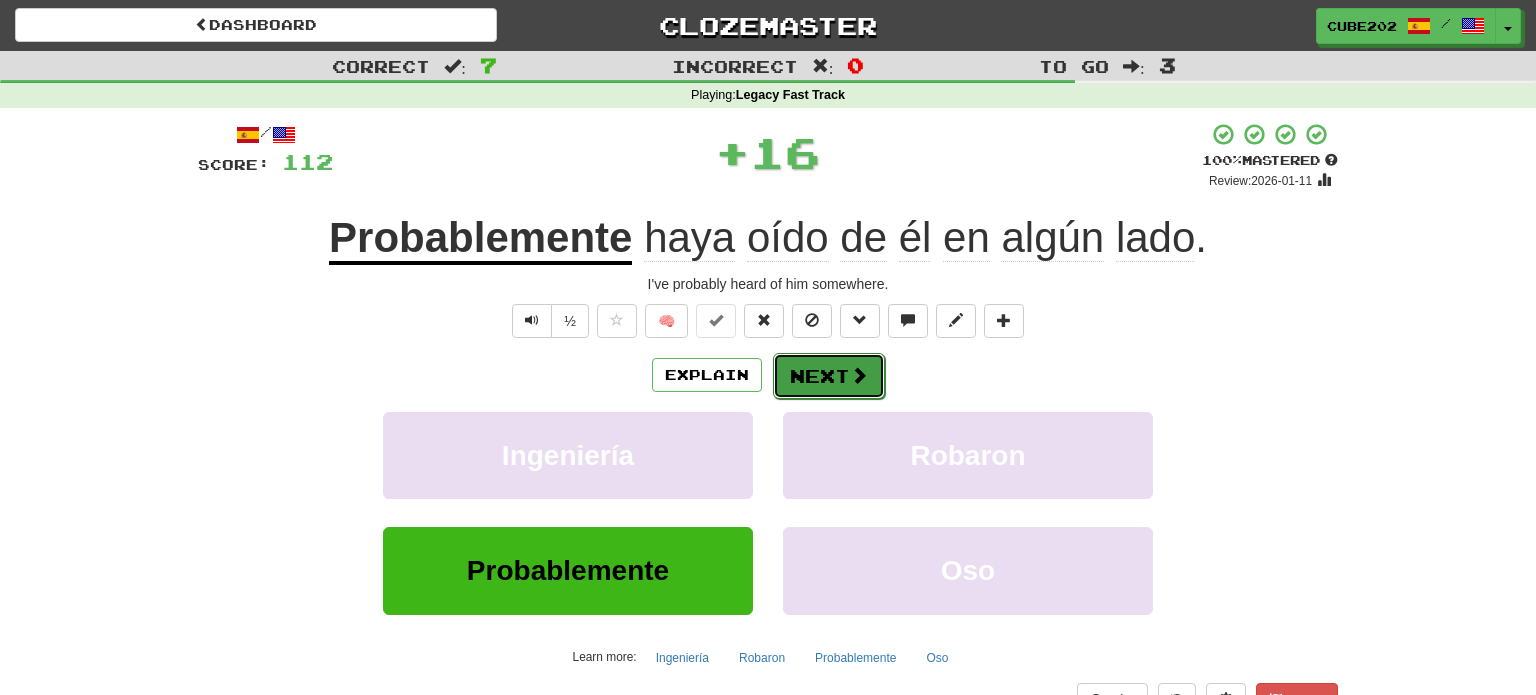 click on "Next" at bounding box center (829, 376) 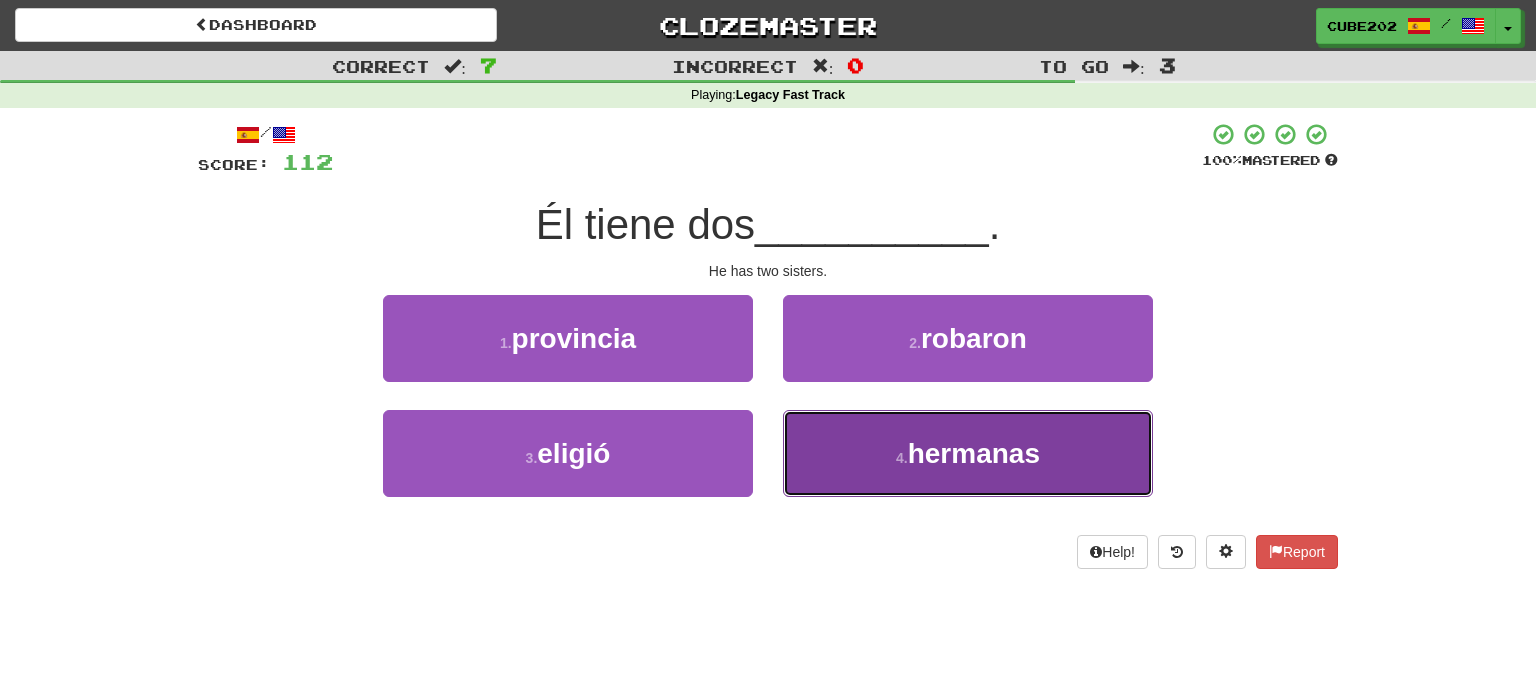 click on "4 .  hermanas" at bounding box center (968, 453) 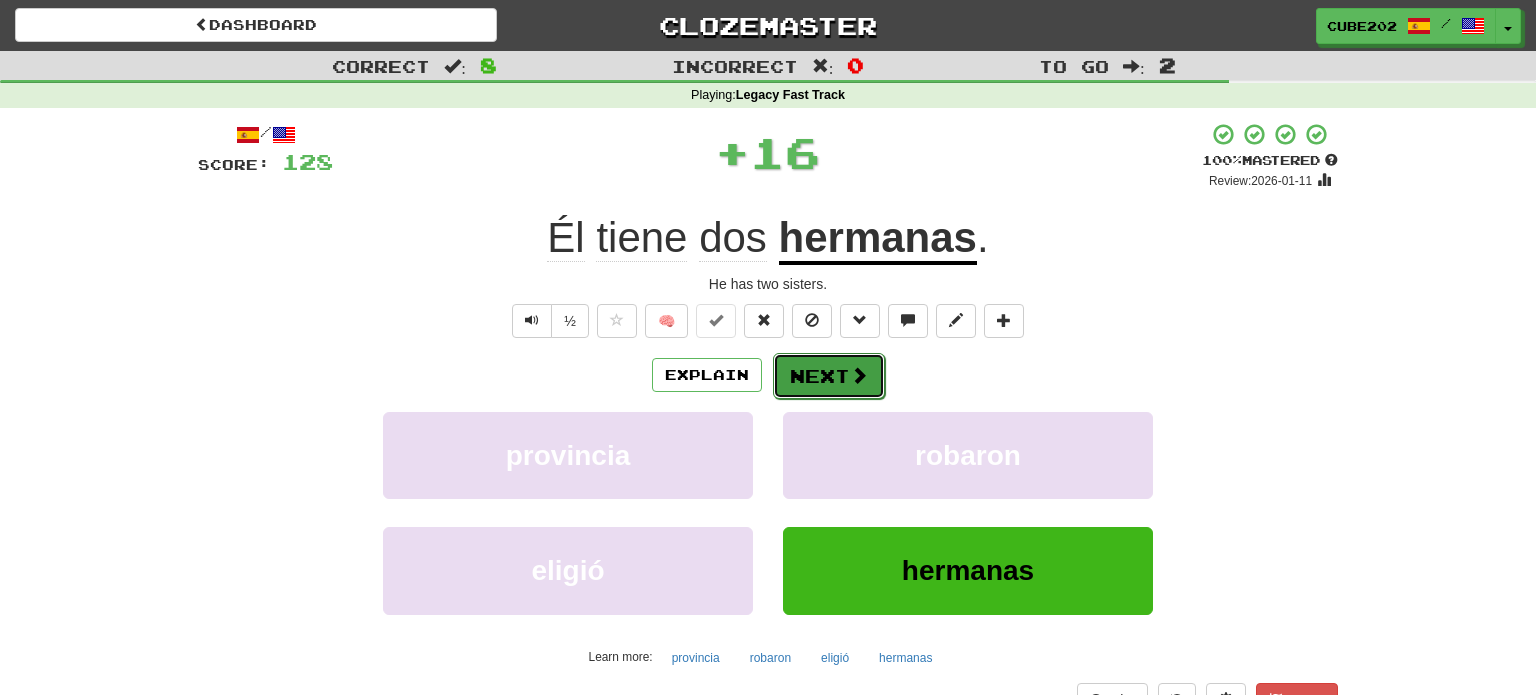 click on "Next" at bounding box center [829, 376] 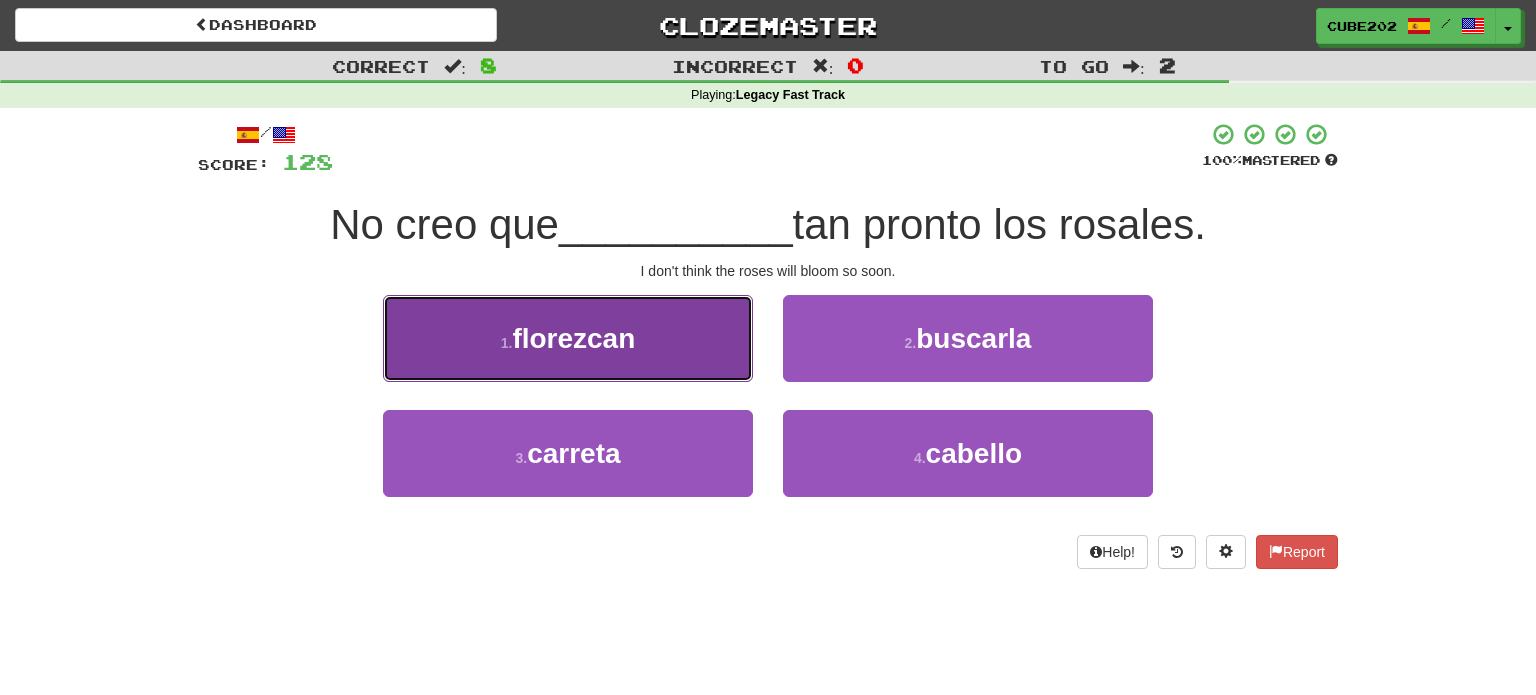 click on "1 .  florezcan" at bounding box center [568, 338] 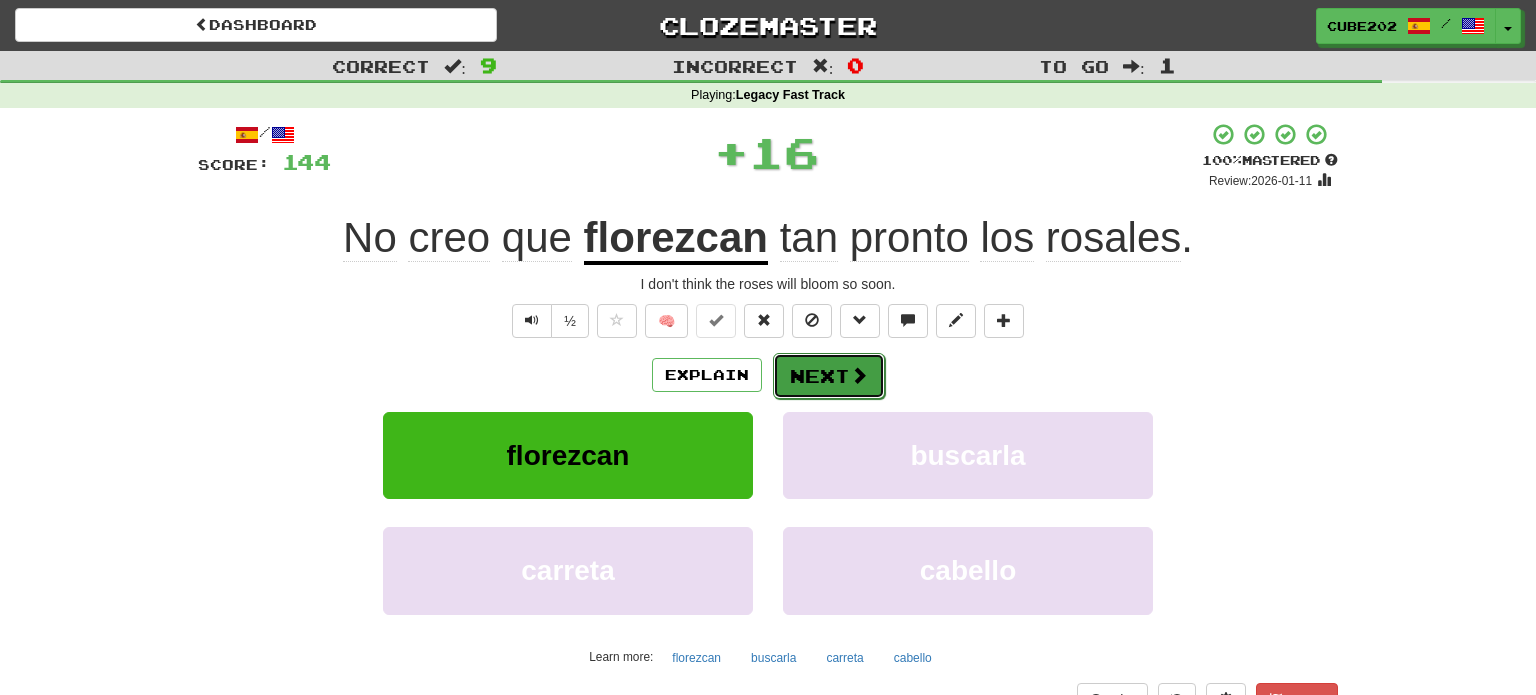 click on "Next" at bounding box center (829, 376) 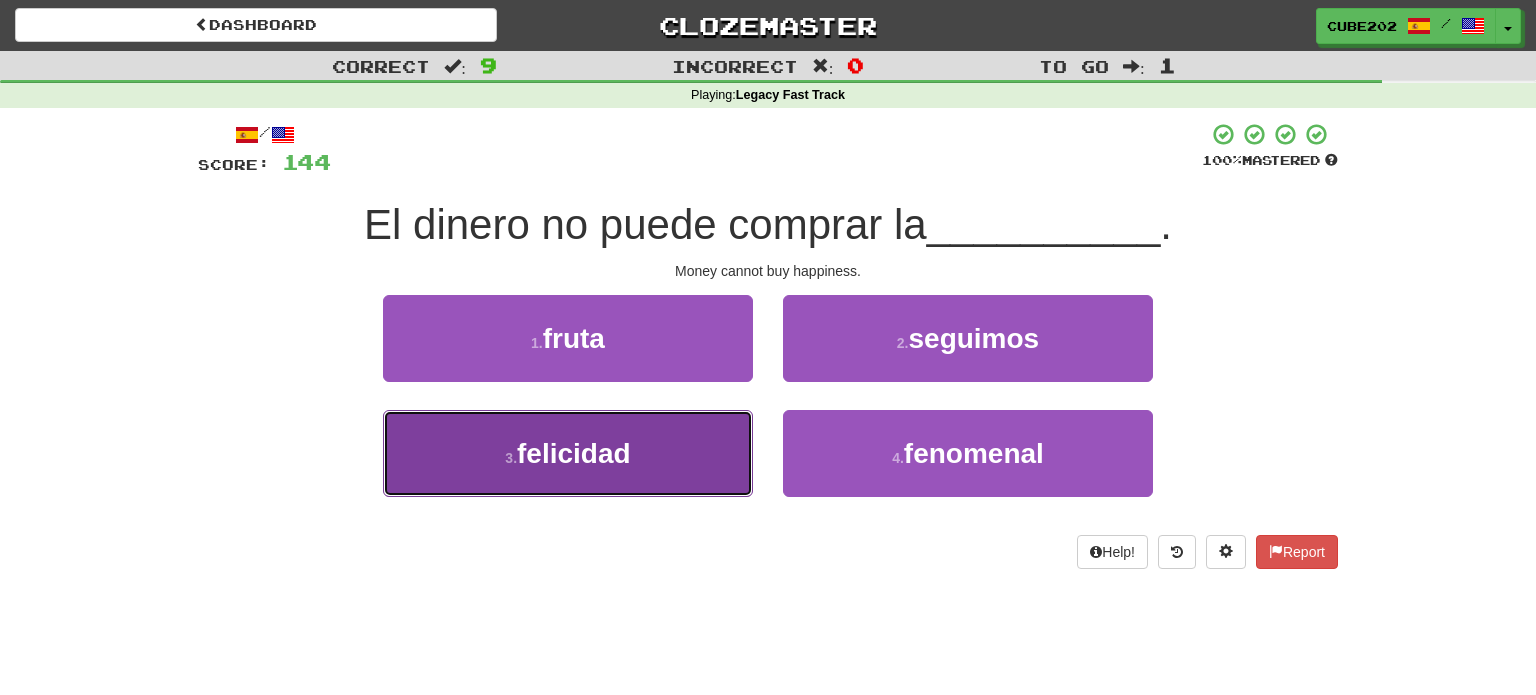 click on "3 .  felicidad" at bounding box center (568, 453) 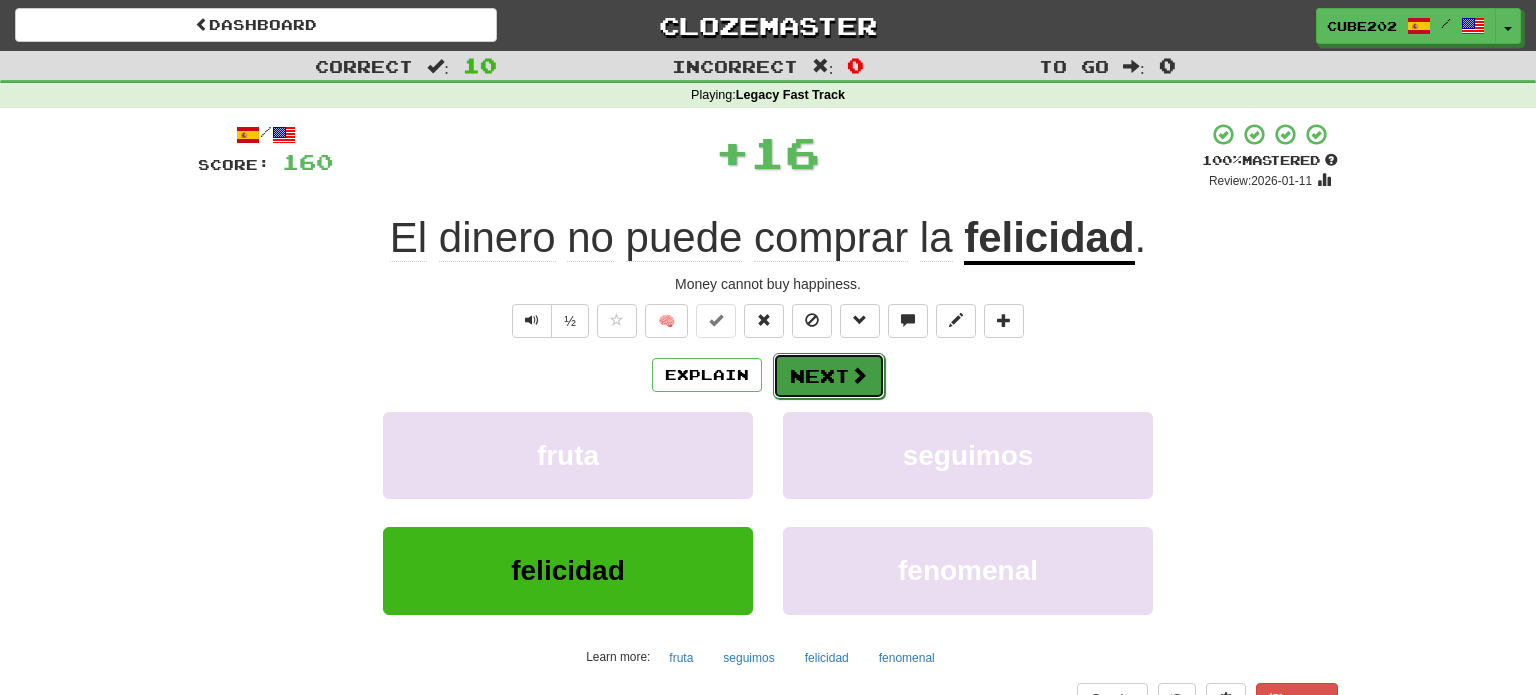 click on "Next" at bounding box center (829, 376) 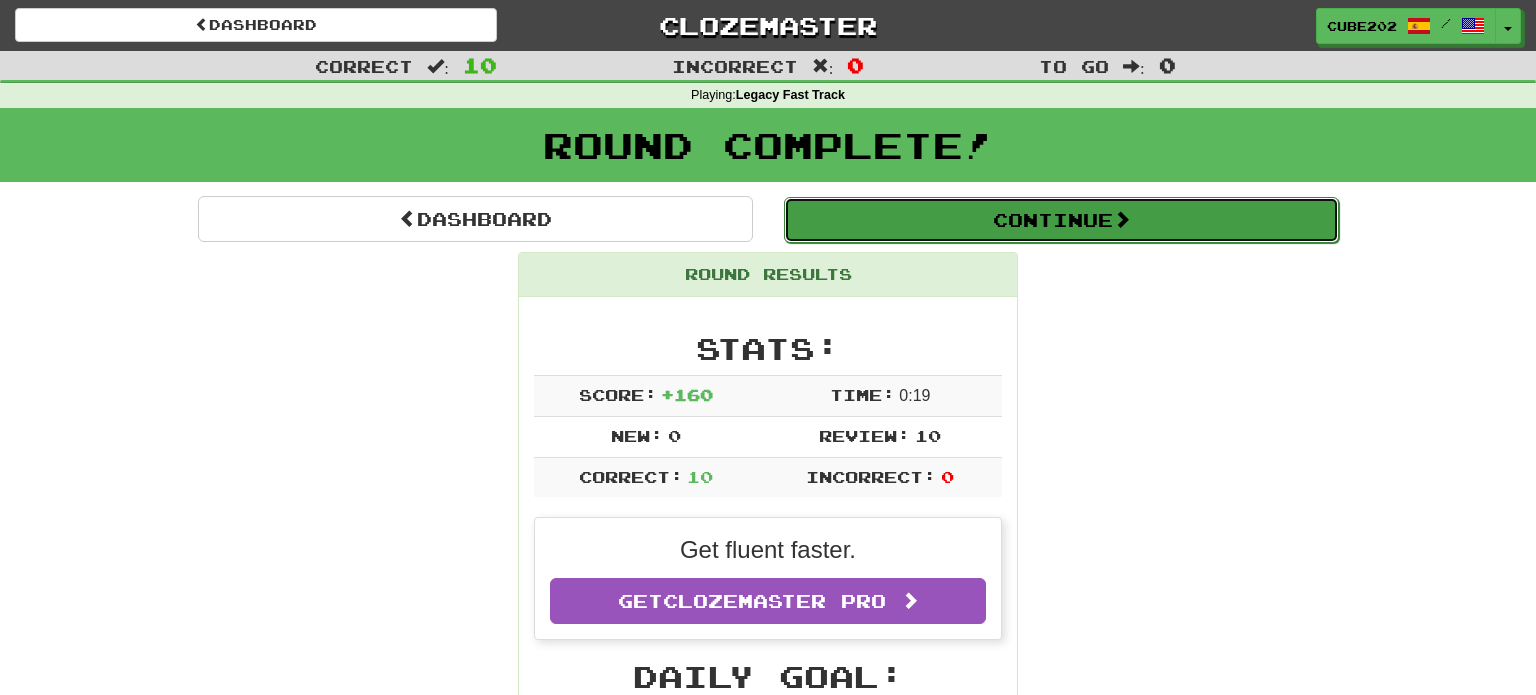 click on "Continue" at bounding box center [1061, 220] 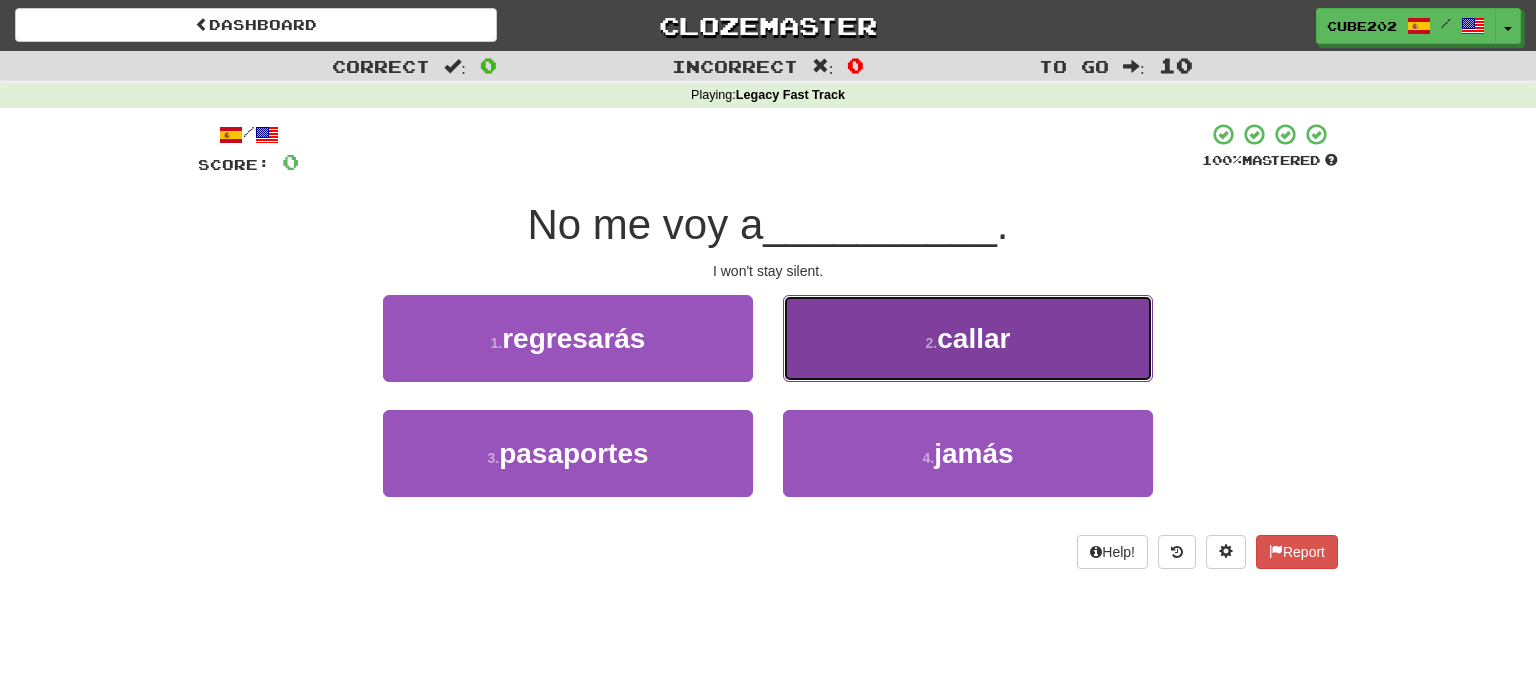 click on "2 .  callar" at bounding box center [968, 338] 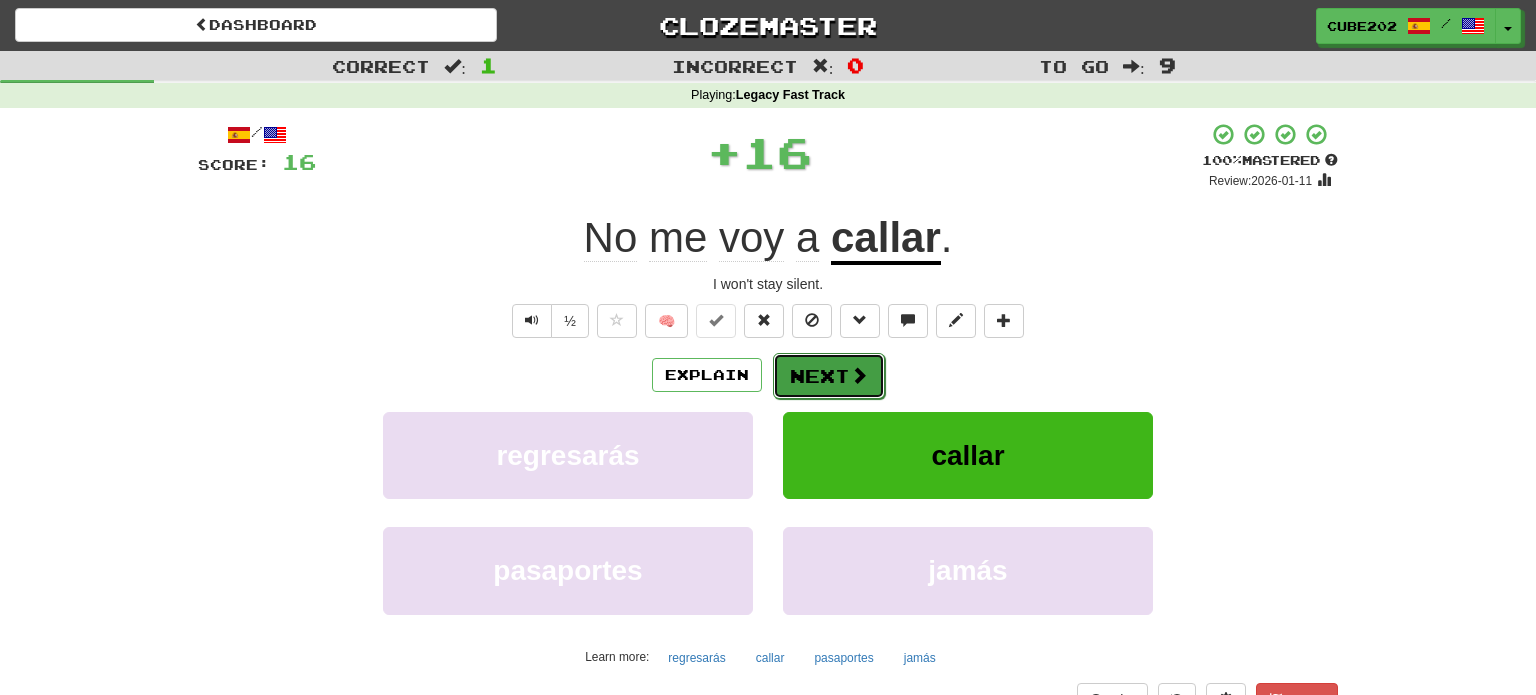 click on "Next" at bounding box center (829, 376) 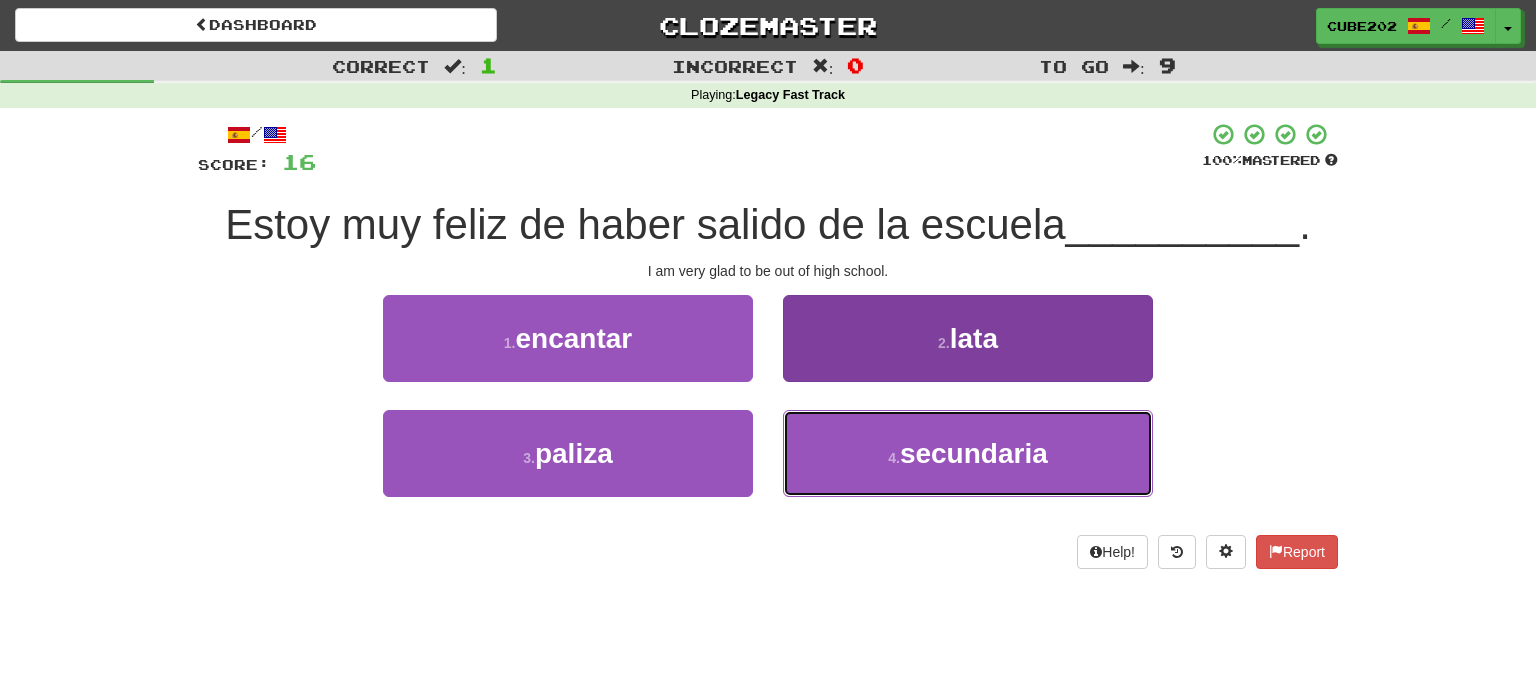 click on "4 .  secundaria" at bounding box center [968, 453] 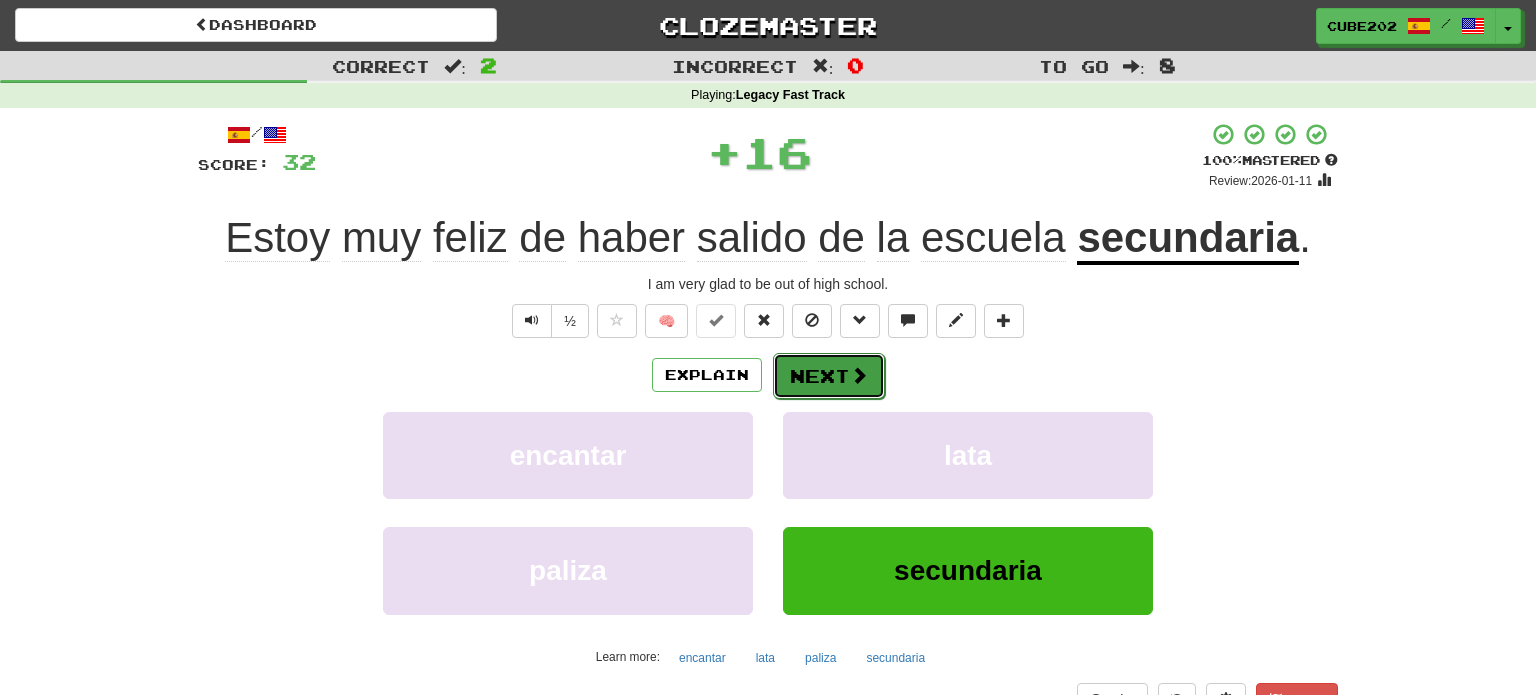 click on "Next" at bounding box center (829, 376) 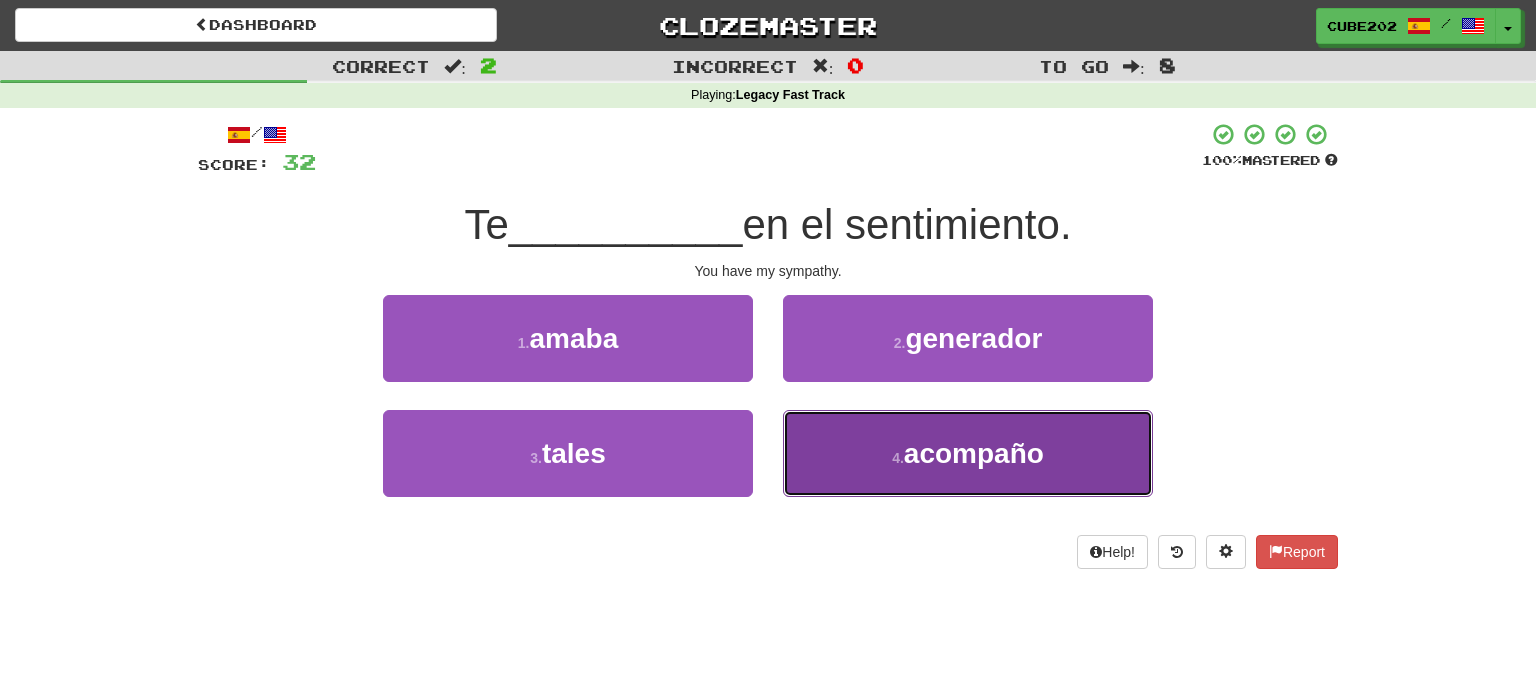 click on "4 .  acompaño" at bounding box center (968, 453) 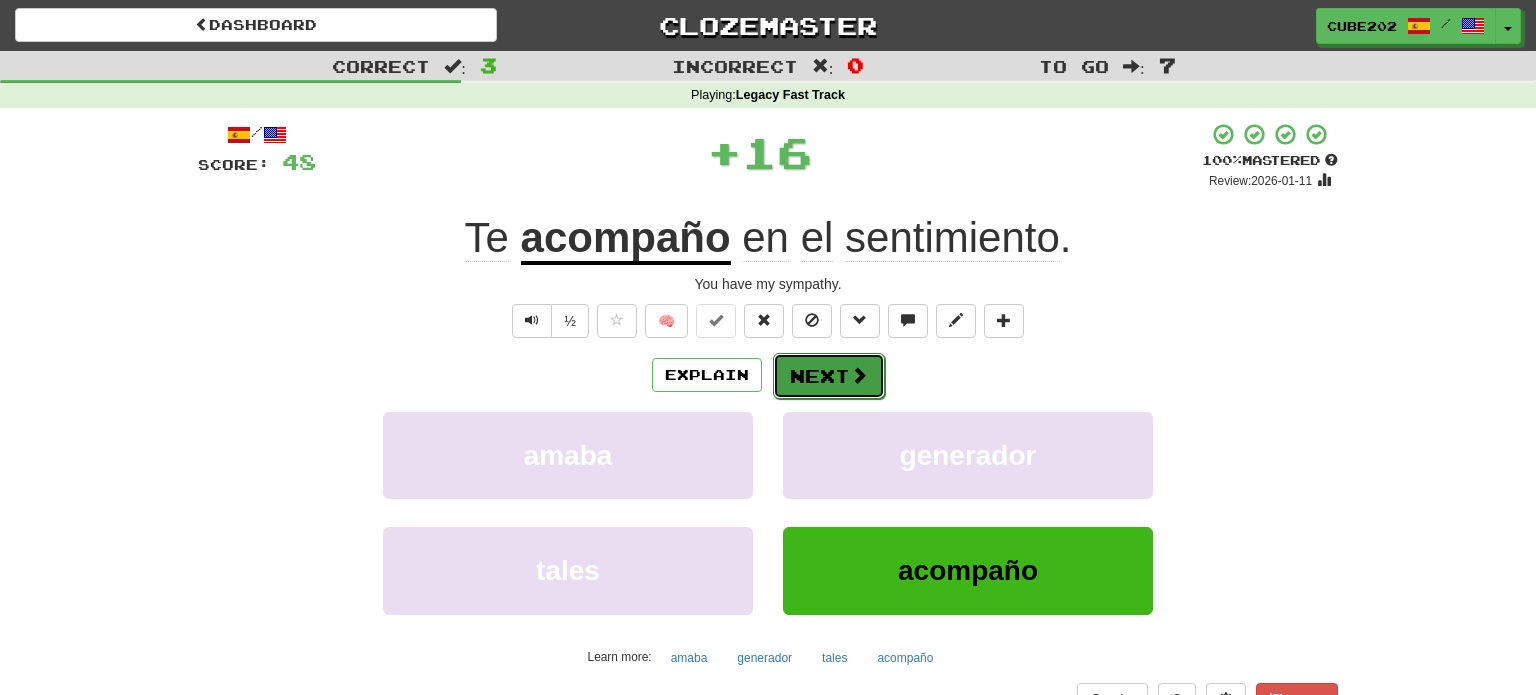 click on "Next" at bounding box center (829, 376) 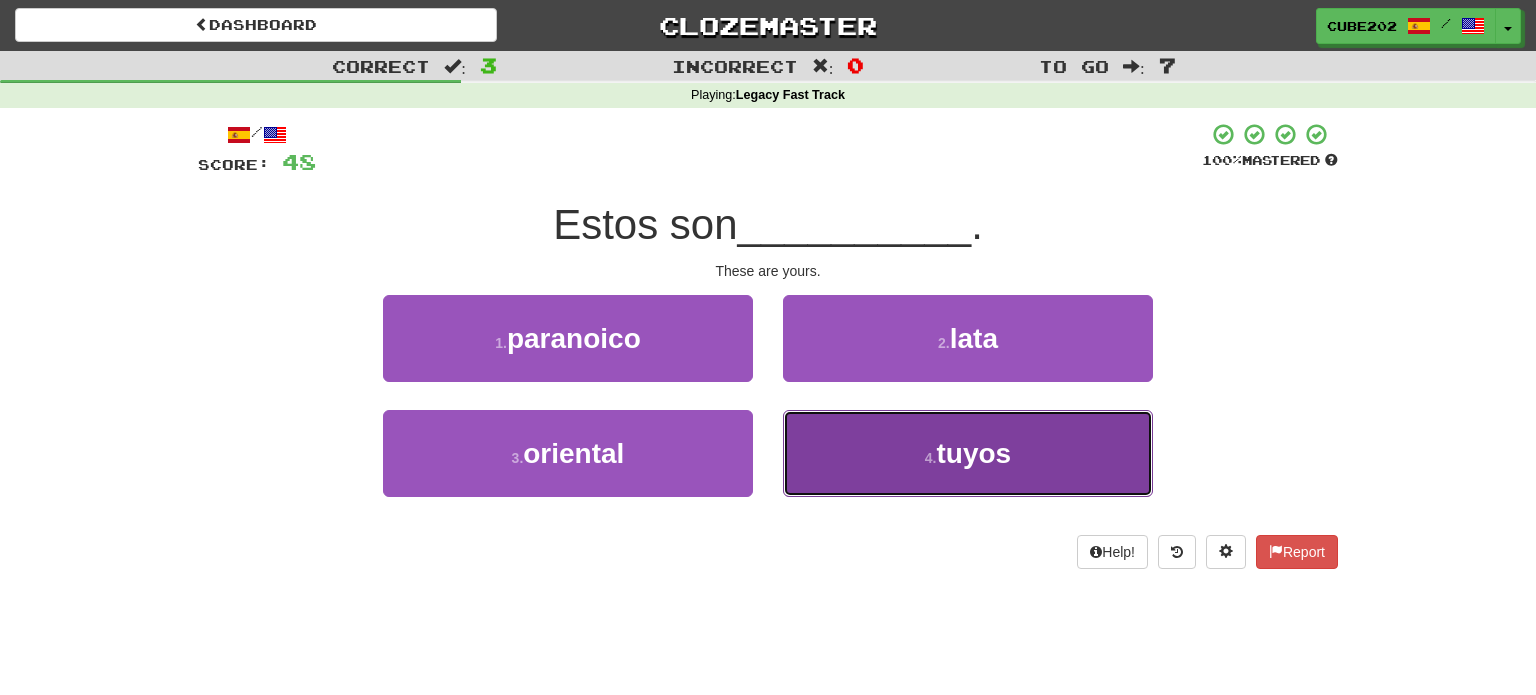 click on "4 .  tuyos" at bounding box center [968, 453] 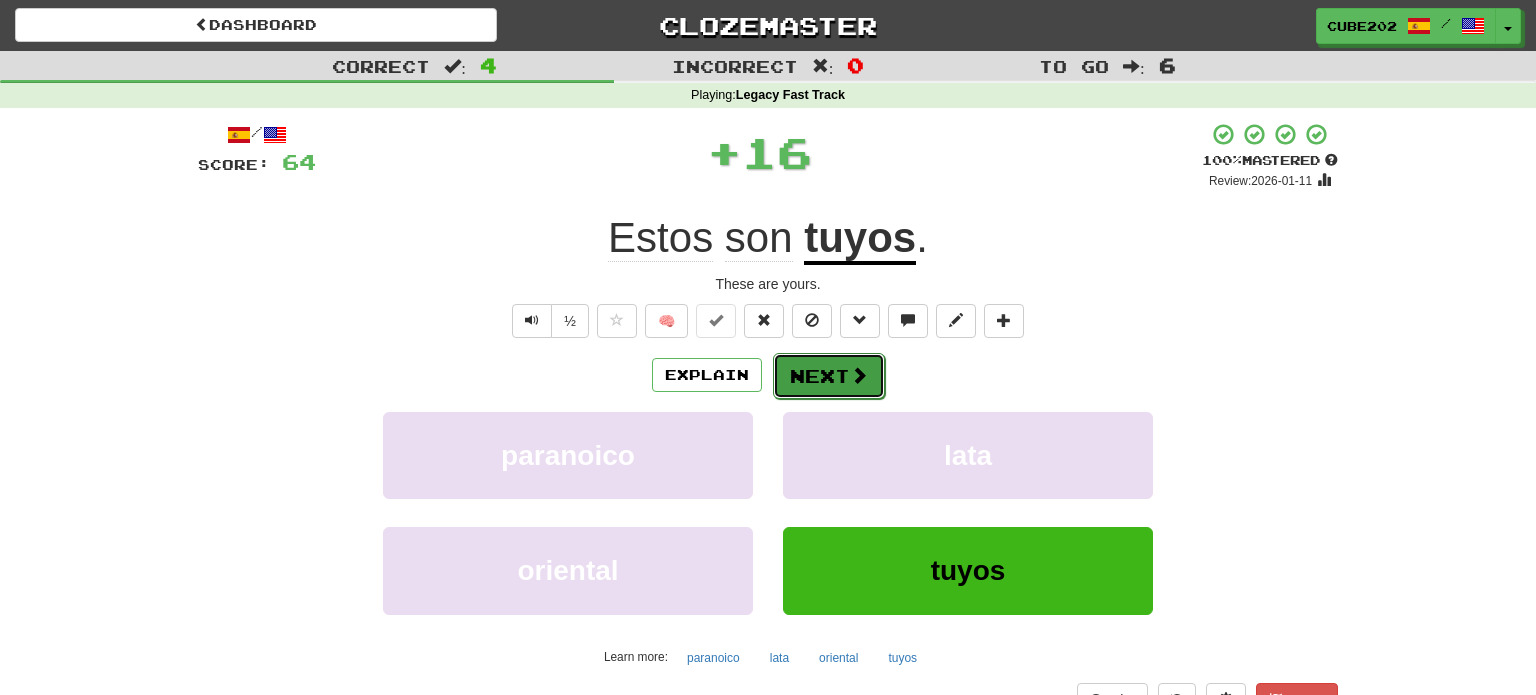 click on "Next" at bounding box center [829, 376] 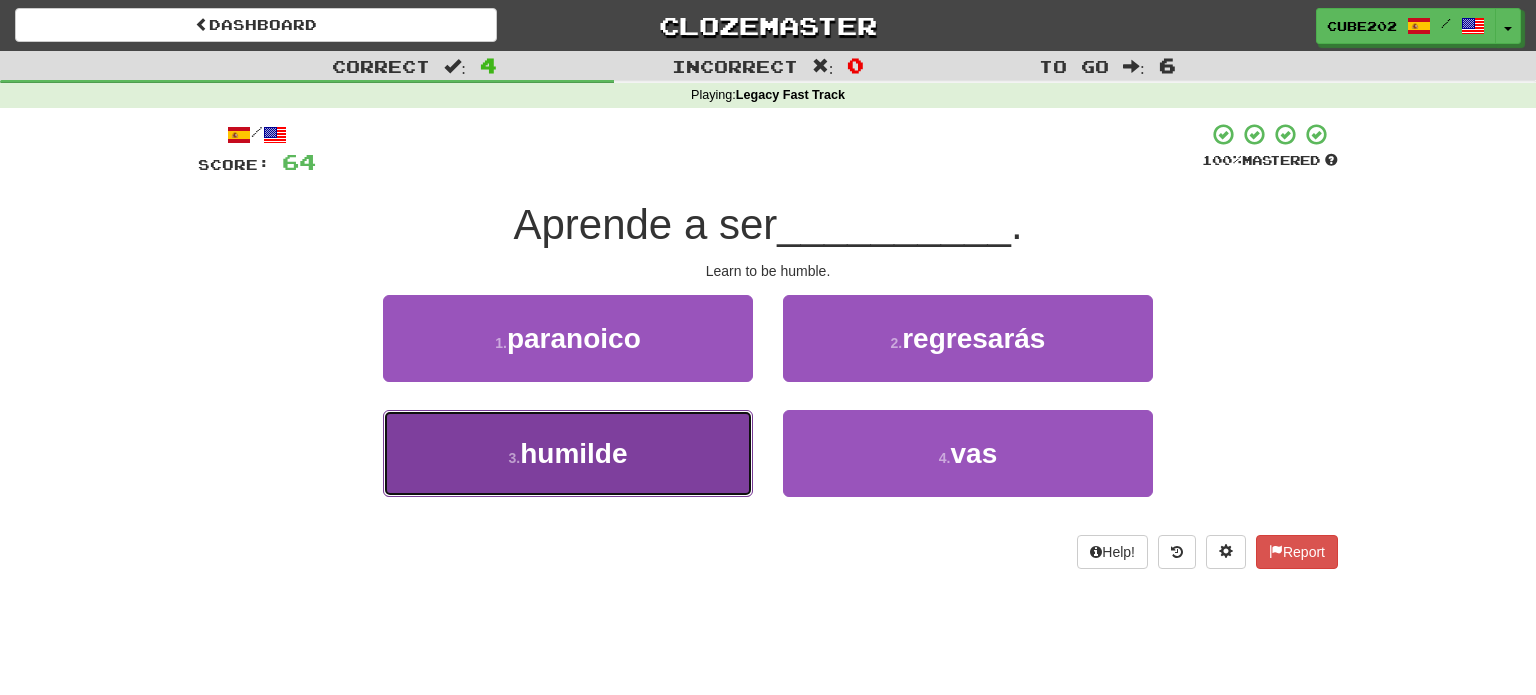 click on "3 .  humilde" at bounding box center [568, 453] 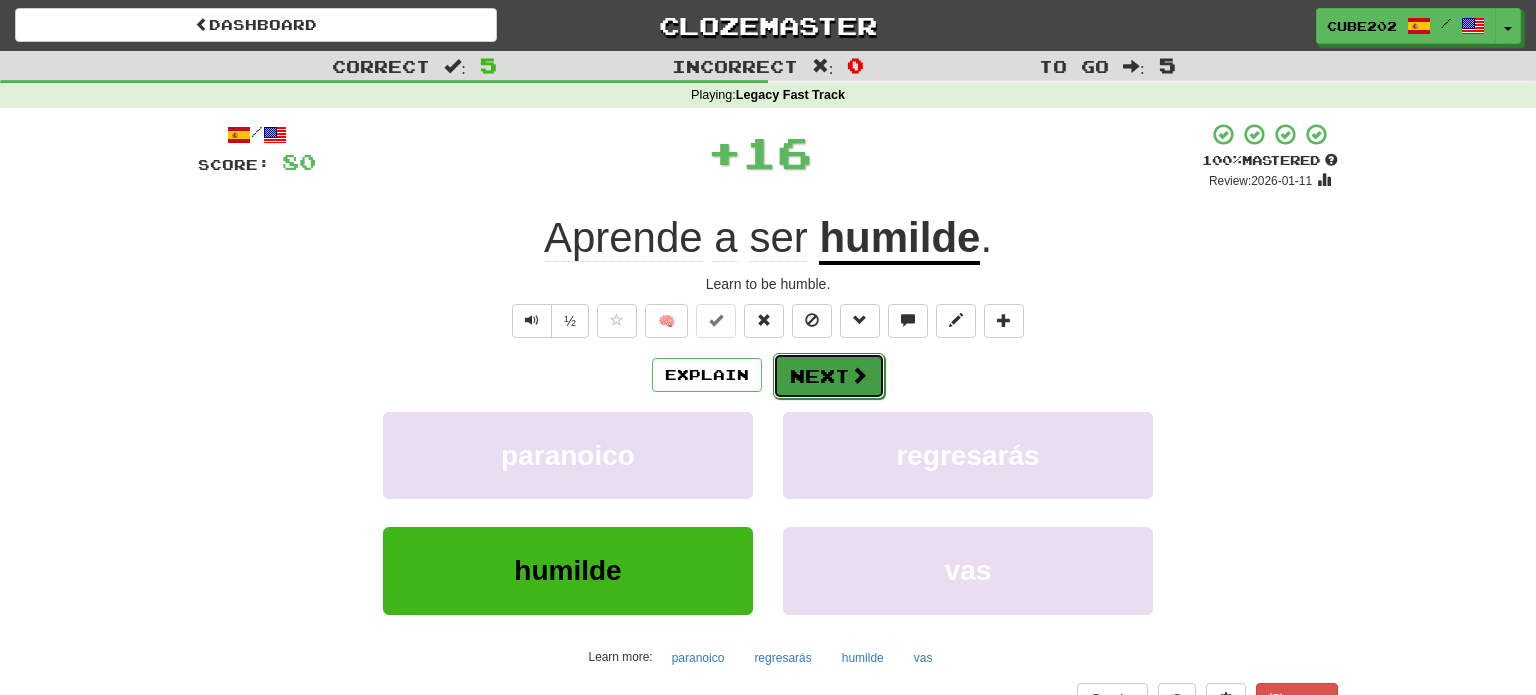 click on "Next" at bounding box center (829, 376) 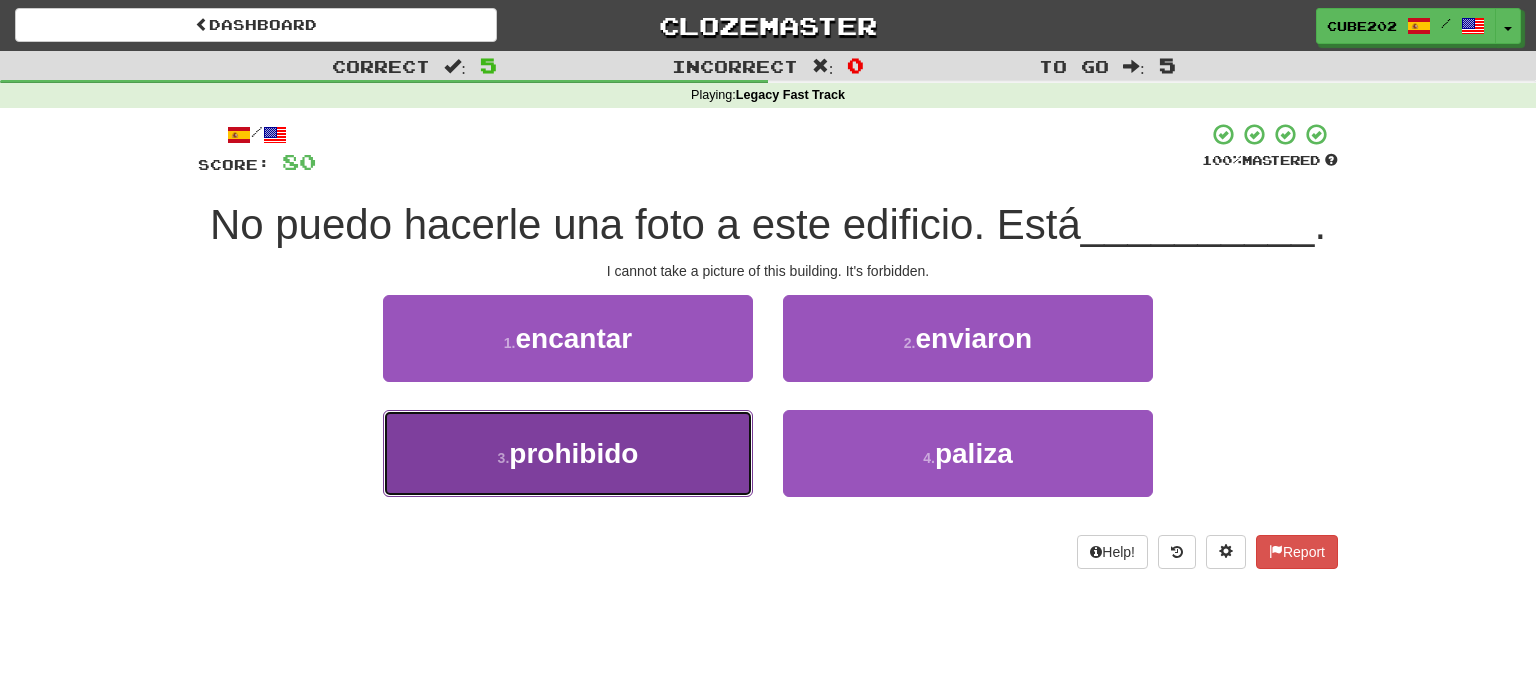 click on "3 .  prohibido" at bounding box center (568, 453) 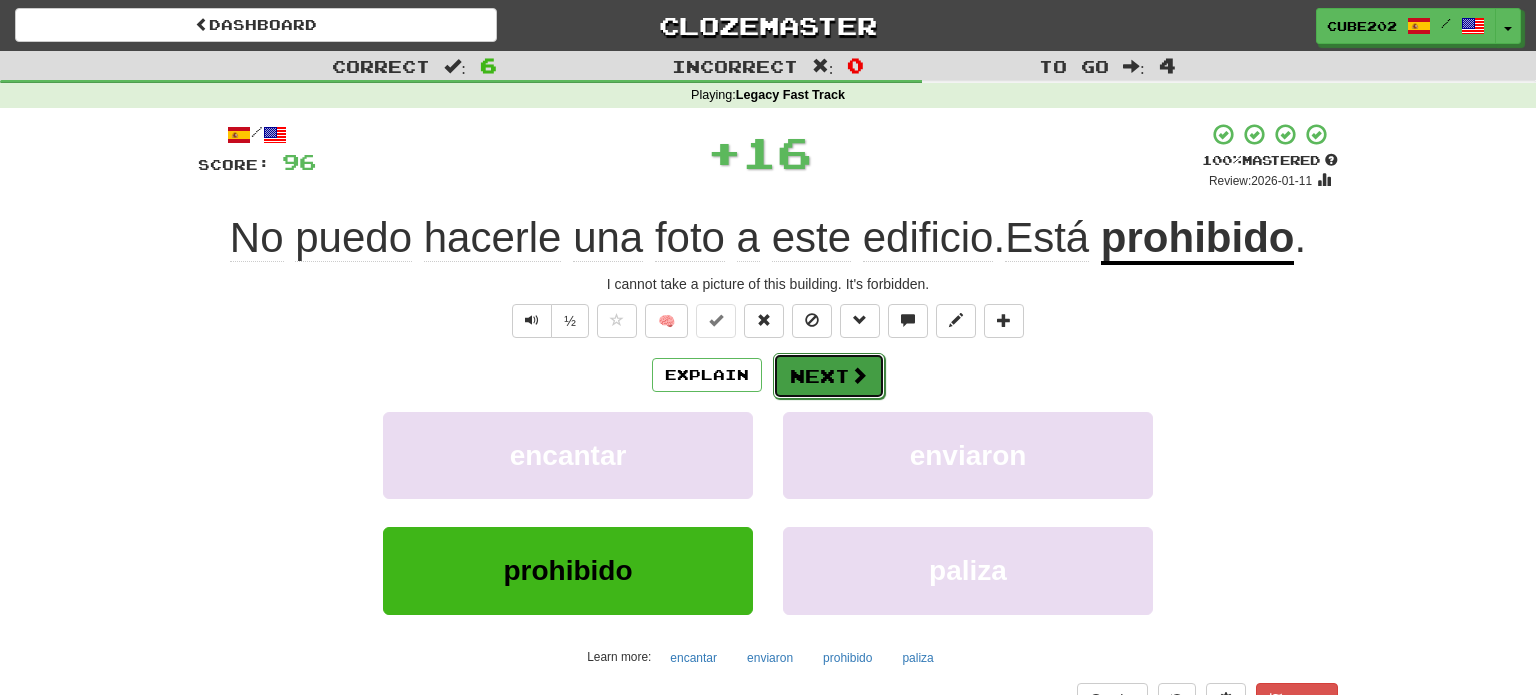 click on "Next" at bounding box center [829, 376] 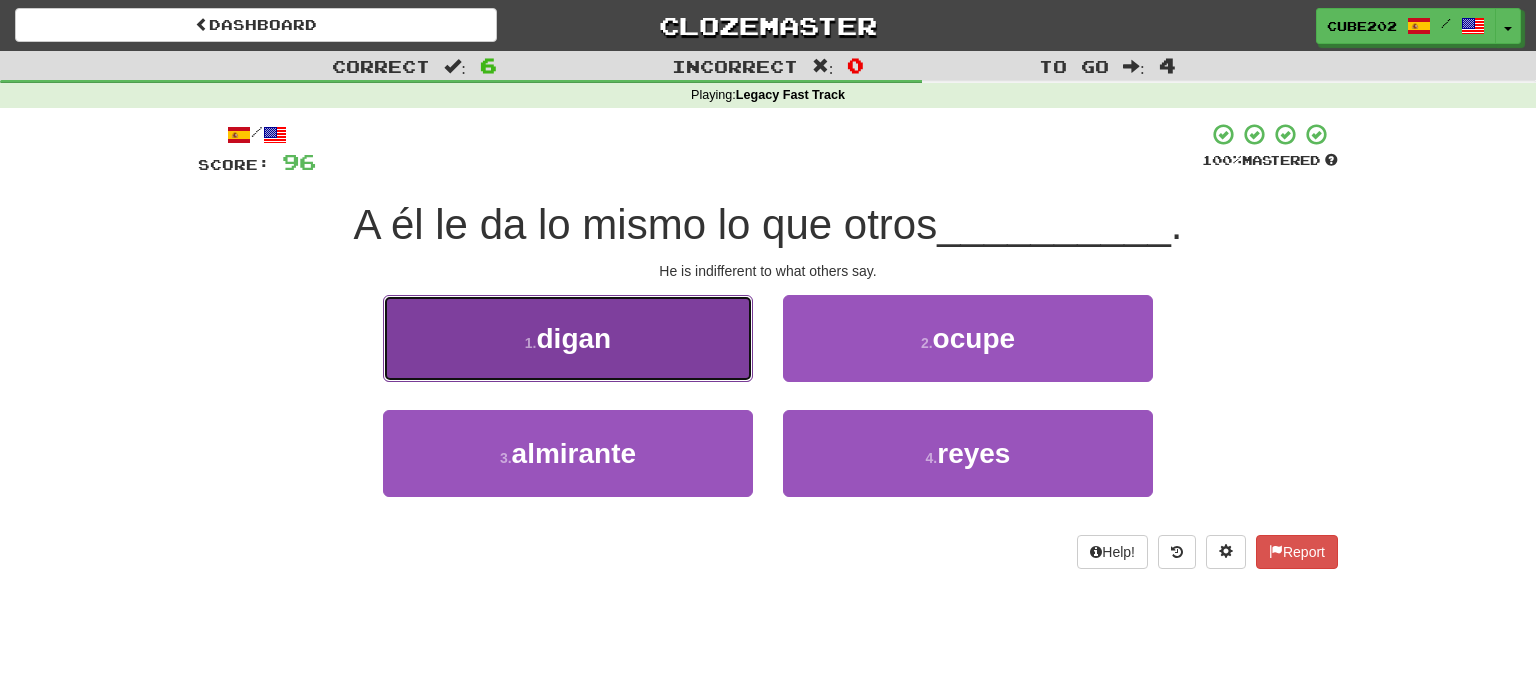 click on "1 .  digan" at bounding box center (568, 338) 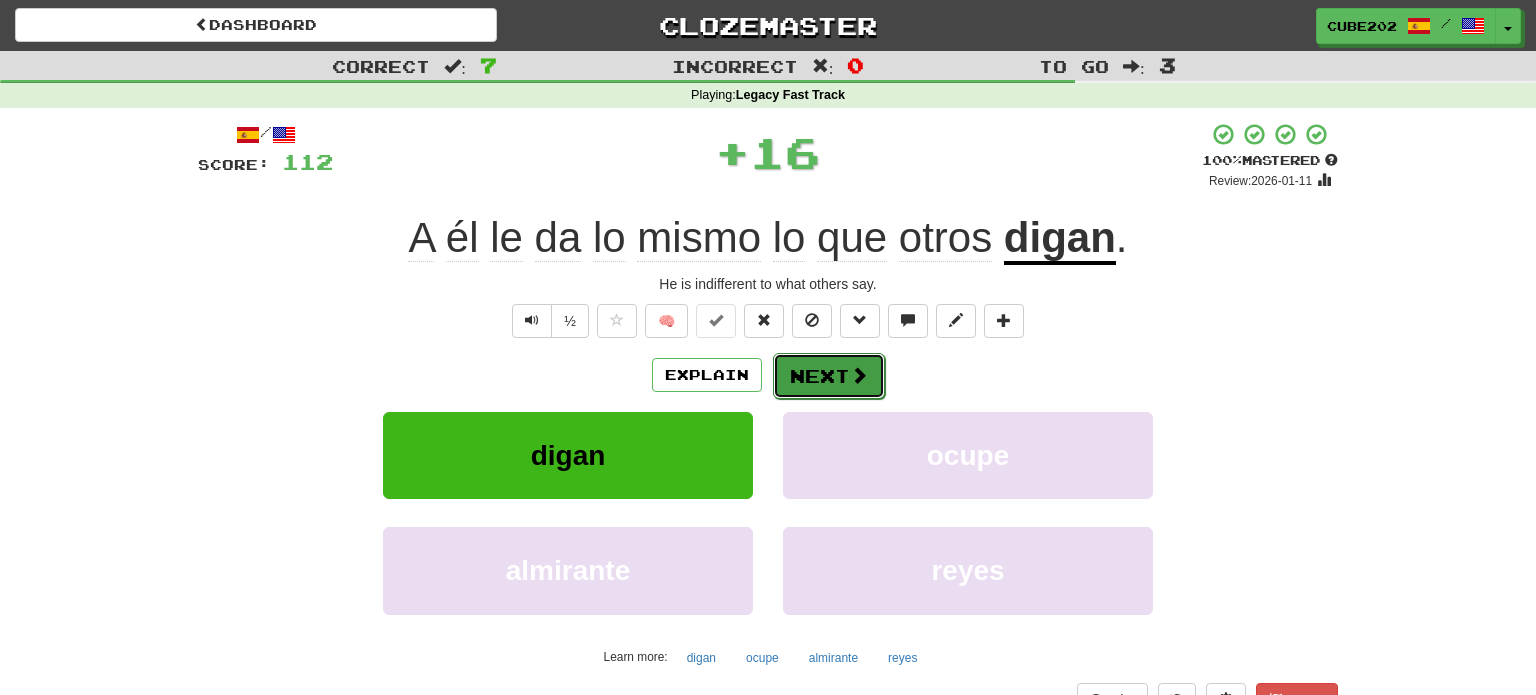 click on "Next" at bounding box center (829, 376) 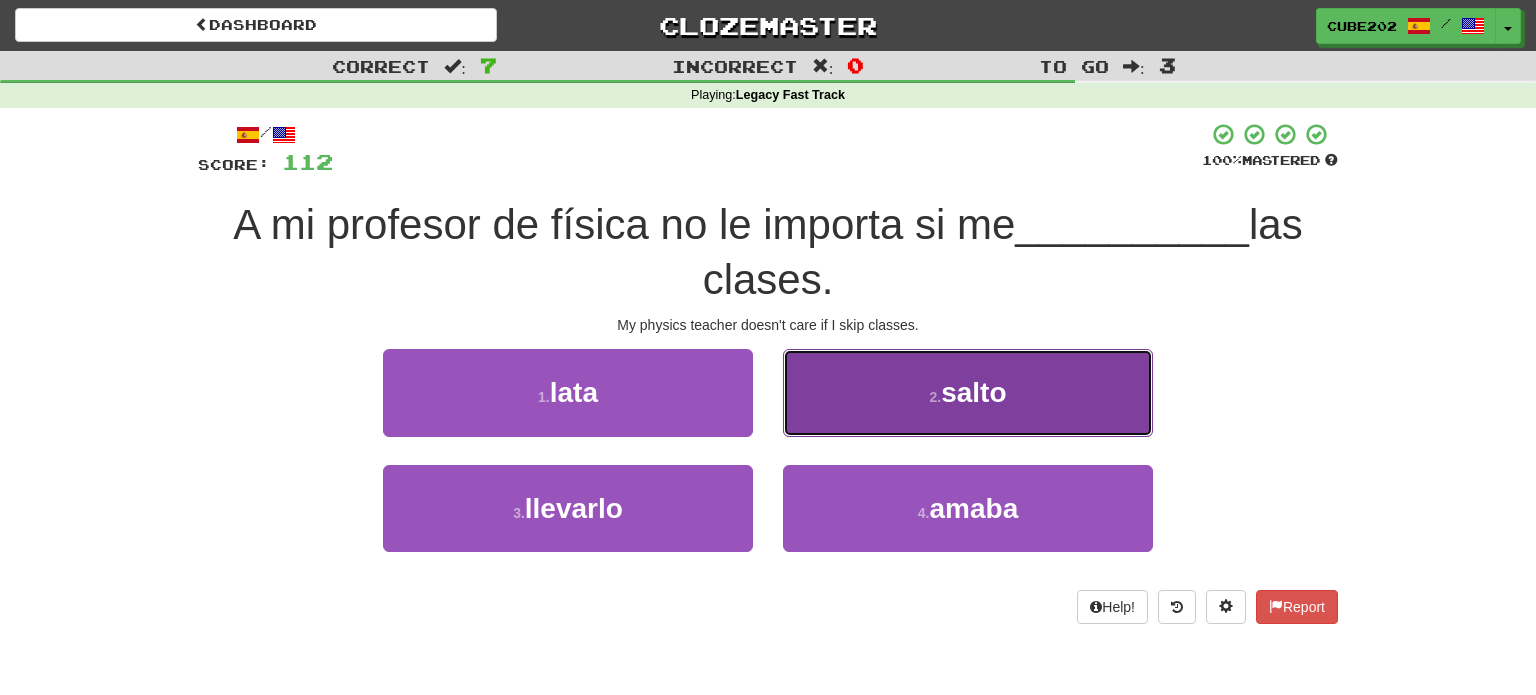 click on "2 .  salto" at bounding box center [968, 392] 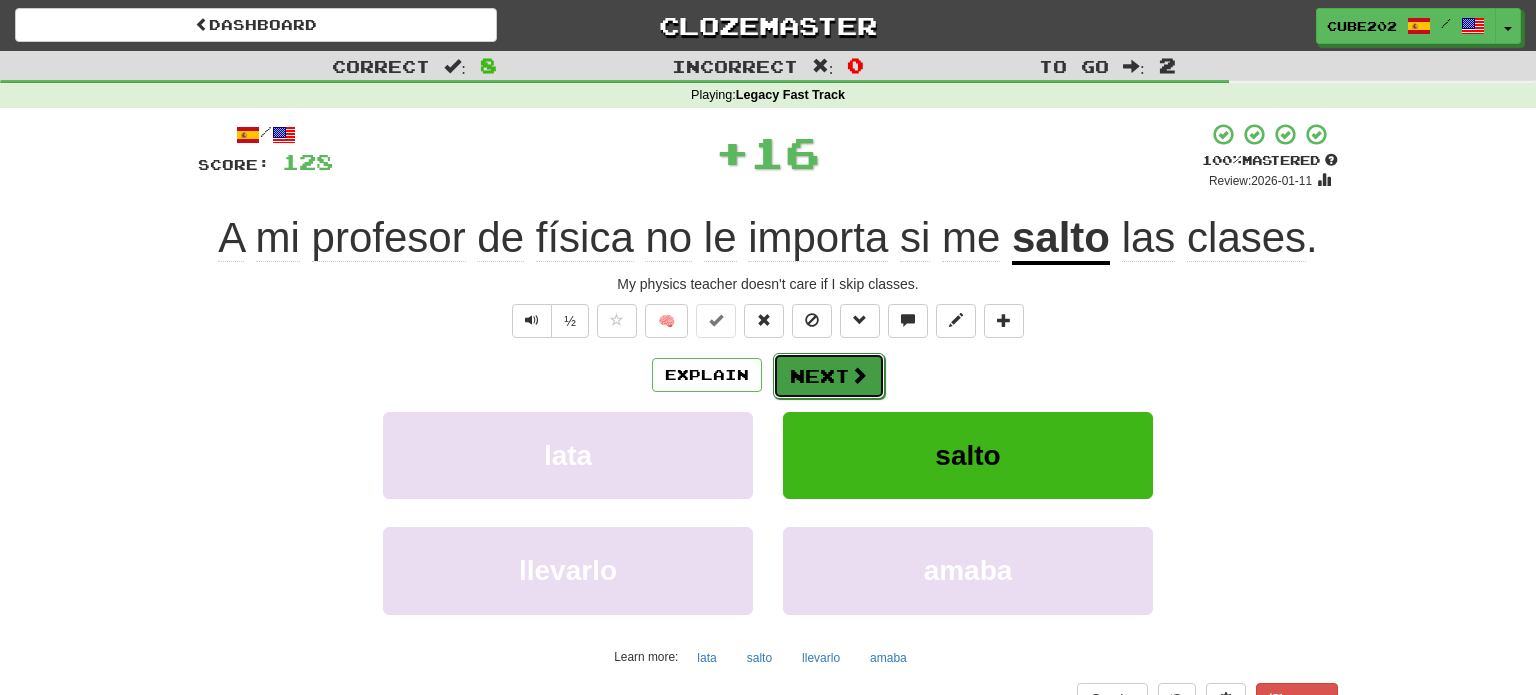 click on "Next" at bounding box center [829, 376] 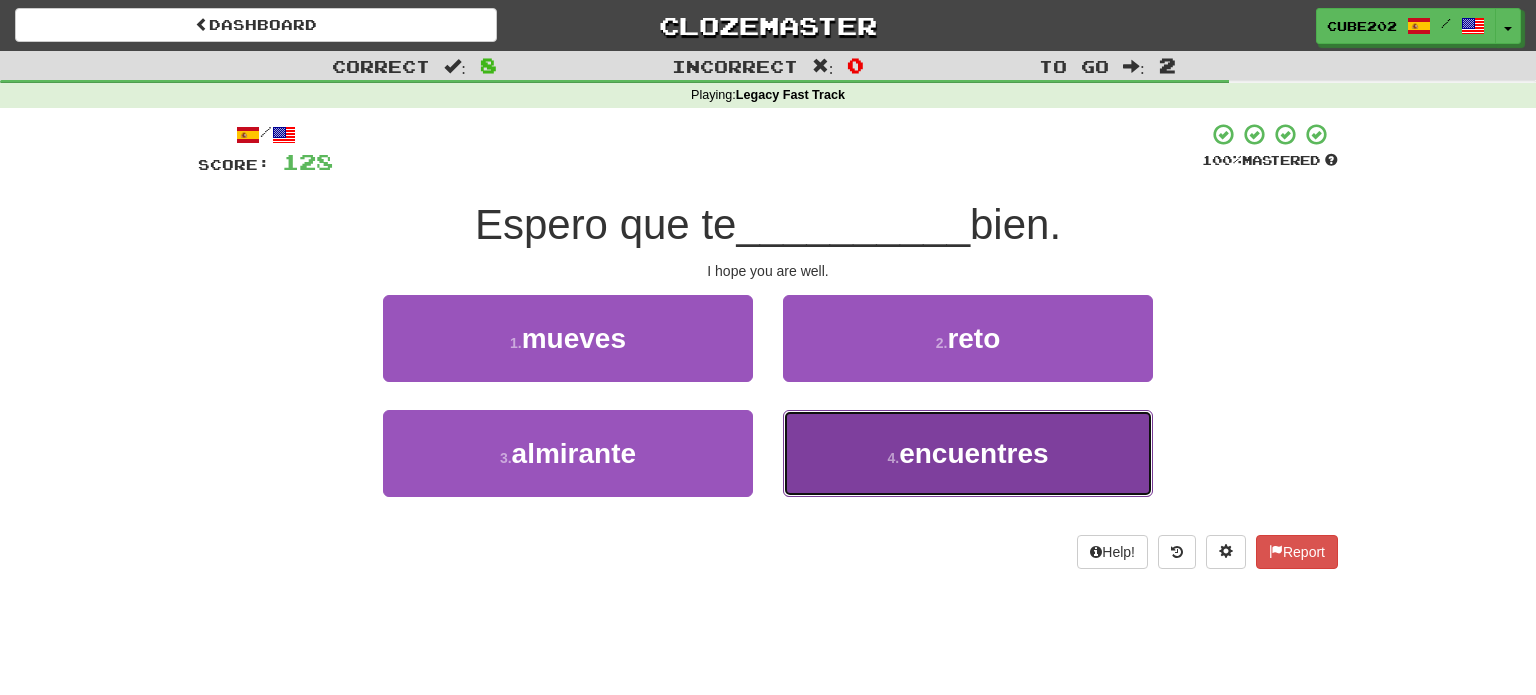 click on "encuentres" at bounding box center [973, 453] 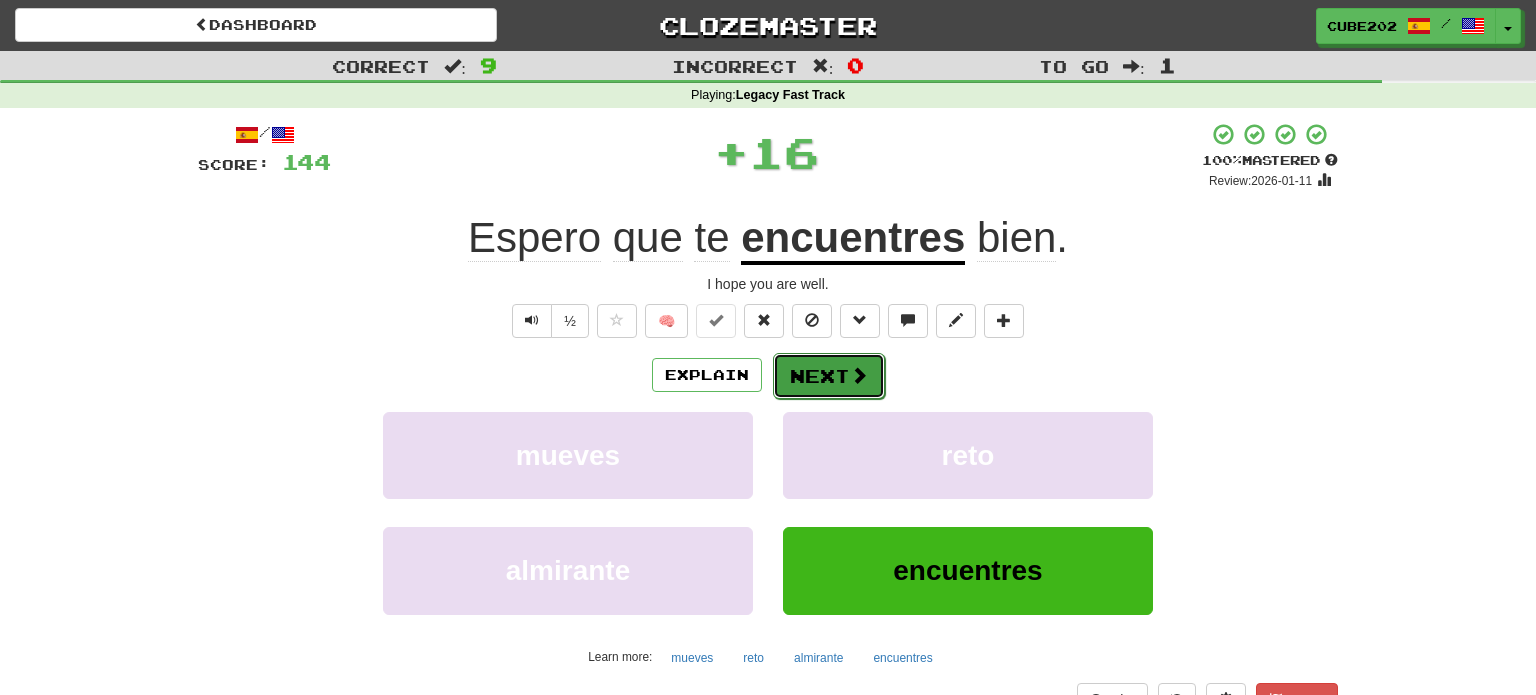 click on "Next" at bounding box center [829, 376] 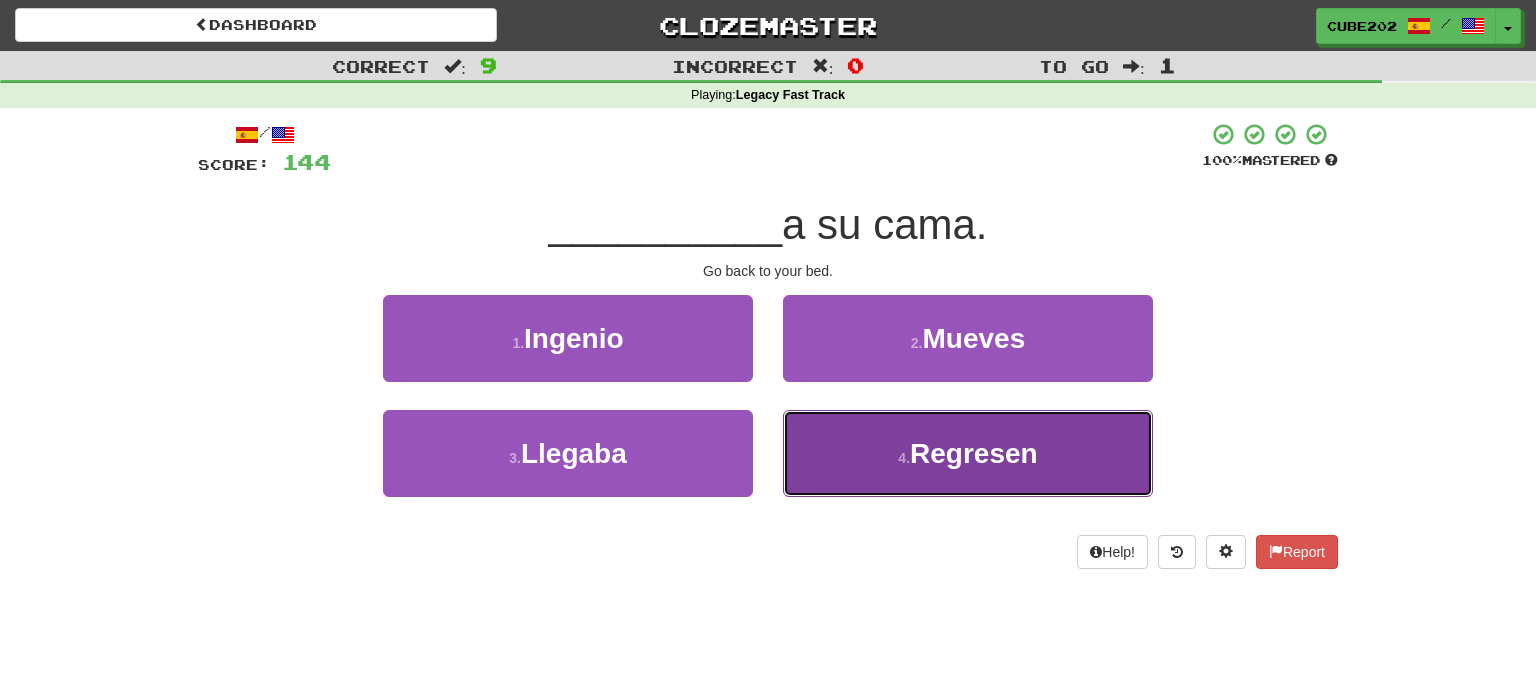 click on "4 .  Regresen" at bounding box center [968, 453] 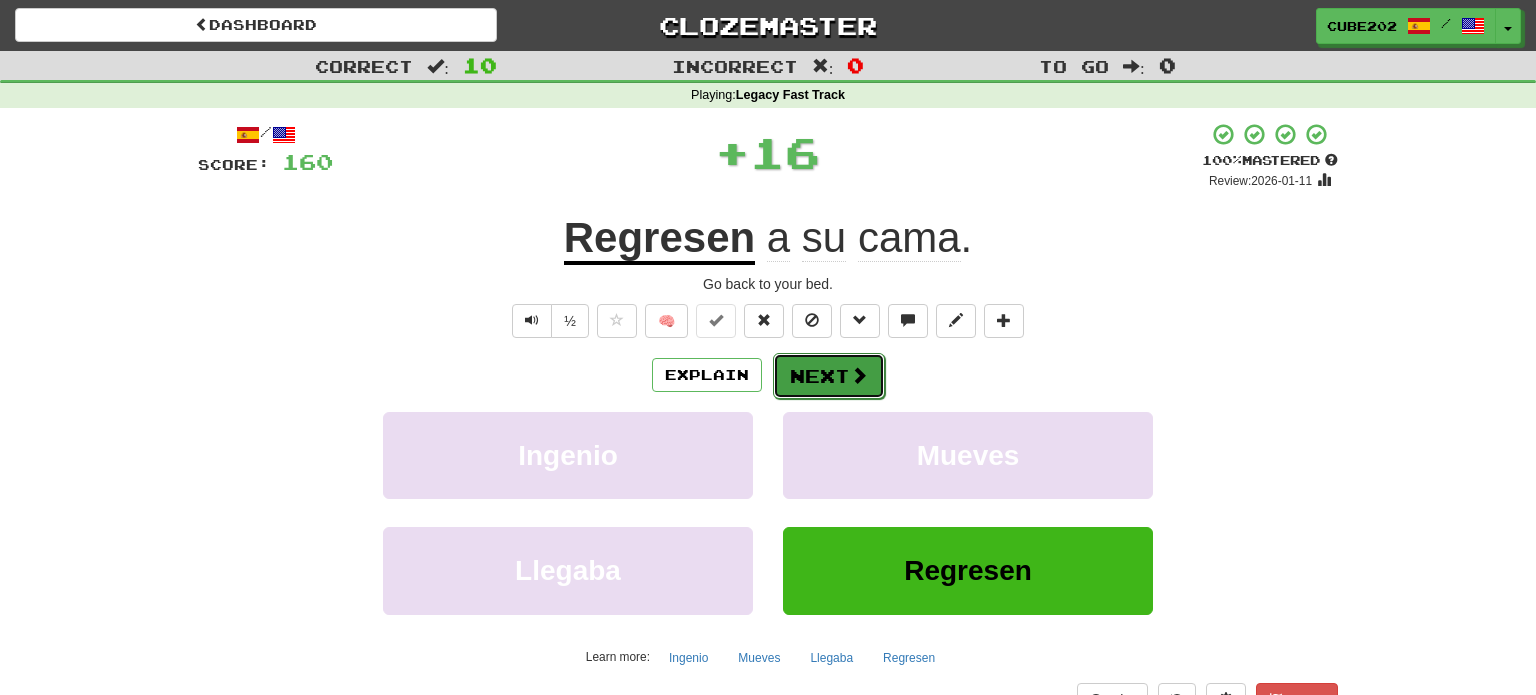 click on "Next" at bounding box center [829, 376] 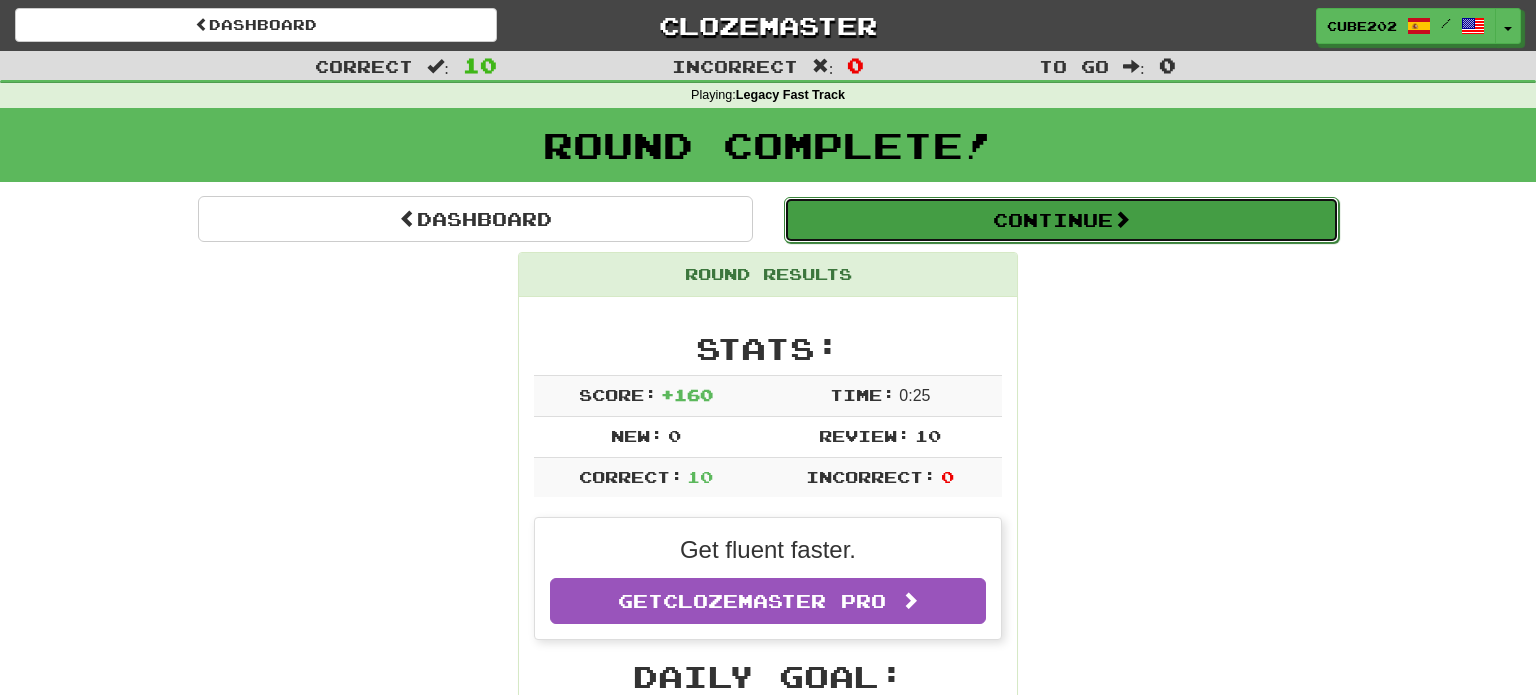 click on "Continue" at bounding box center (1061, 220) 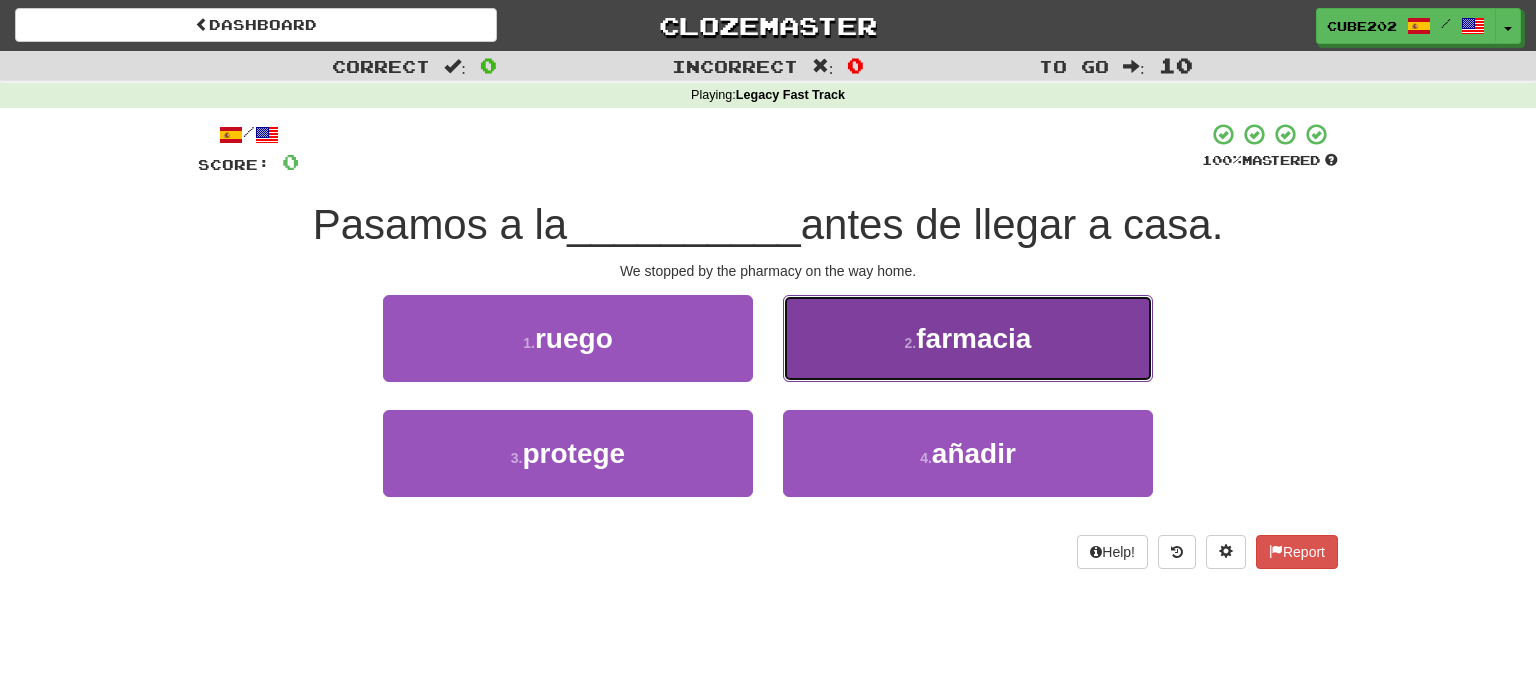click on "2 .  farmacia" at bounding box center [968, 338] 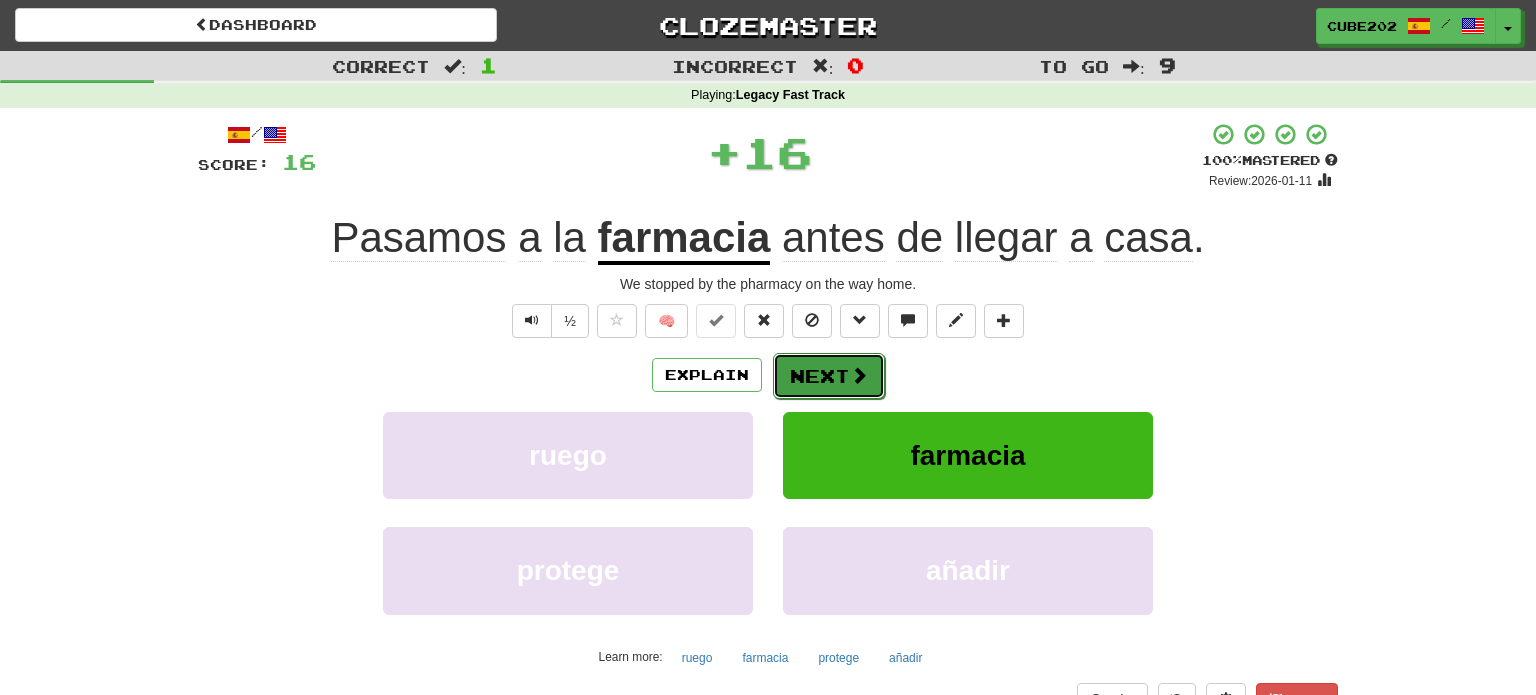 click on "Next" at bounding box center (829, 376) 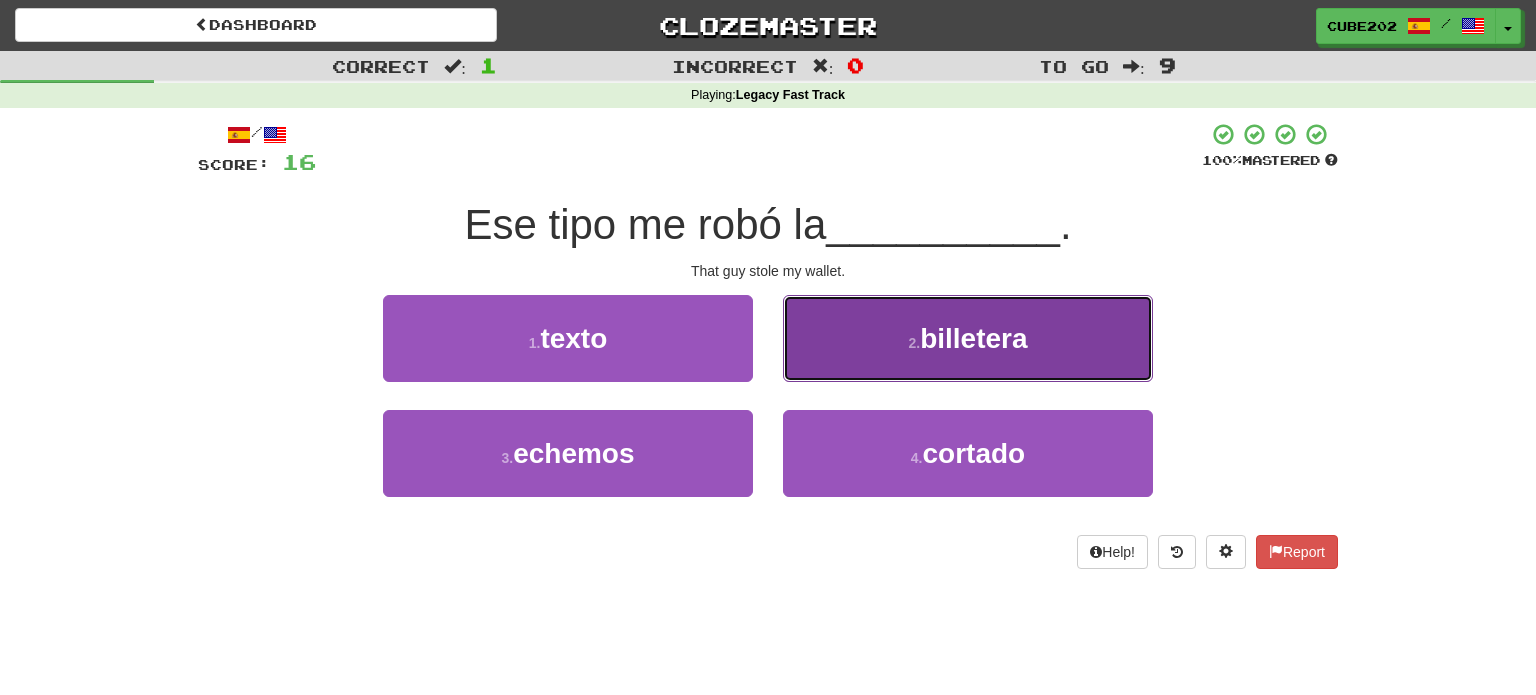 click on "2 .  billetera" at bounding box center (968, 338) 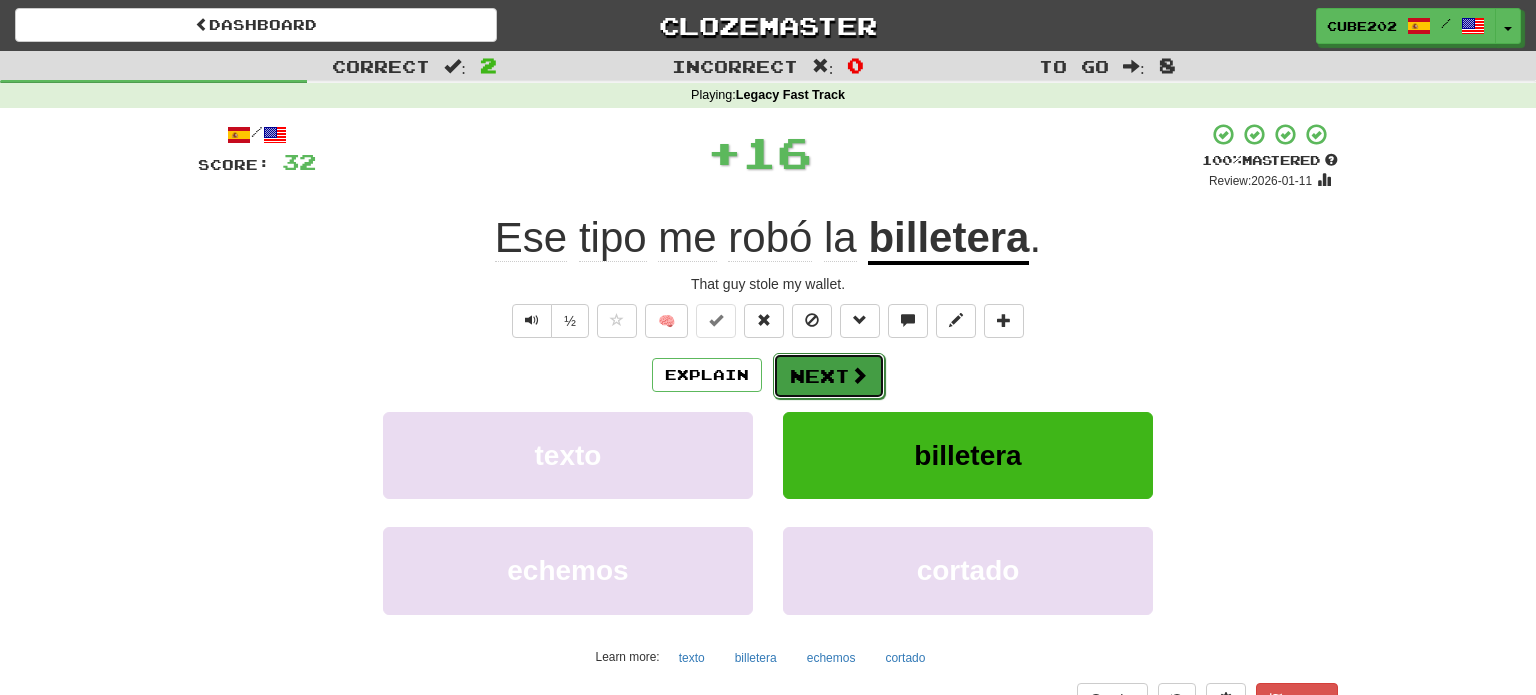 click on "Next" at bounding box center (829, 376) 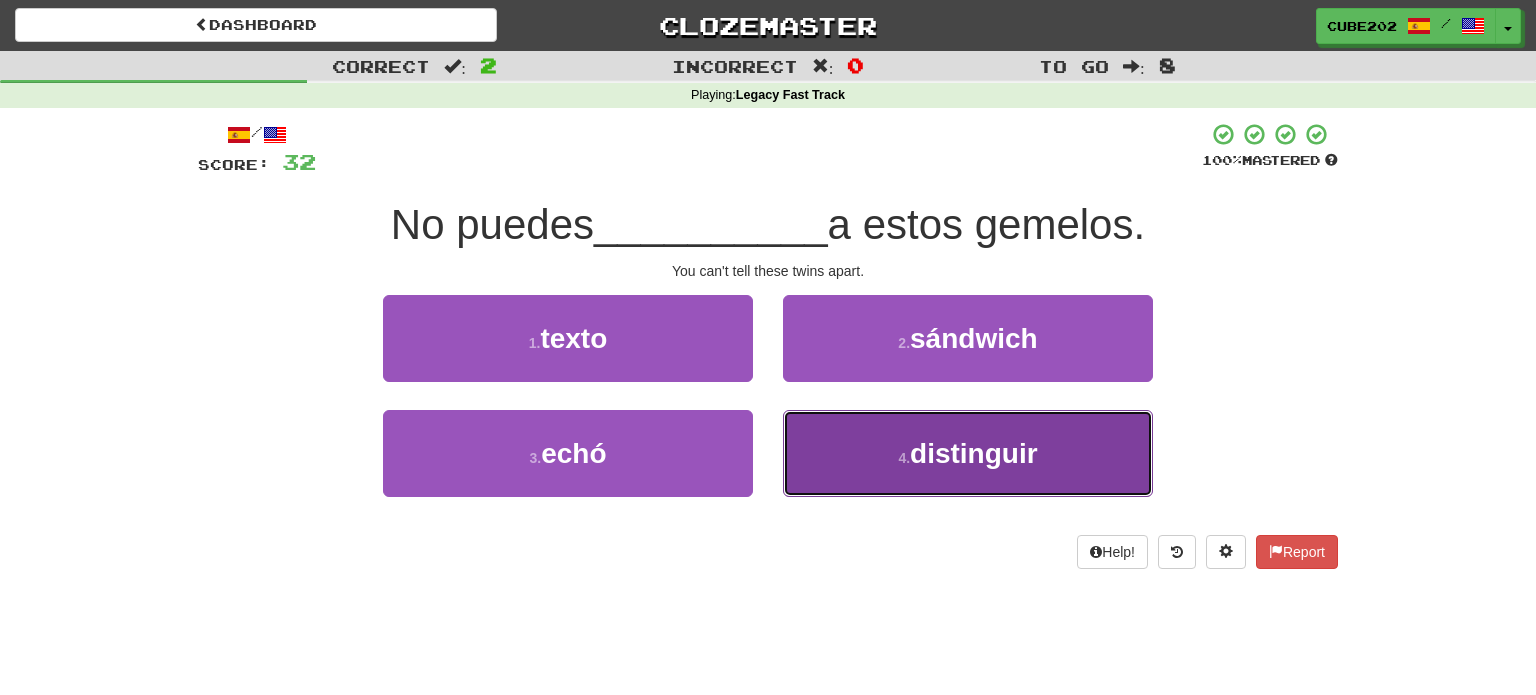 click on "4 .  distinguir" at bounding box center (968, 453) 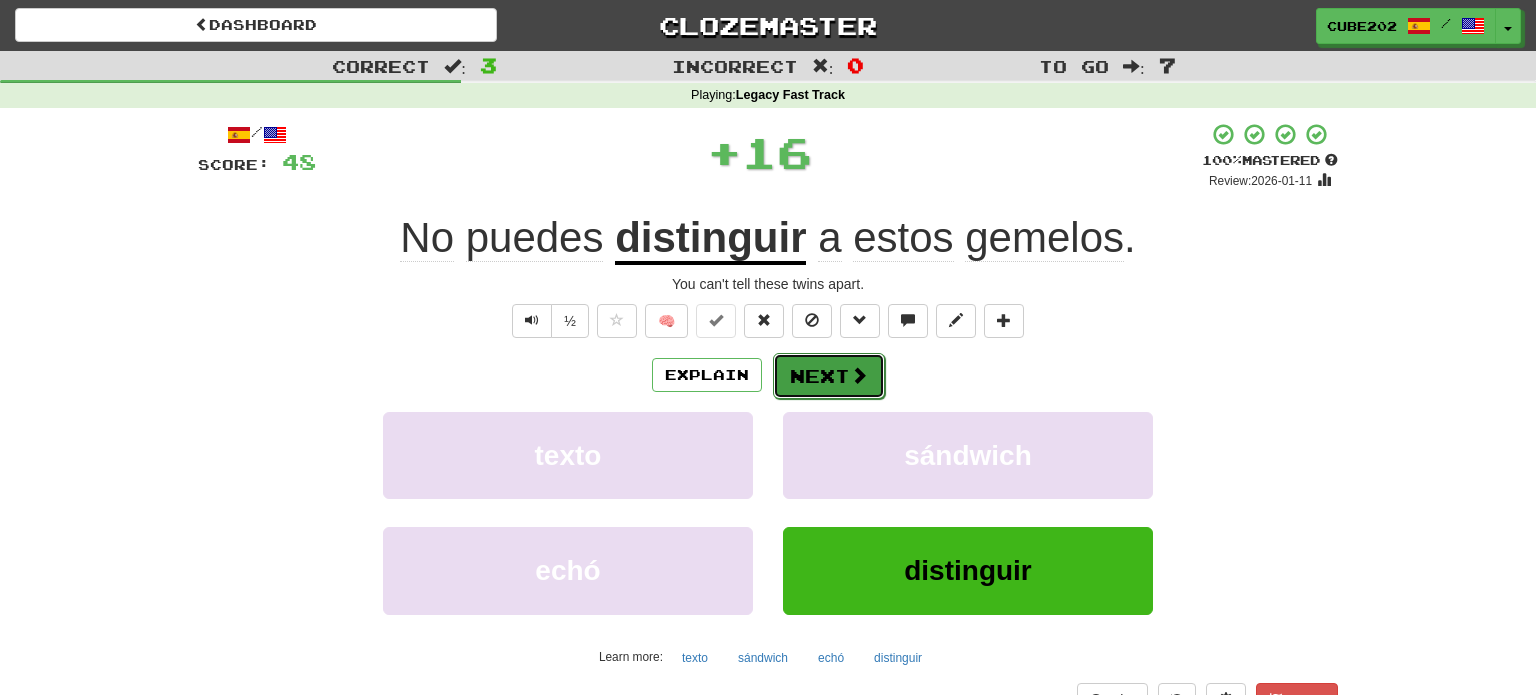 click on "Next" at bounding box center [829, 376] 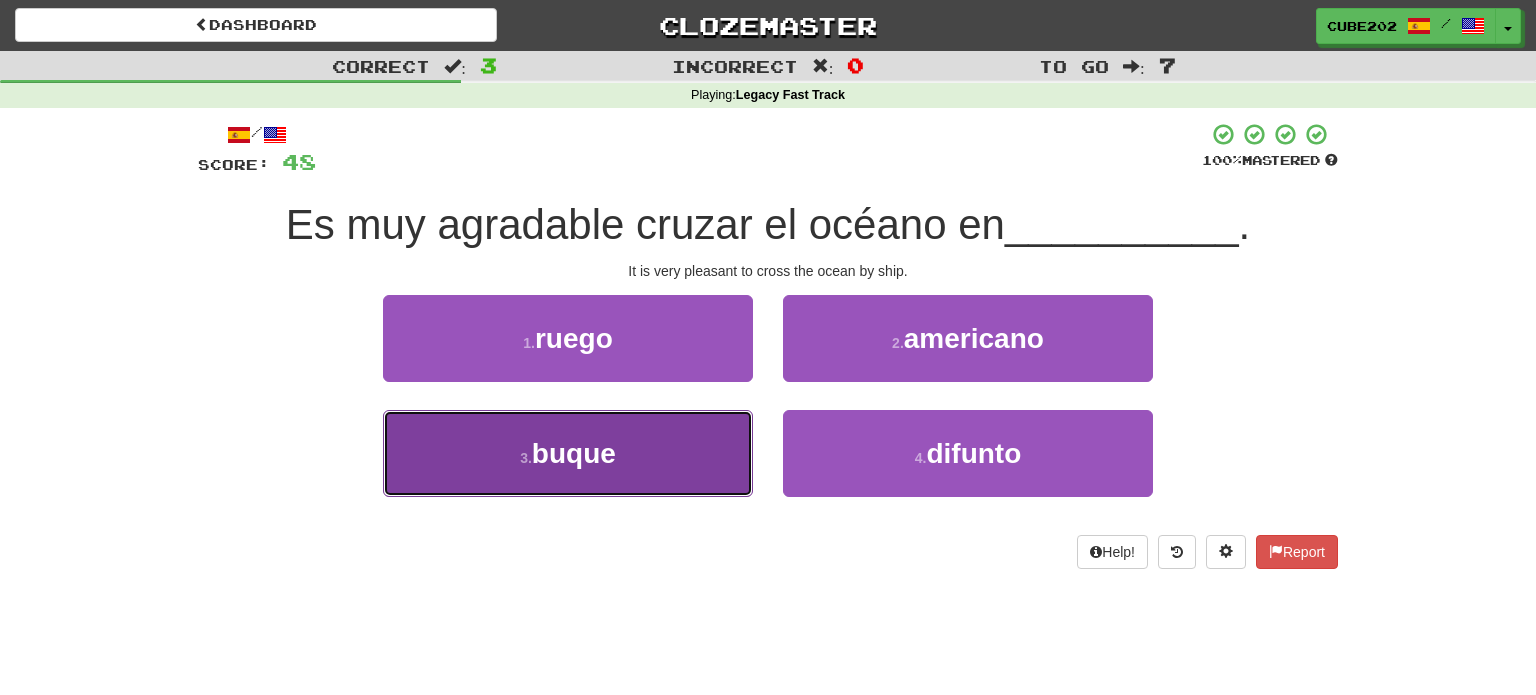 click on "3 .  buque" at bounding box center [568, 453] 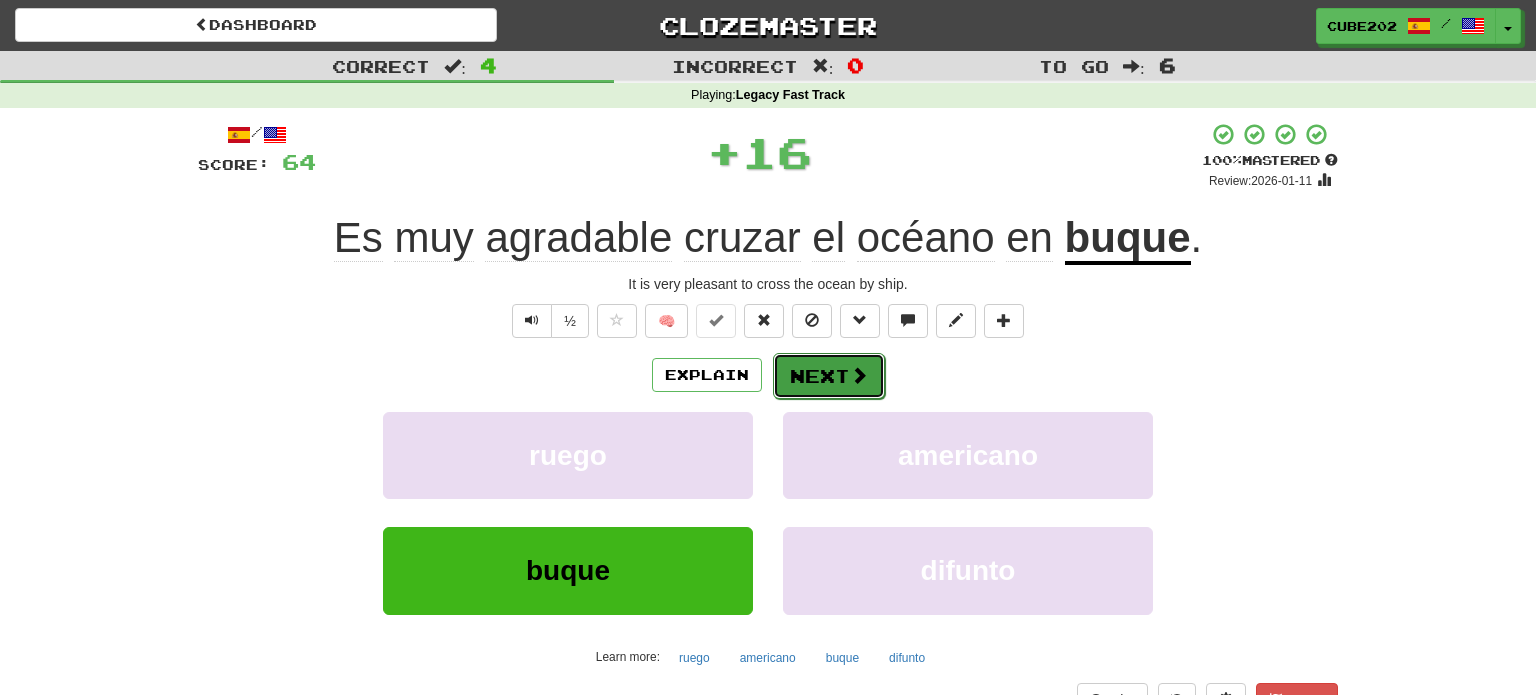 click on "Next" at bounding box center (829, 376) 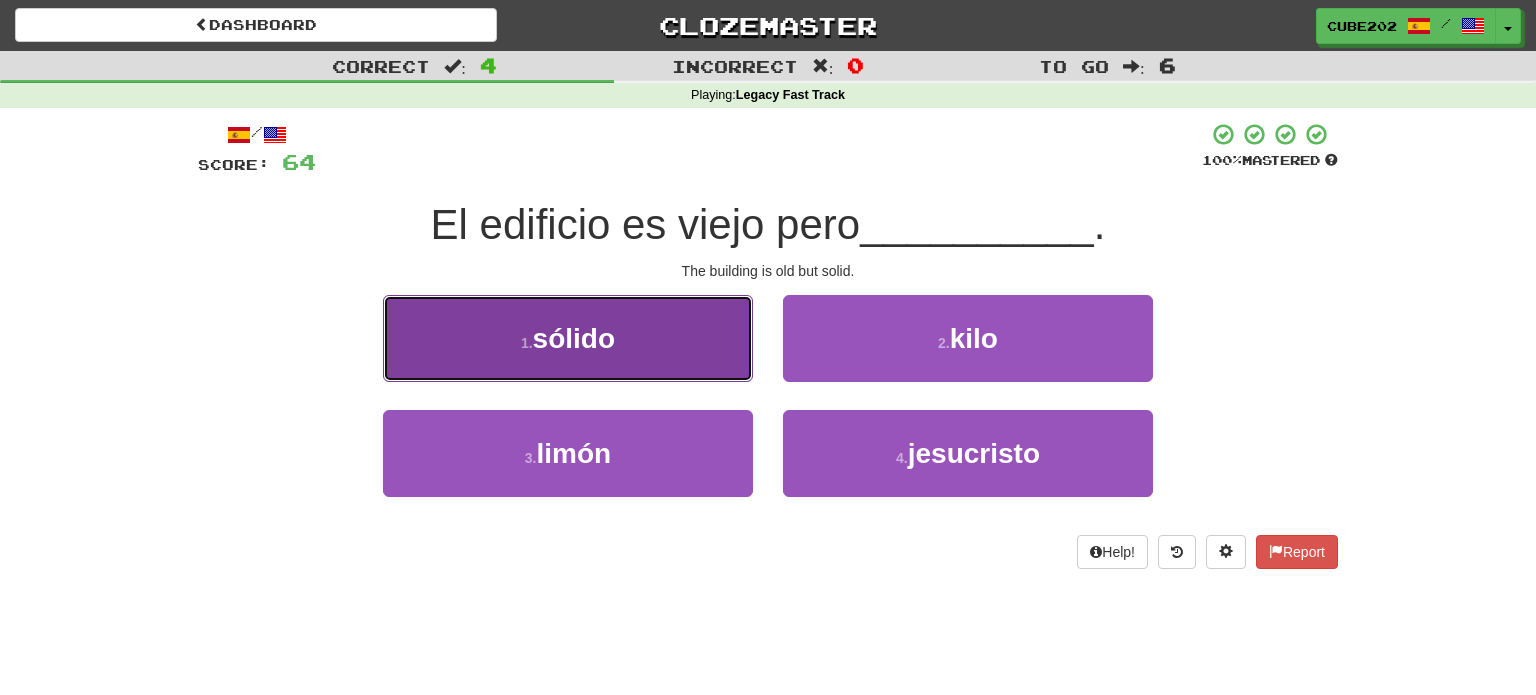 click on "1 .  sólido" at bounding box center [568, 338] 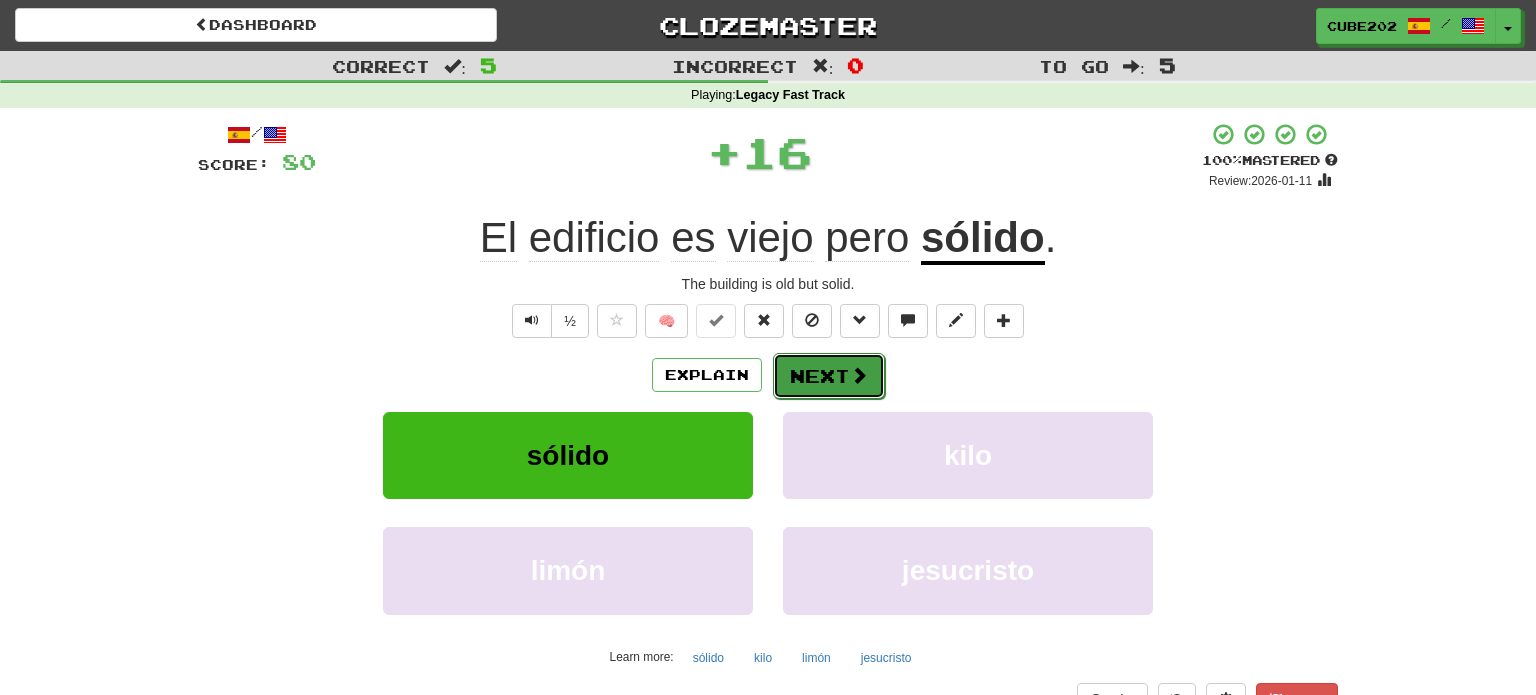 click on "Next" at bounding box center [829, 376] 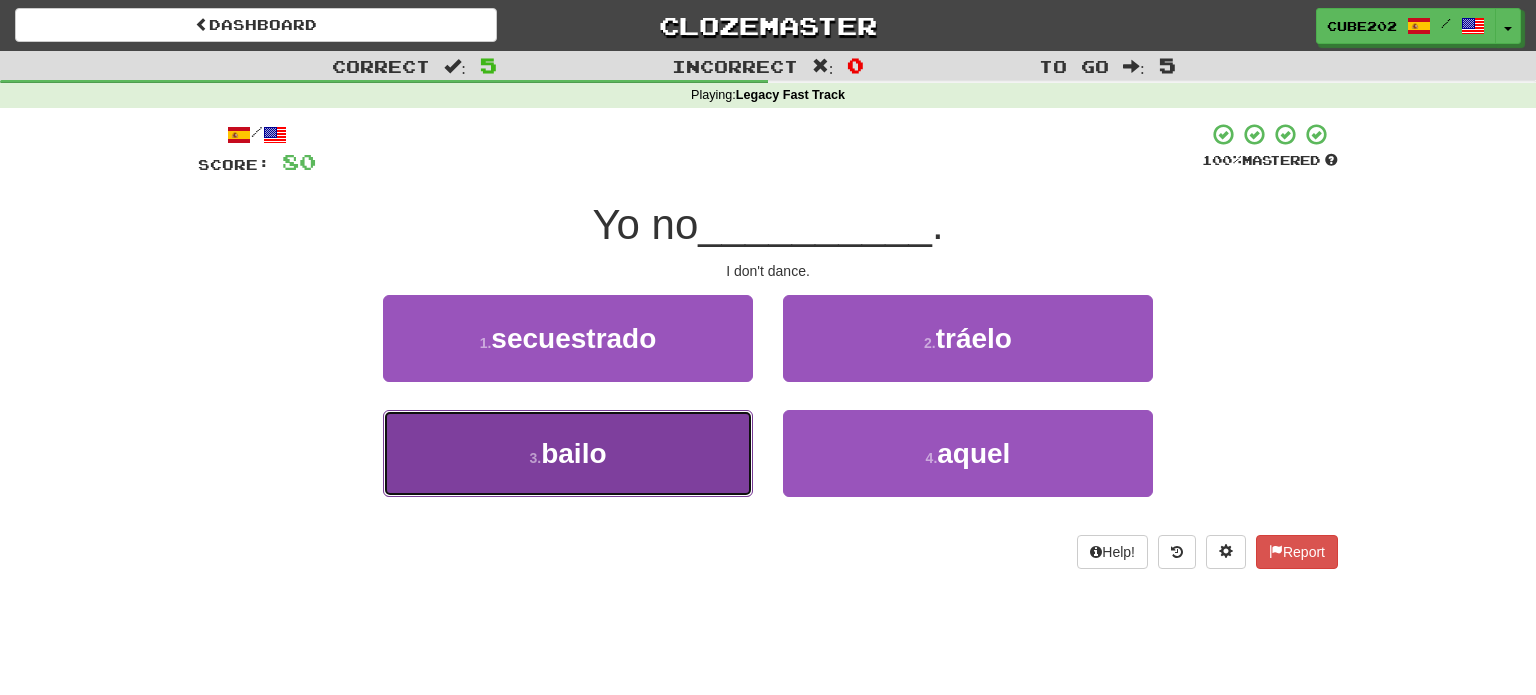 click on "3 .  bailo" at bounding box center [568, 453] 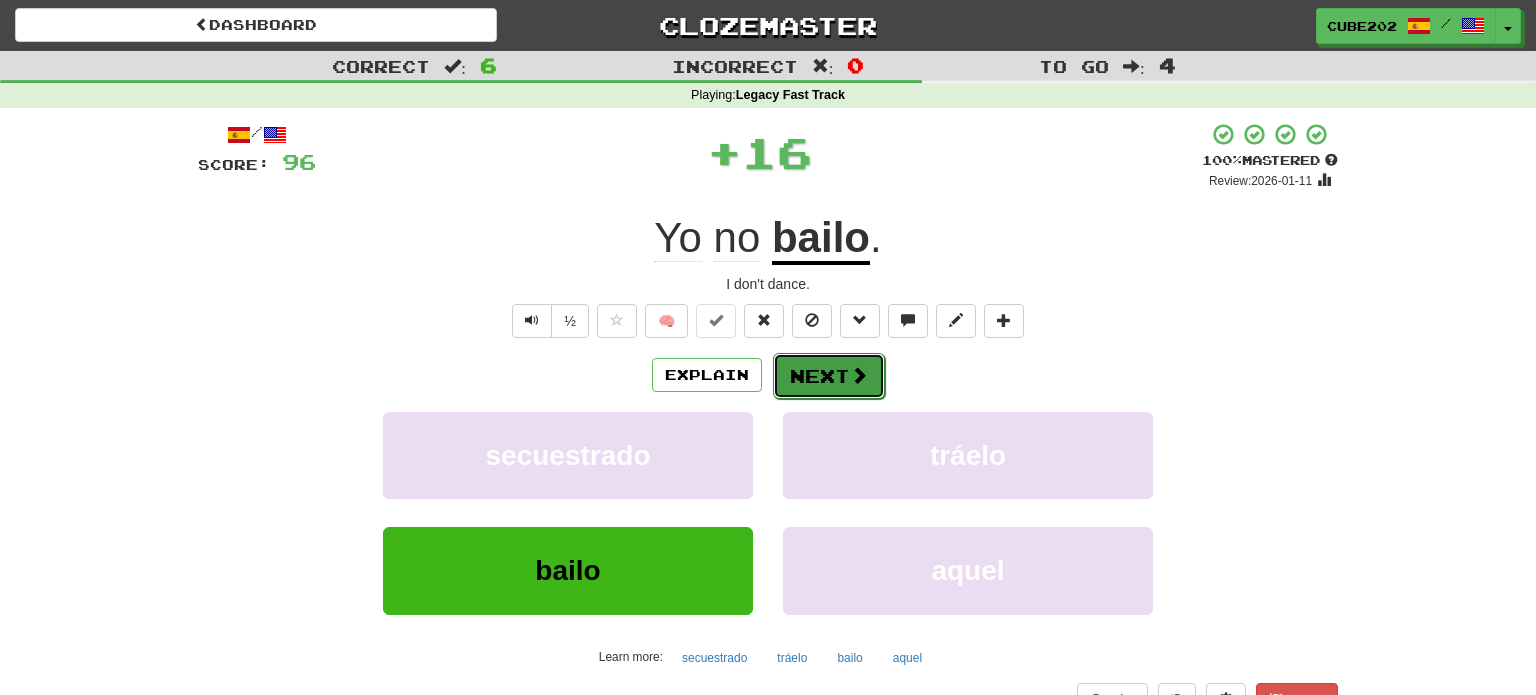 click on "Next" at bounding box center [829, 376] 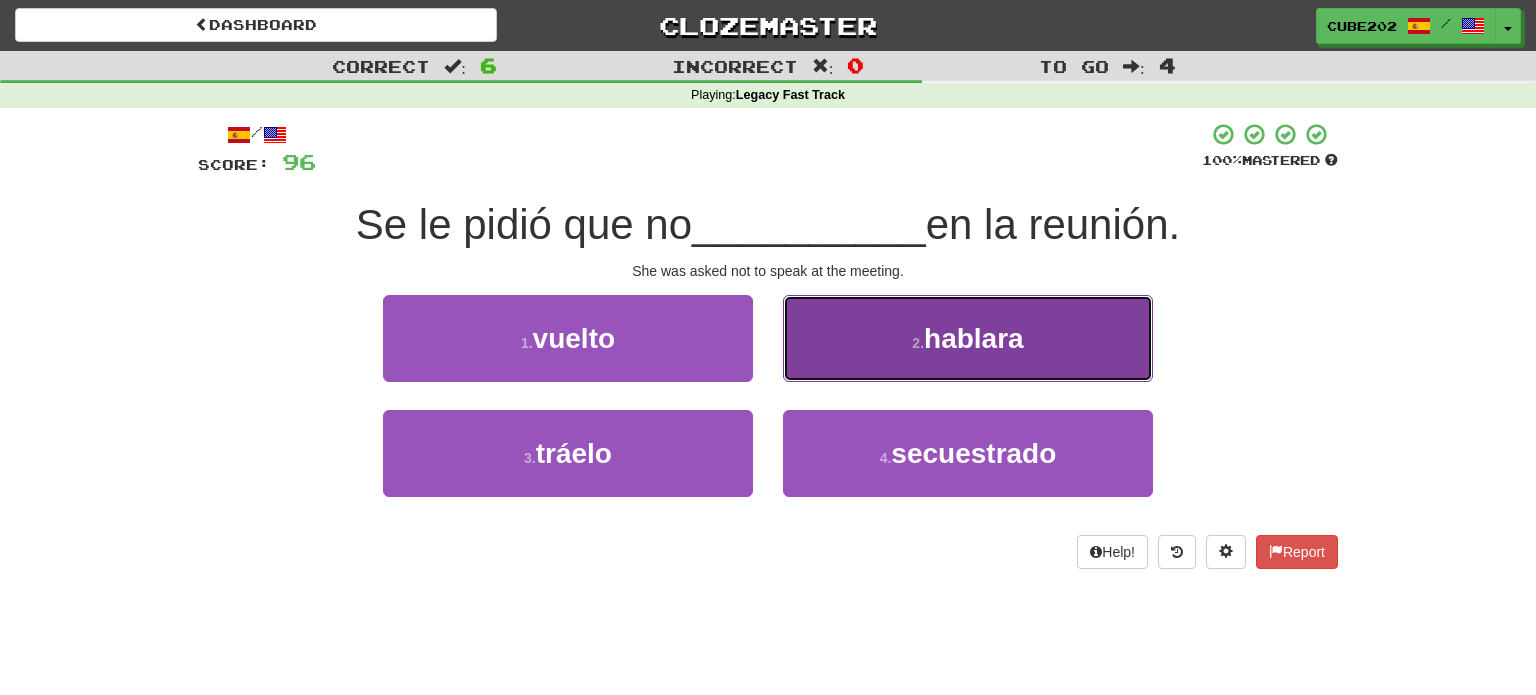 click on "2 .  hablara" at bounding box center [968, 338] 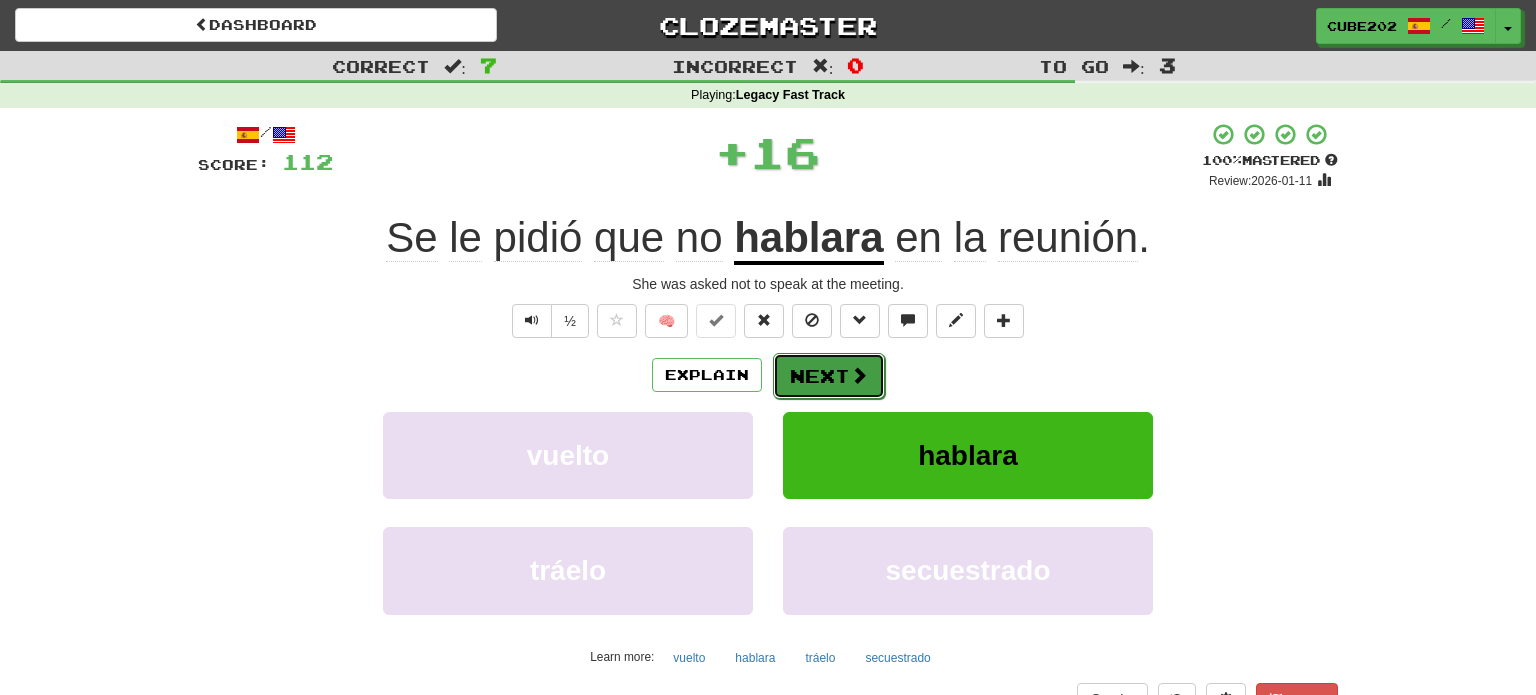 click on "Next" at bounding box center [829, 376] 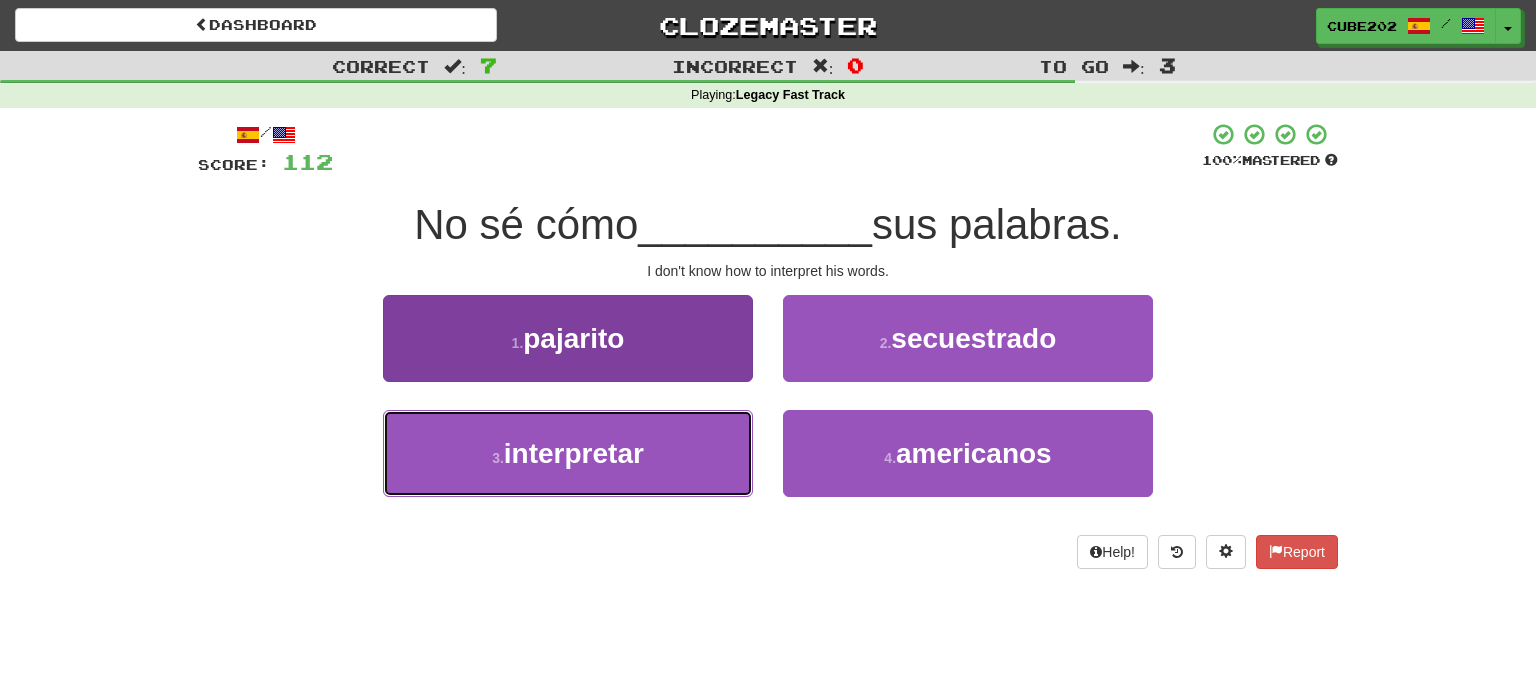 click on "3 .  interpretar" at bounding box center [568, 453] 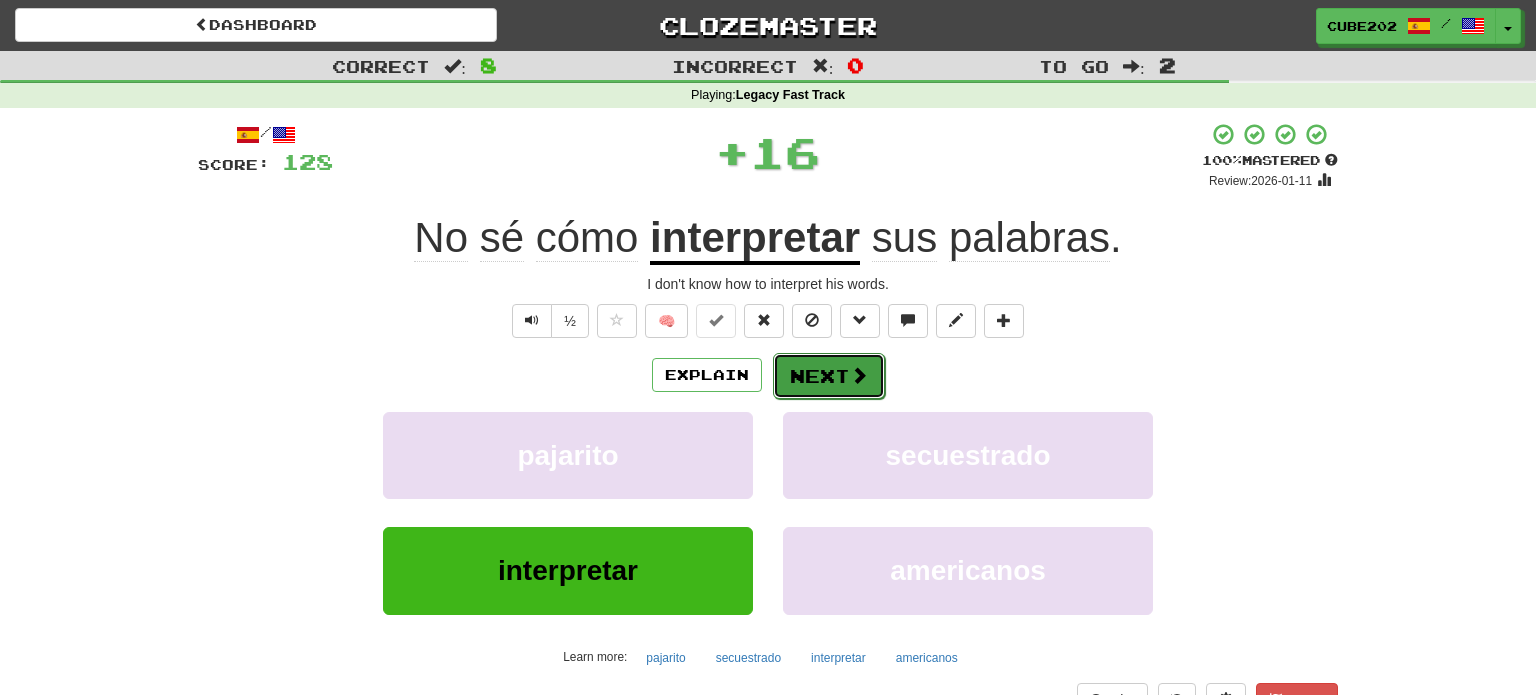 click on "Next" at bounding box center (829, 376) 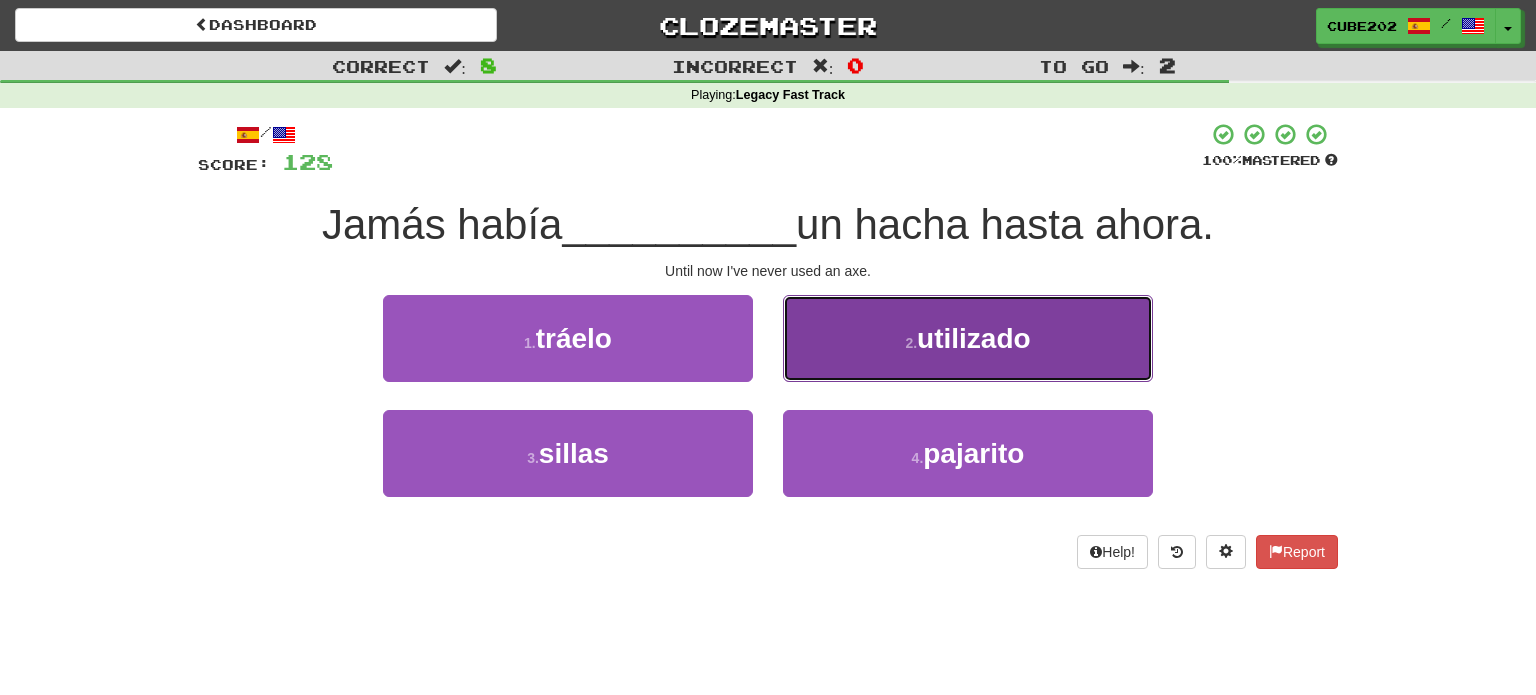 click on "2 .  utilizado" at bounding box center [968, 338] 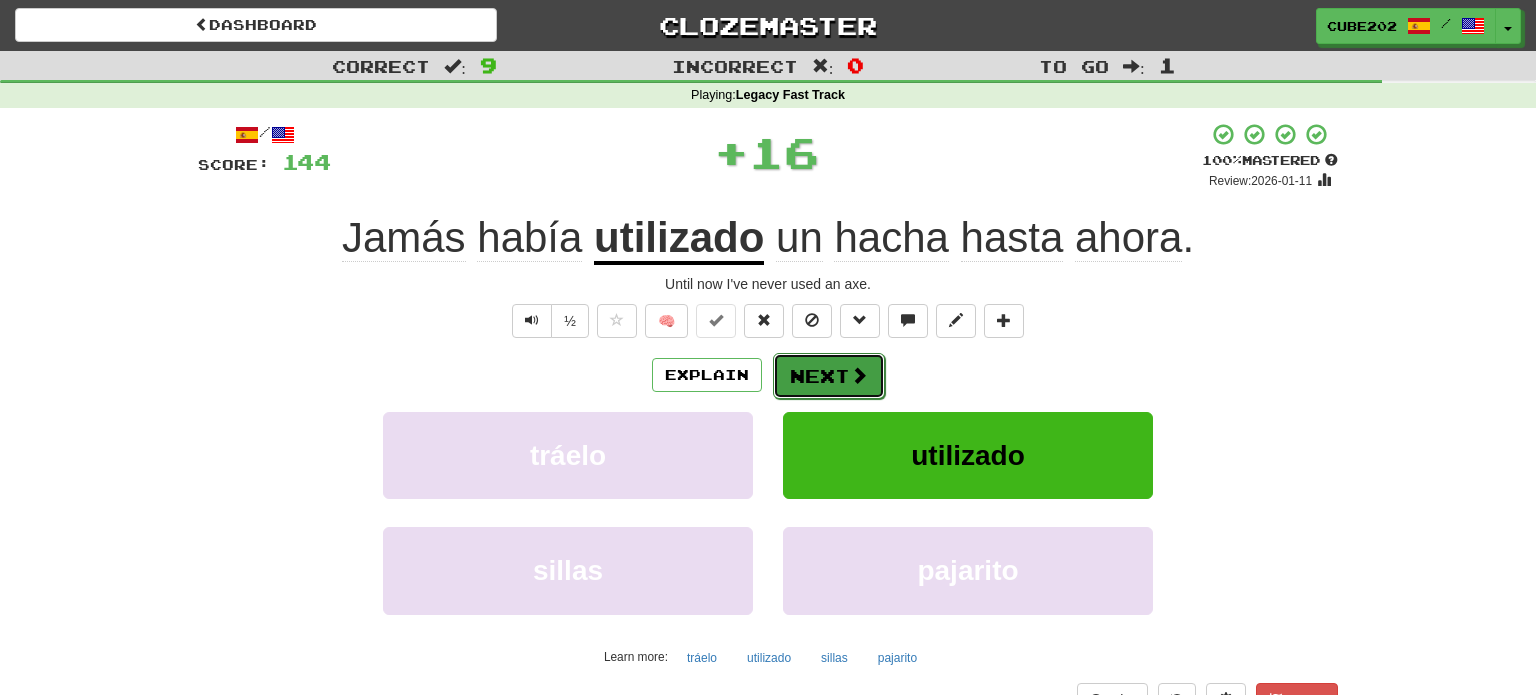 click on "Next" at bounding box center [829, 376] 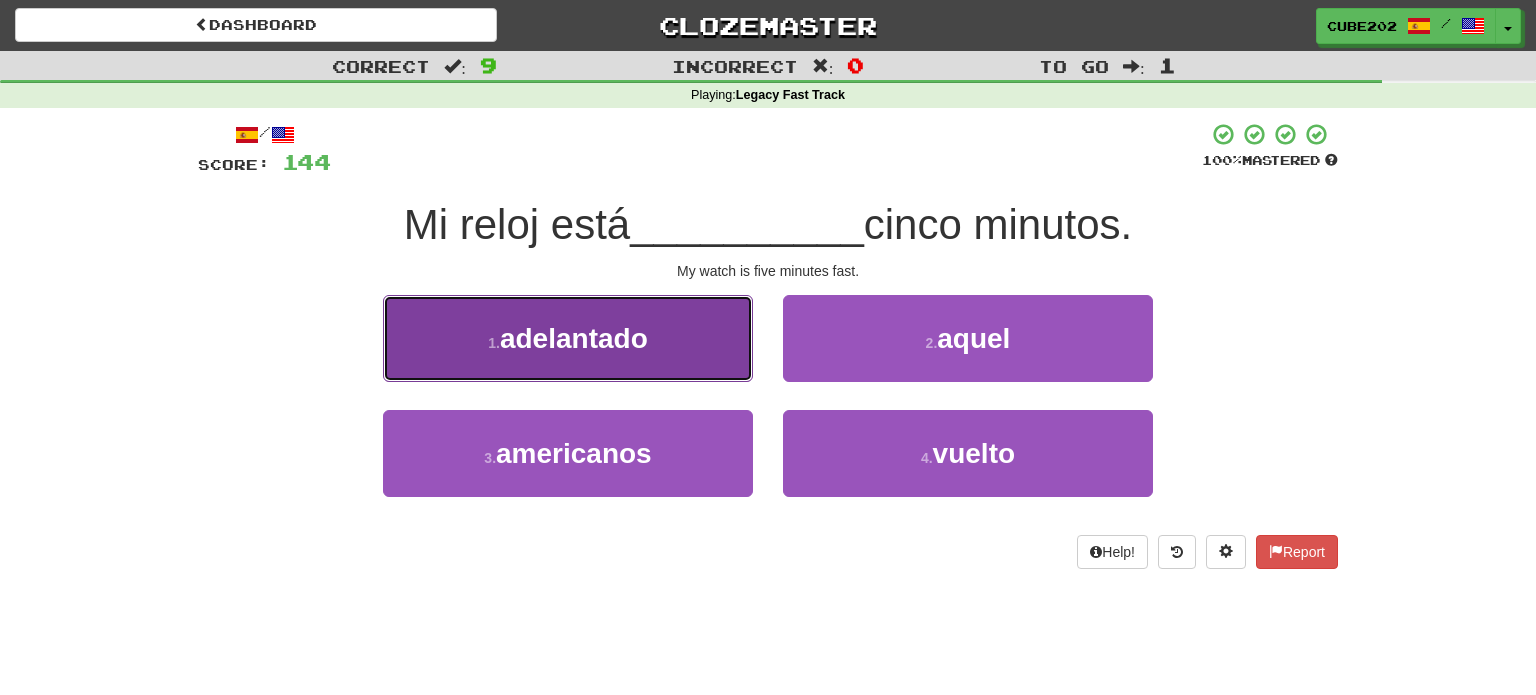 click on "1 .  adelantado" at bounding box center (568, 338) 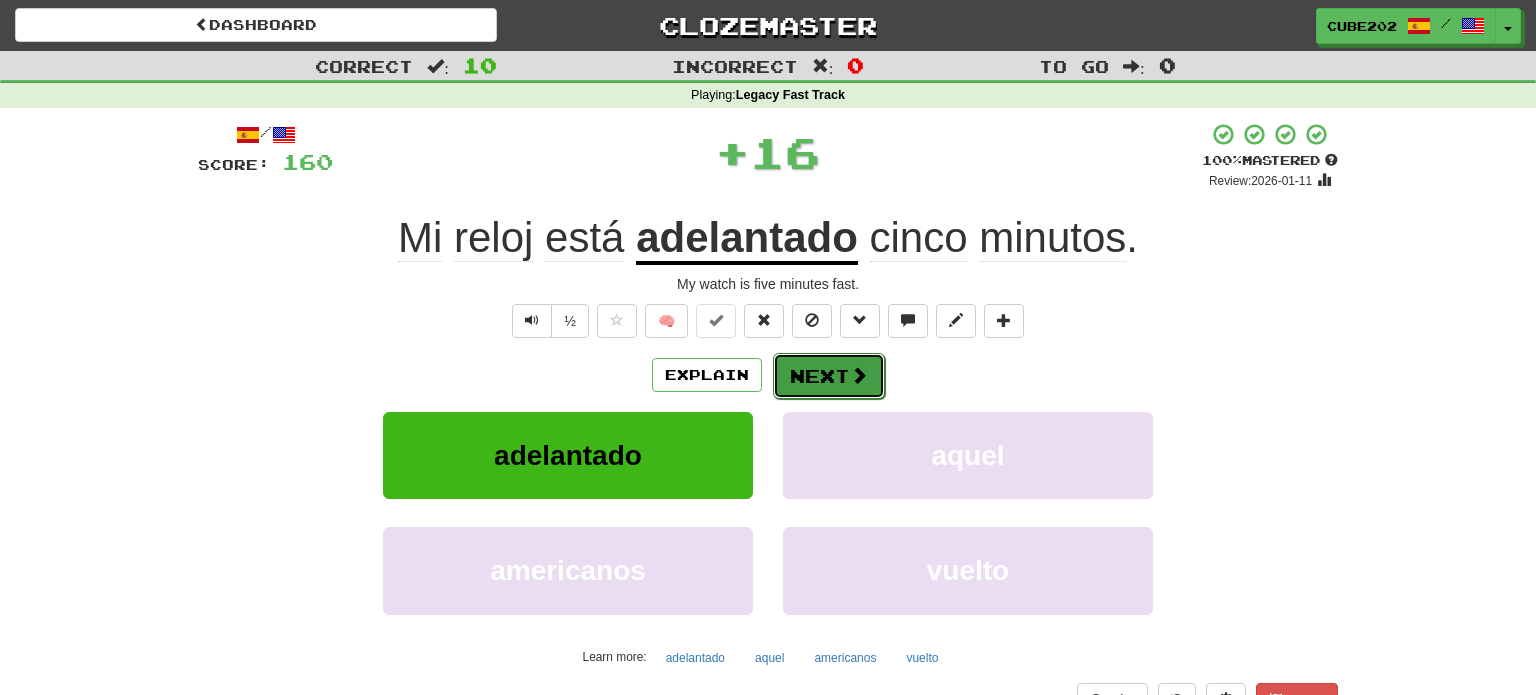 click on "Next" at bounding box center [829, 376] 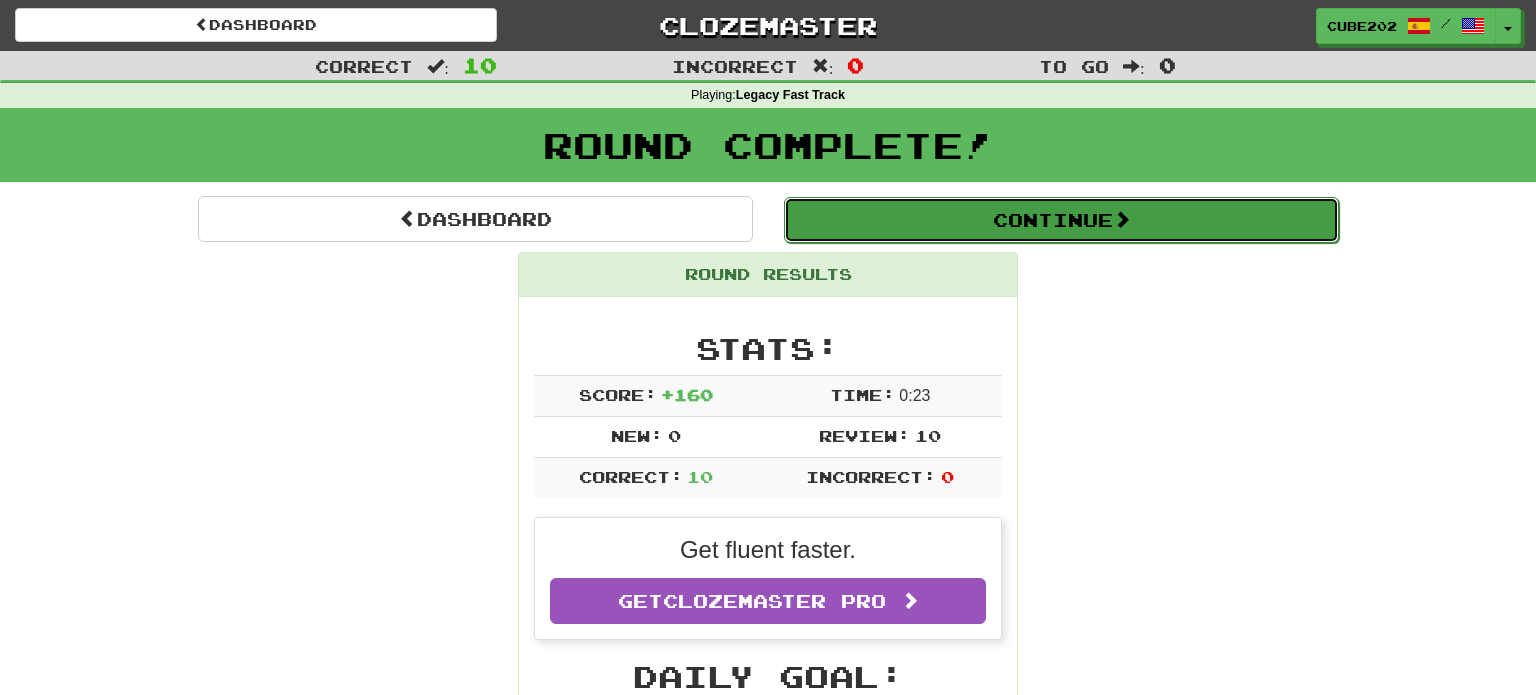 click on "Continue" at bounding box center [1061, 220] 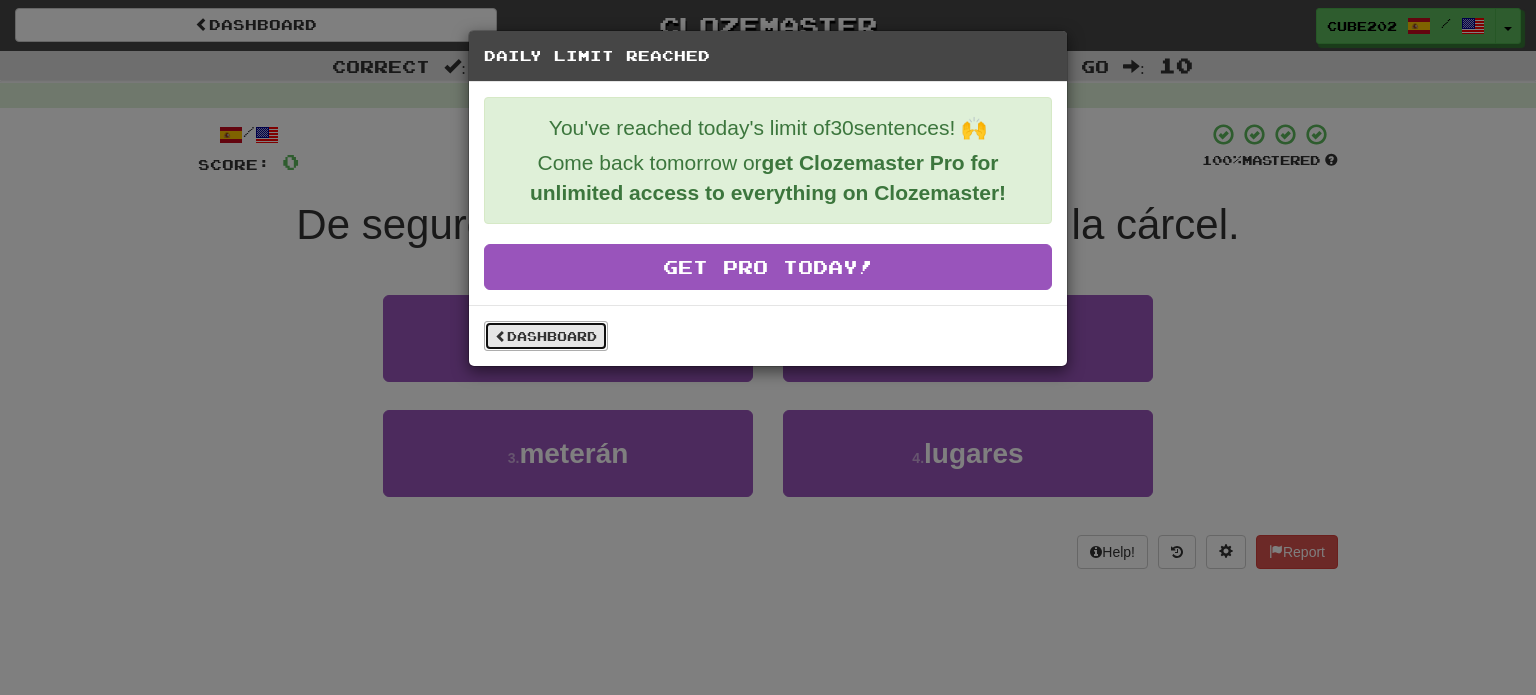 click on "Dashboard" at bounding box center [546, 336] 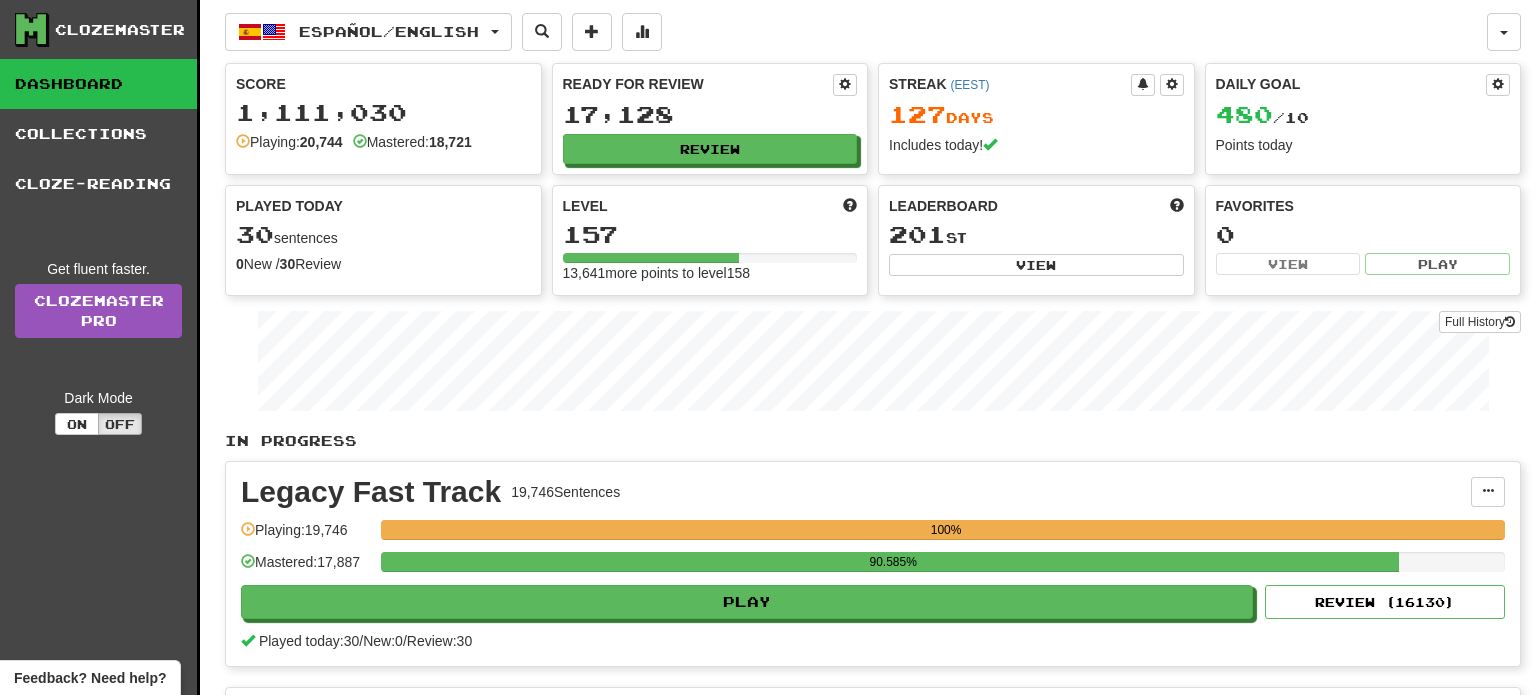scroll, scrollTop: 0, scrollLeft: 0, axis: both 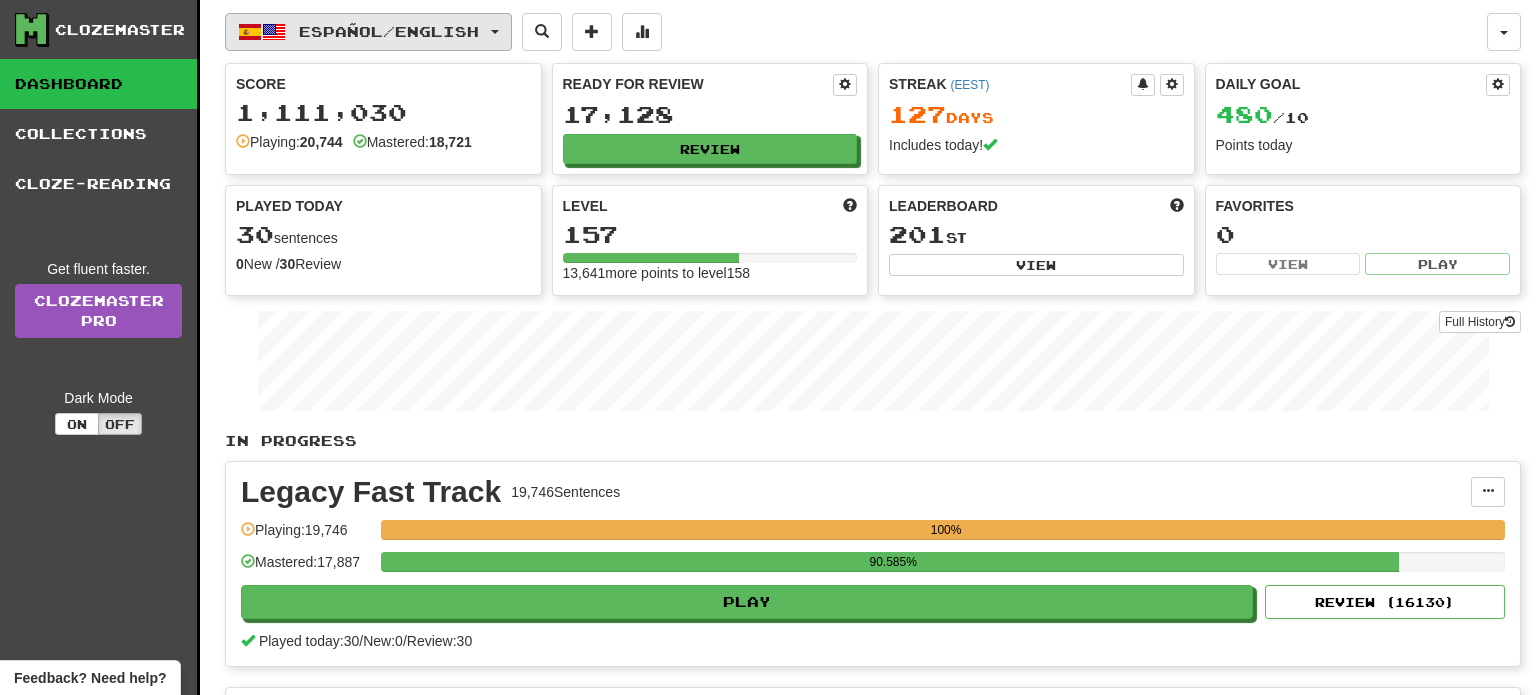 click on "Español  /  English" at bounding box center (389, 31) 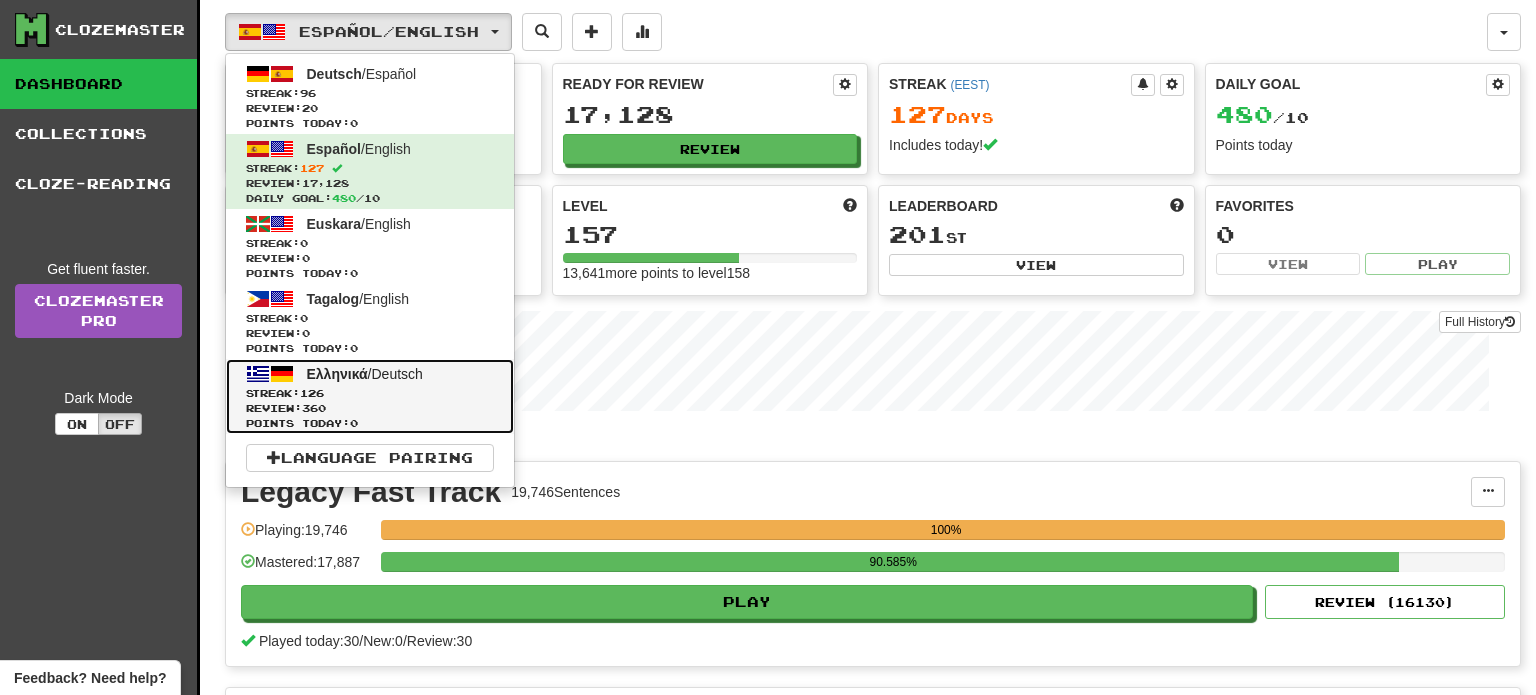 click on "Streak:  126" at bounding box center (370, 393) 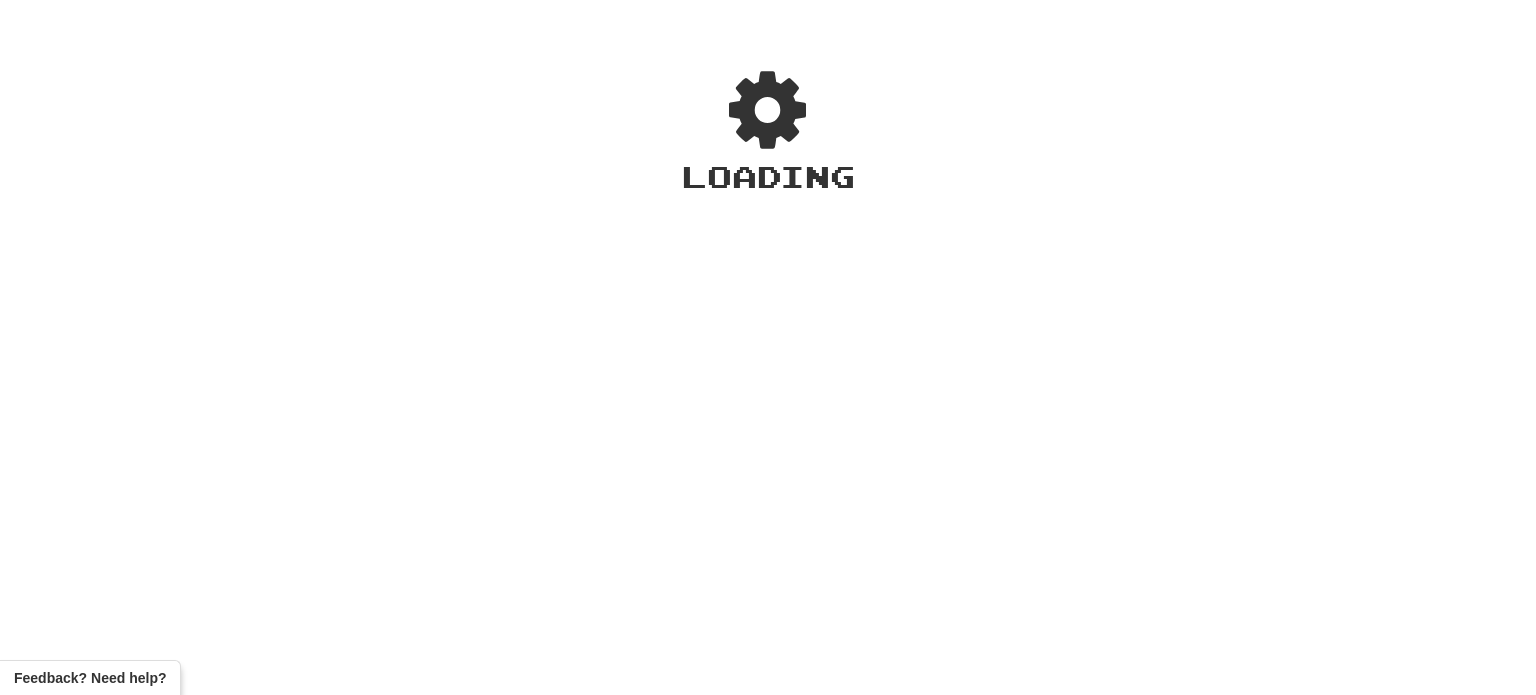 scroll, scrollTop: 0, scrollLeft: 0, axis: both 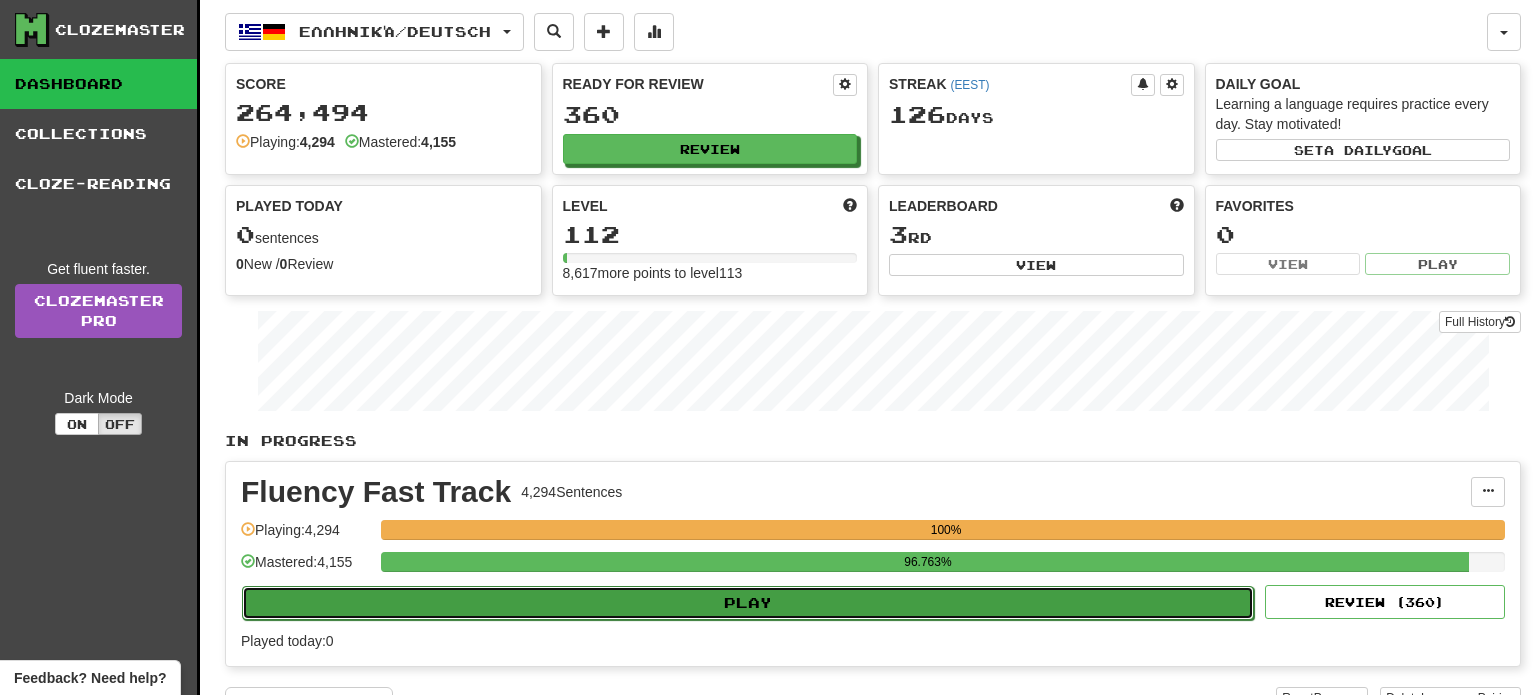 click on "Play" at bounding box center [748, 603] 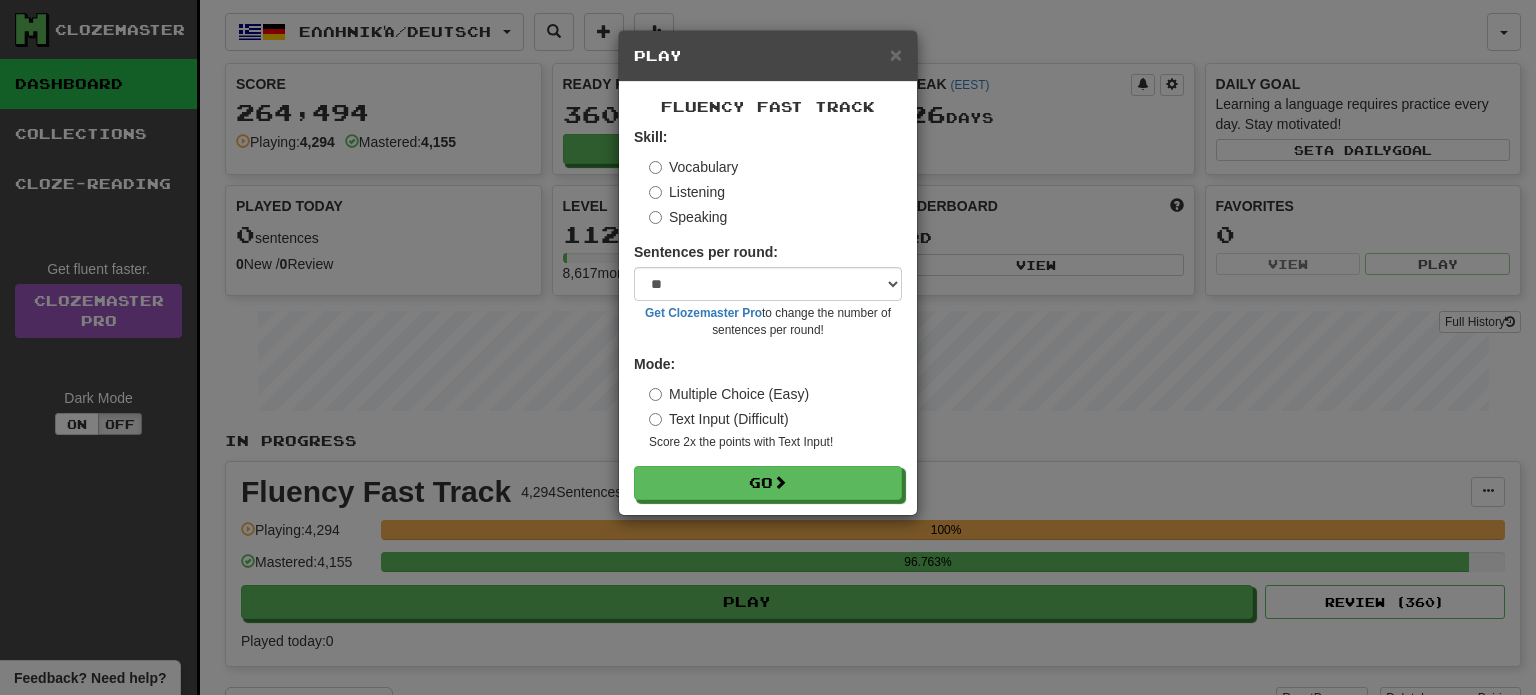 click on "Fluency Fast Track Skill: Vocabulary Listening Speaking Sentences per round: * ** ** ** ** ** *** ******** Get Clozemaster Pro  to change the number of sentences per round! Mode: Multiple Choice (Easy) Text Input (Difficult) Score 2x the points with Text Input ! Go" at bounding box center [768, 298] 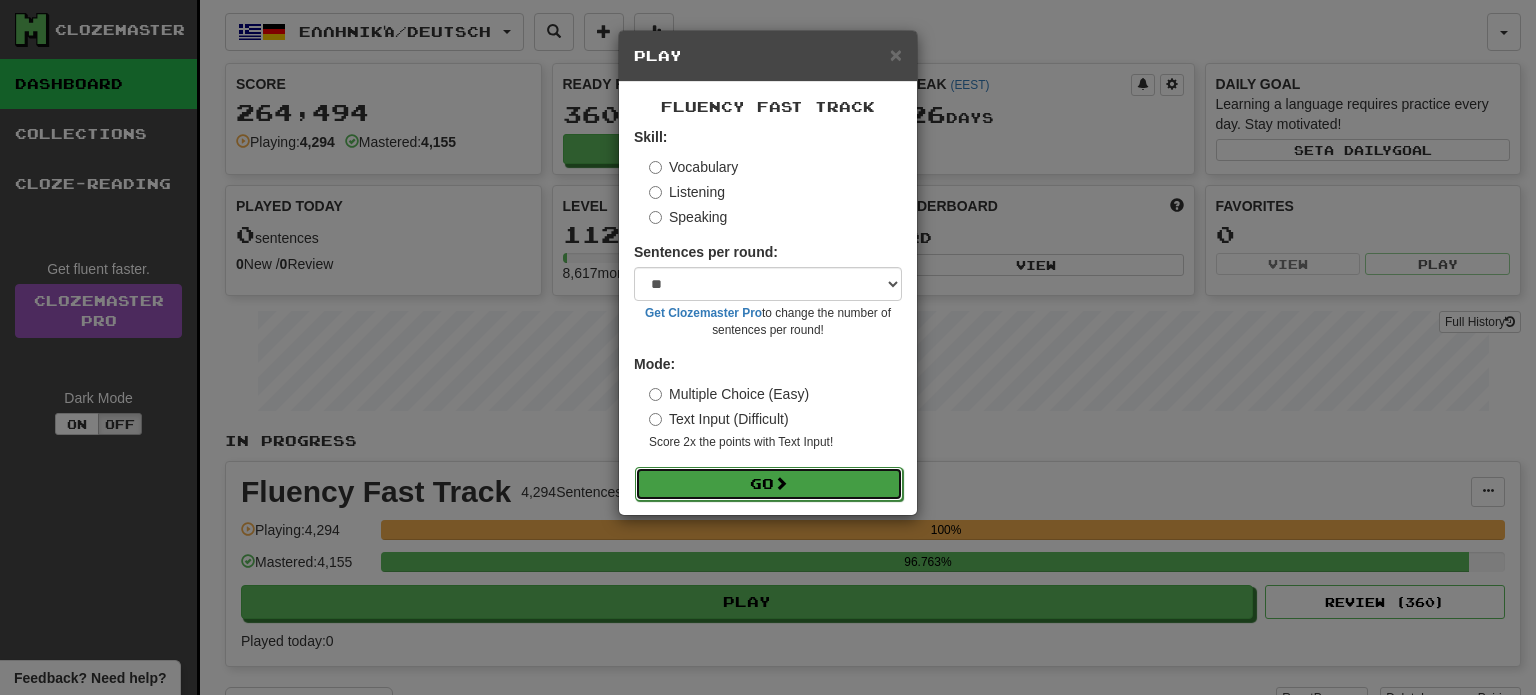 click on "Go" at bounding box center (769, 484) 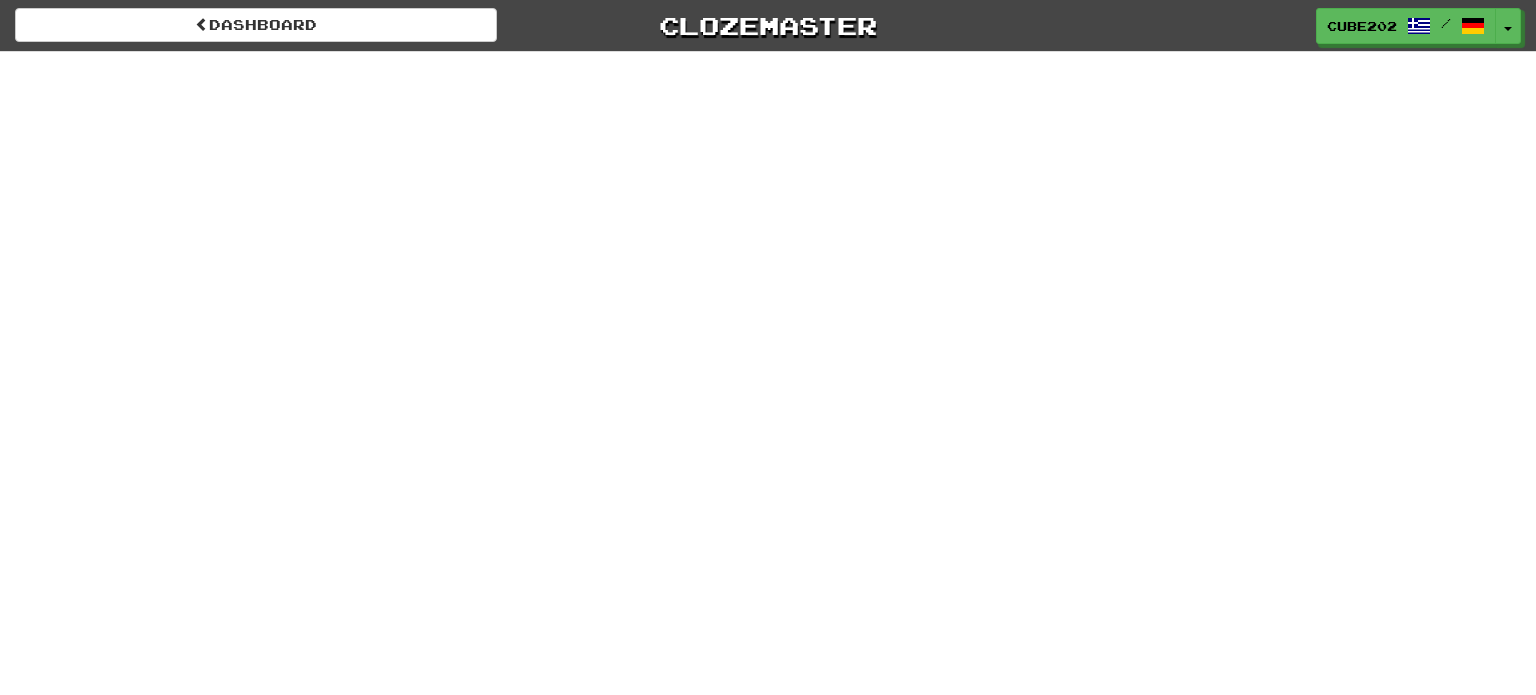 scroll, scrollTop: 0, scrollLeft: 0, axis: both 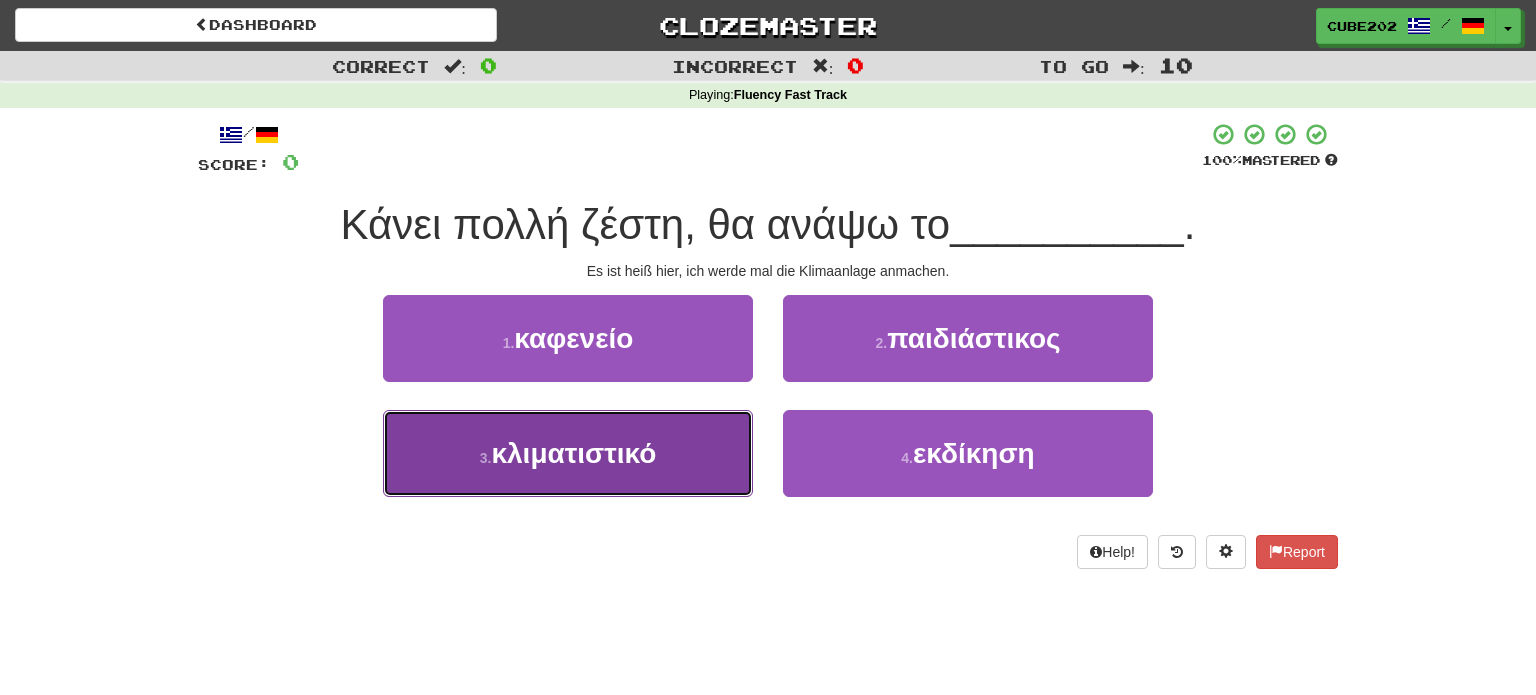 click on "3 .  κλιματιστικό" at bounding box center [568, 453] 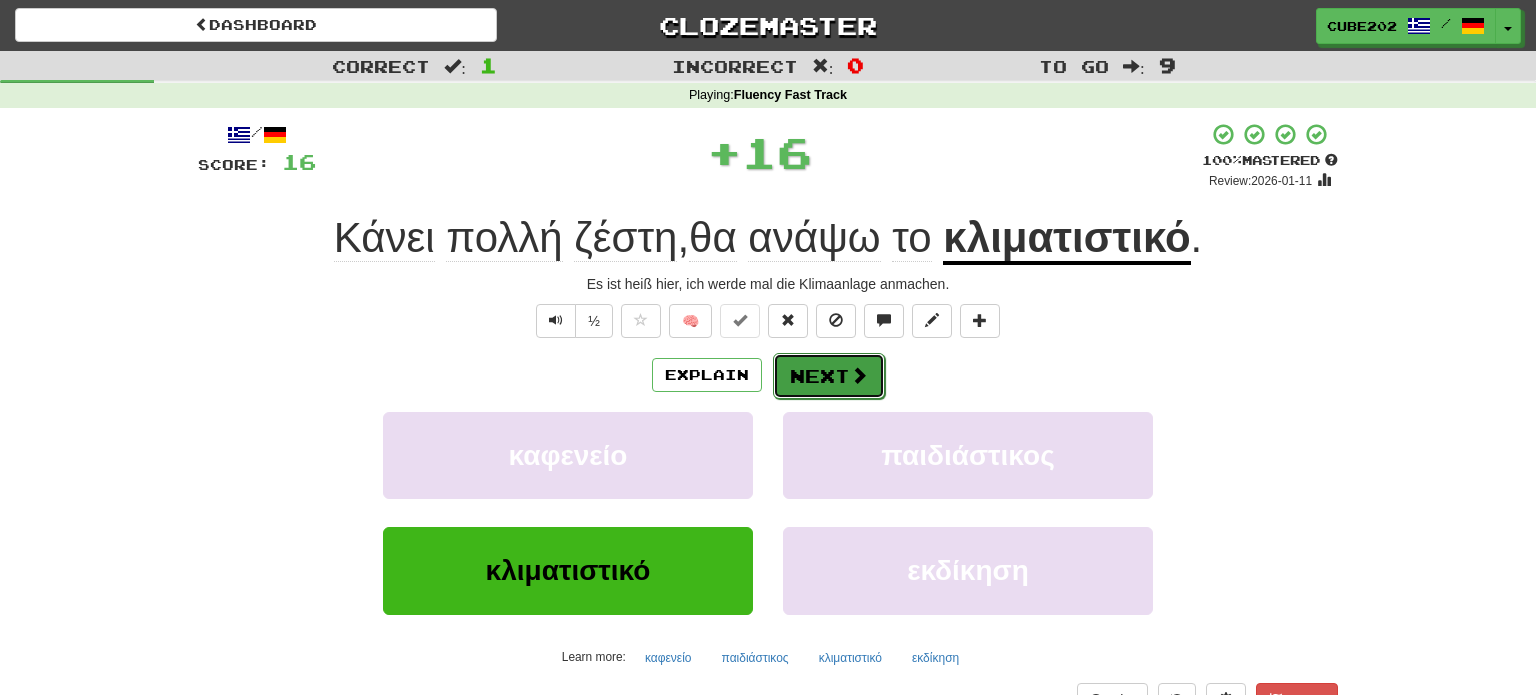 click on "Next" at bounding box center (829, 376) 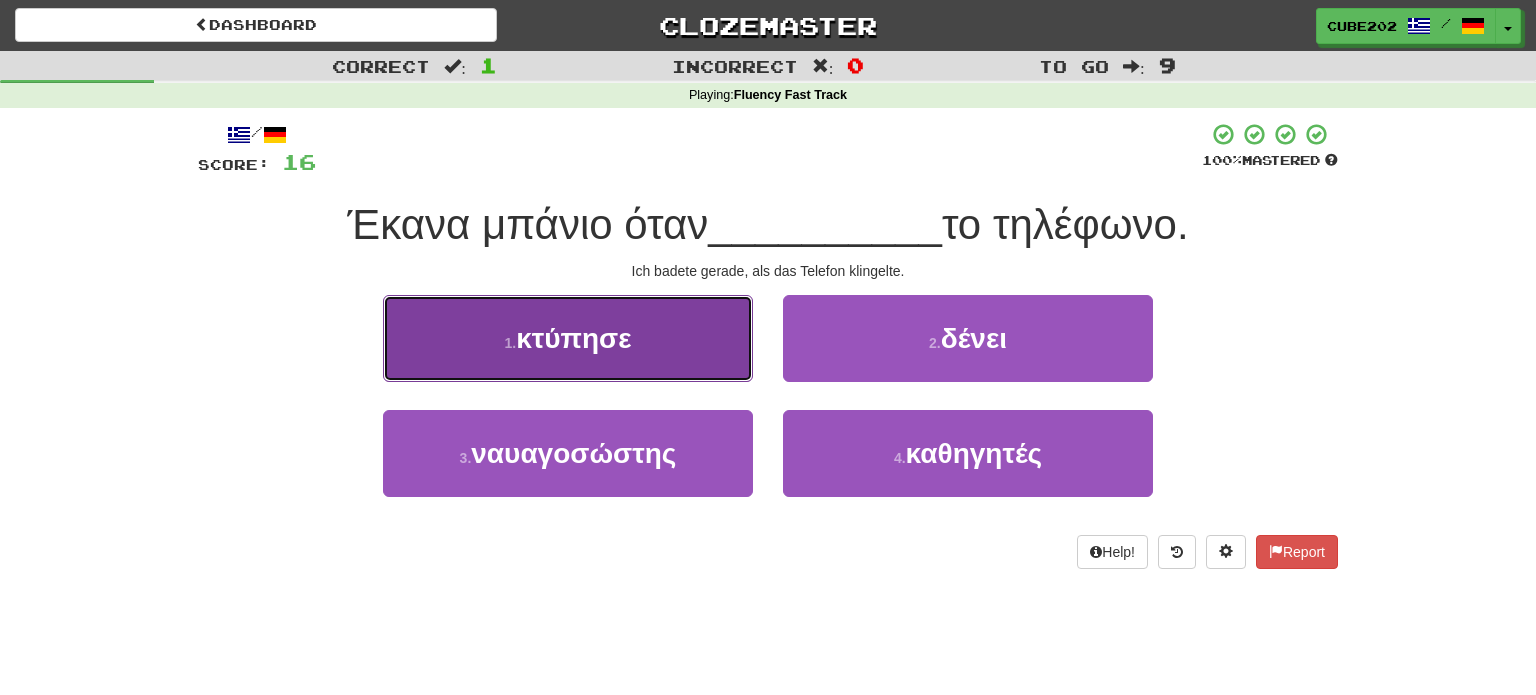 click on "1 .  κτύπησε" at bounding box center (568, 338) 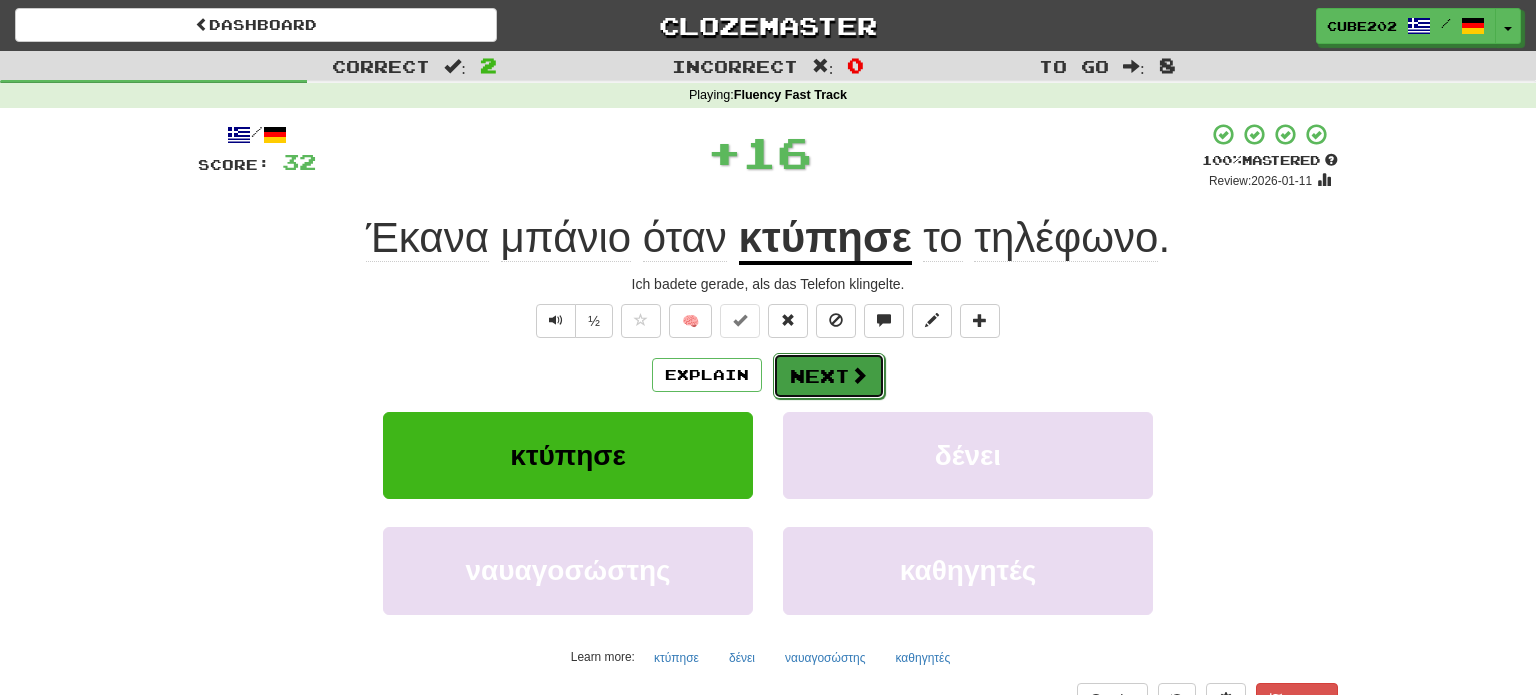 click on "Next" at bounding box center (829, 376) 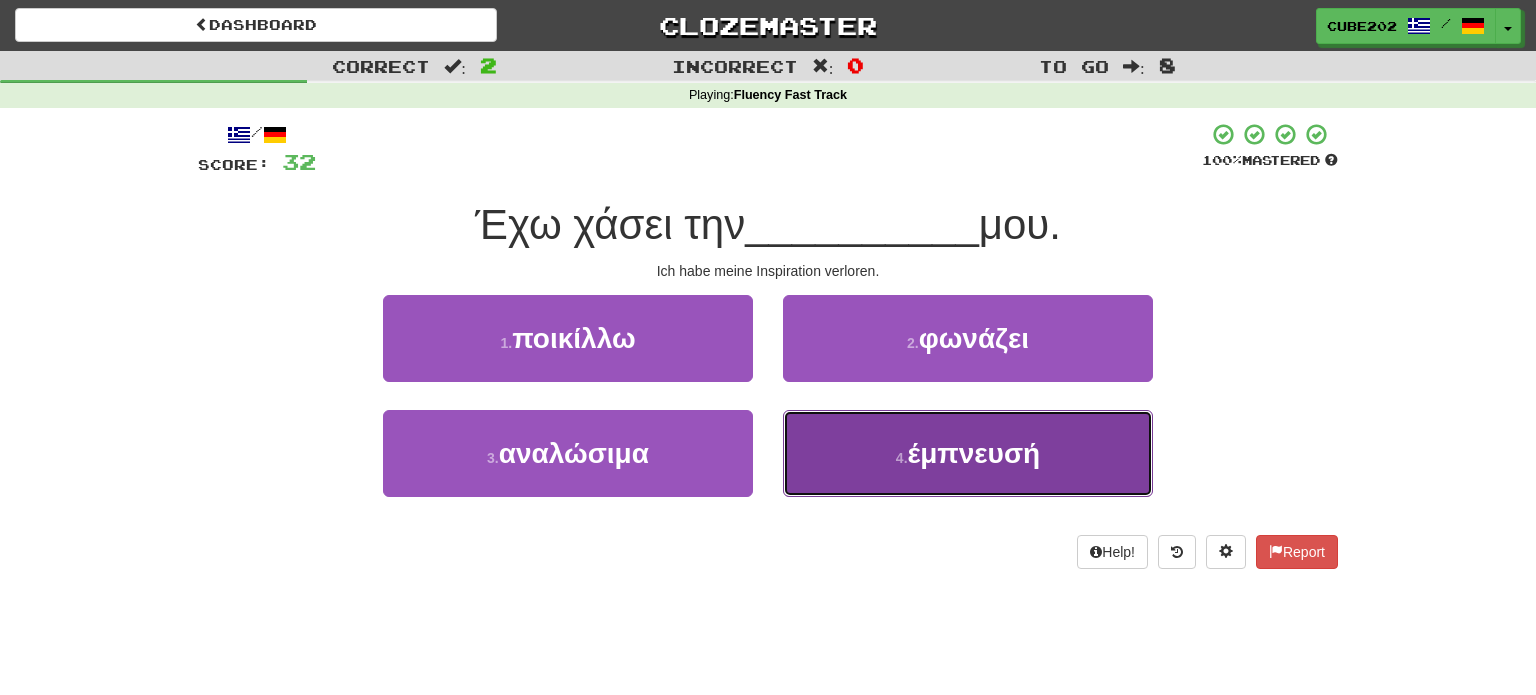 click on "4 .  έμπνευσή" at bounding box center [968, 453] 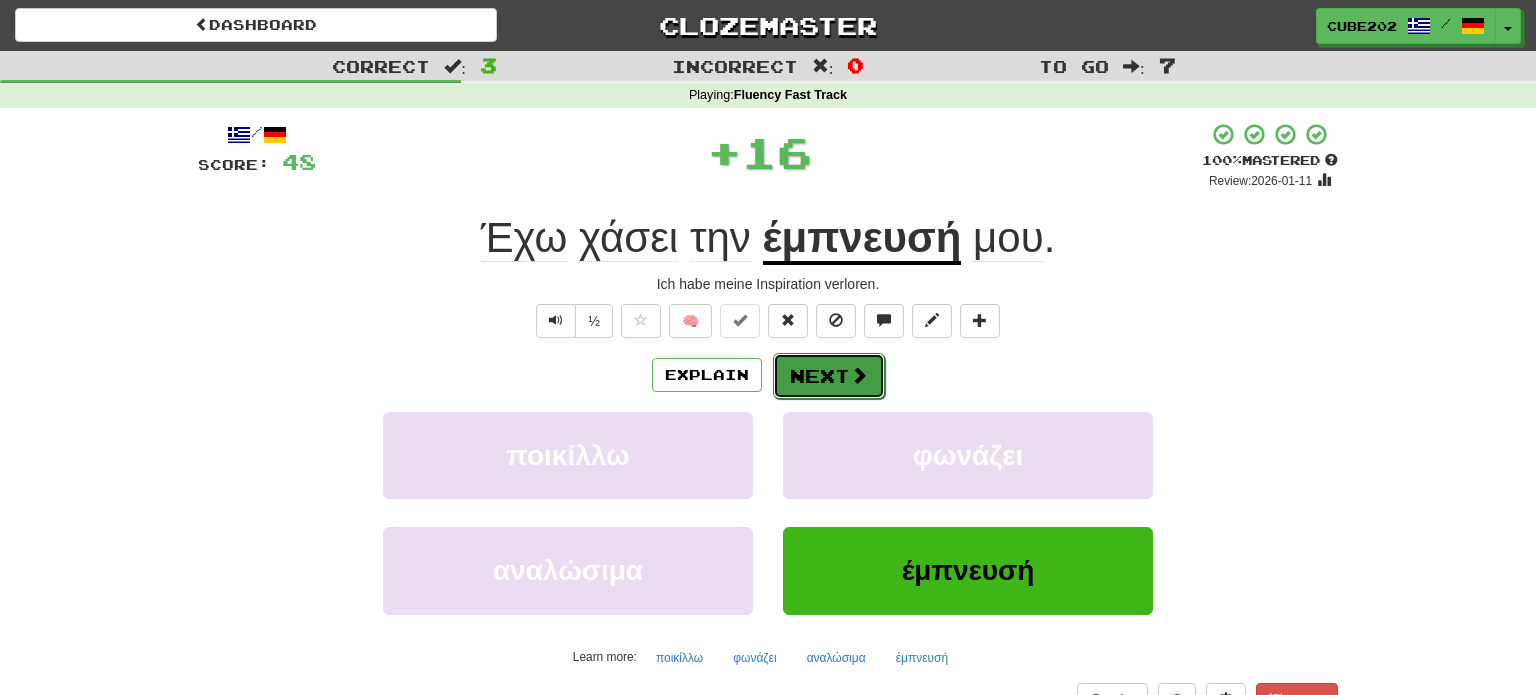 click on "Next" at bounding box center [829, 376] 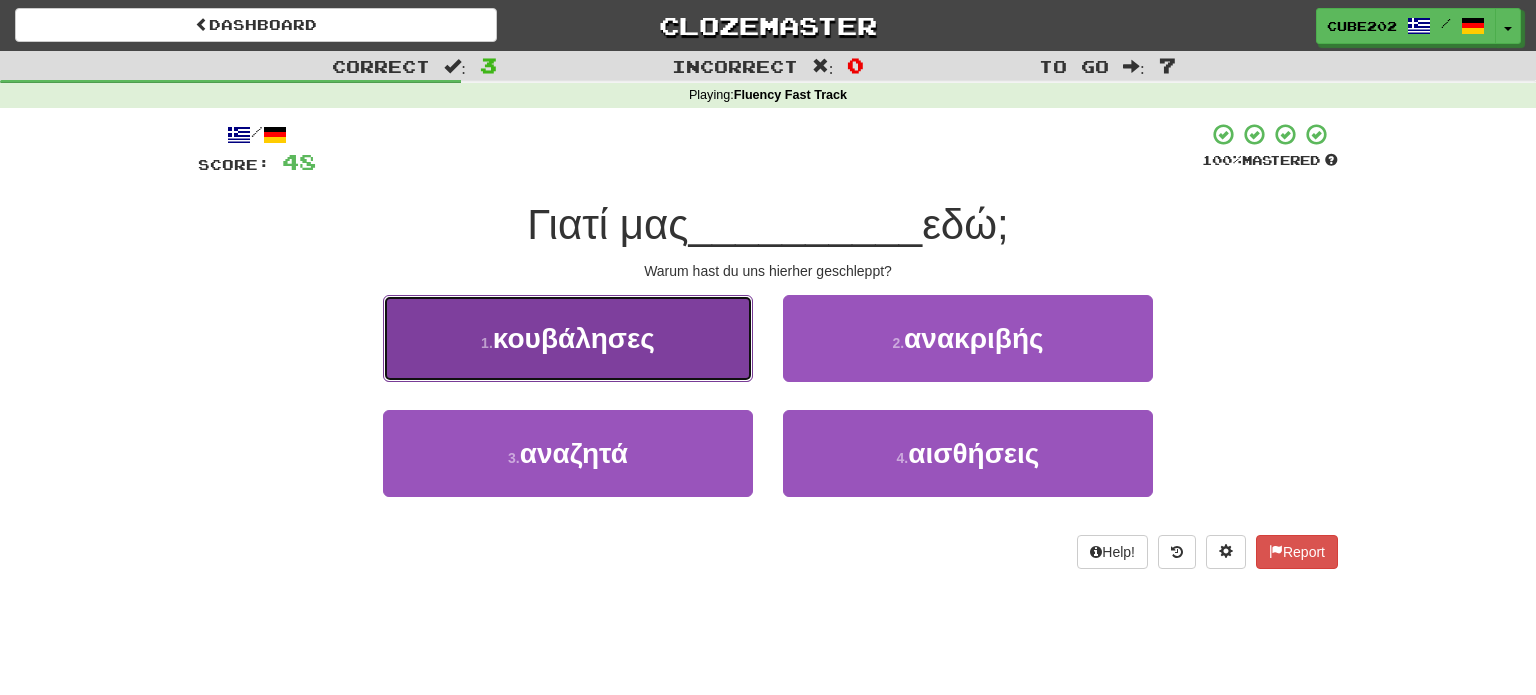 click on "1 .  κουβάλησες" at bounding box center [568, 338] 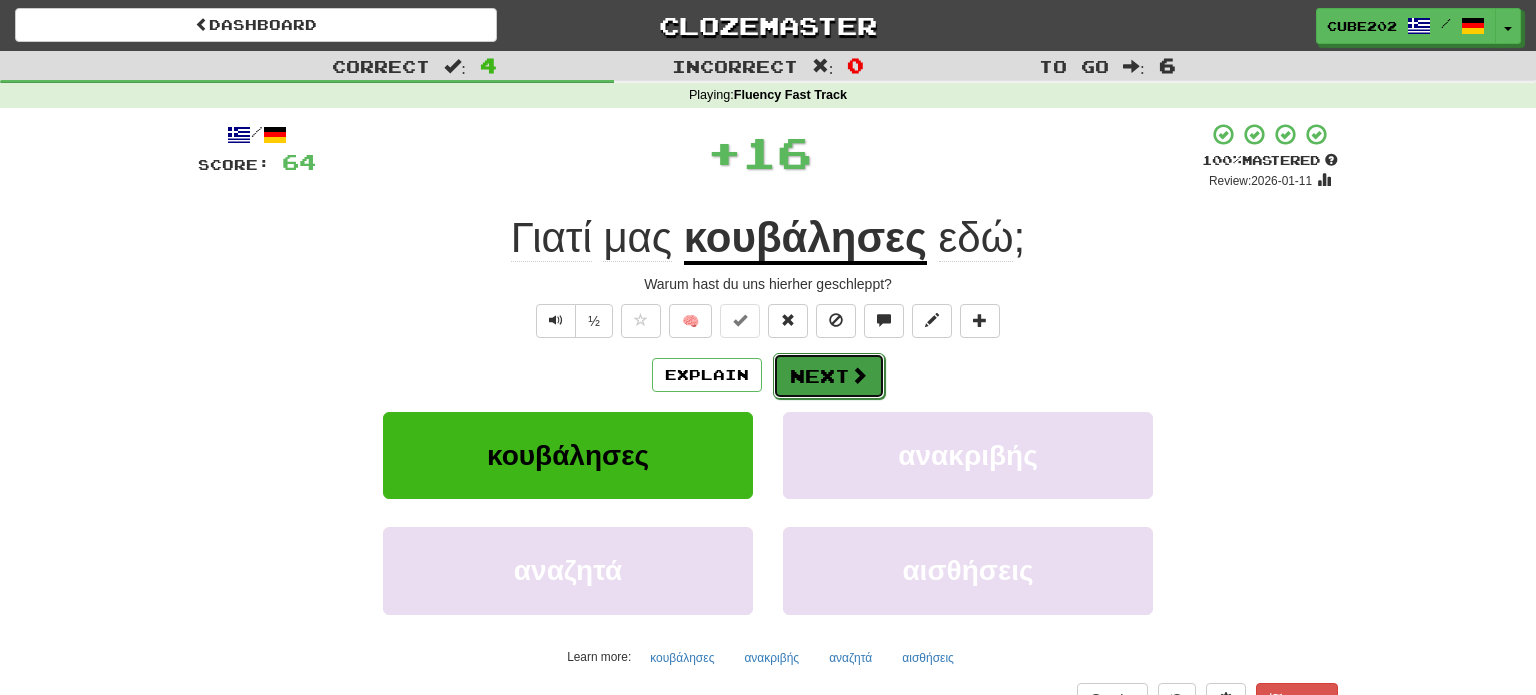 click on "Next" at bounding box center (829, 376) 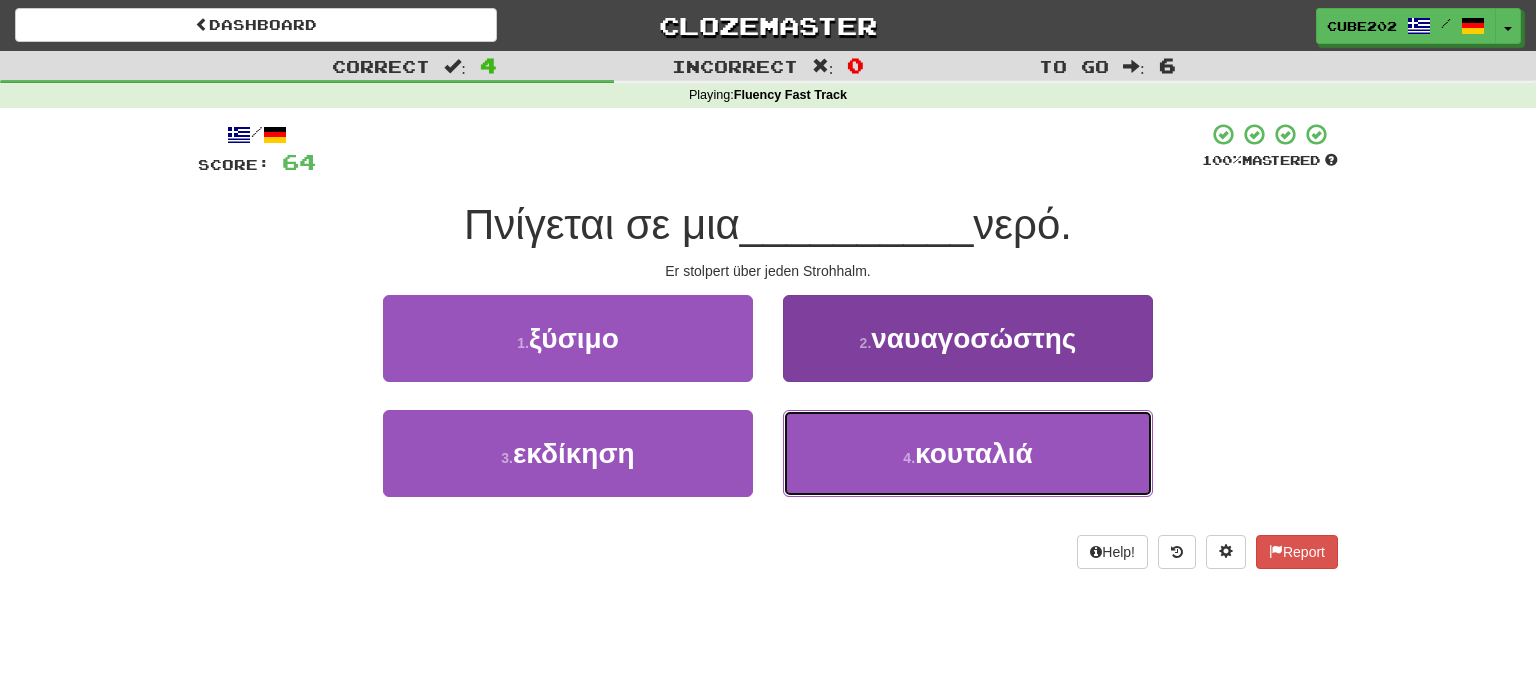 click on "4 .  κουταλιά" at bounding box center (968, 453) 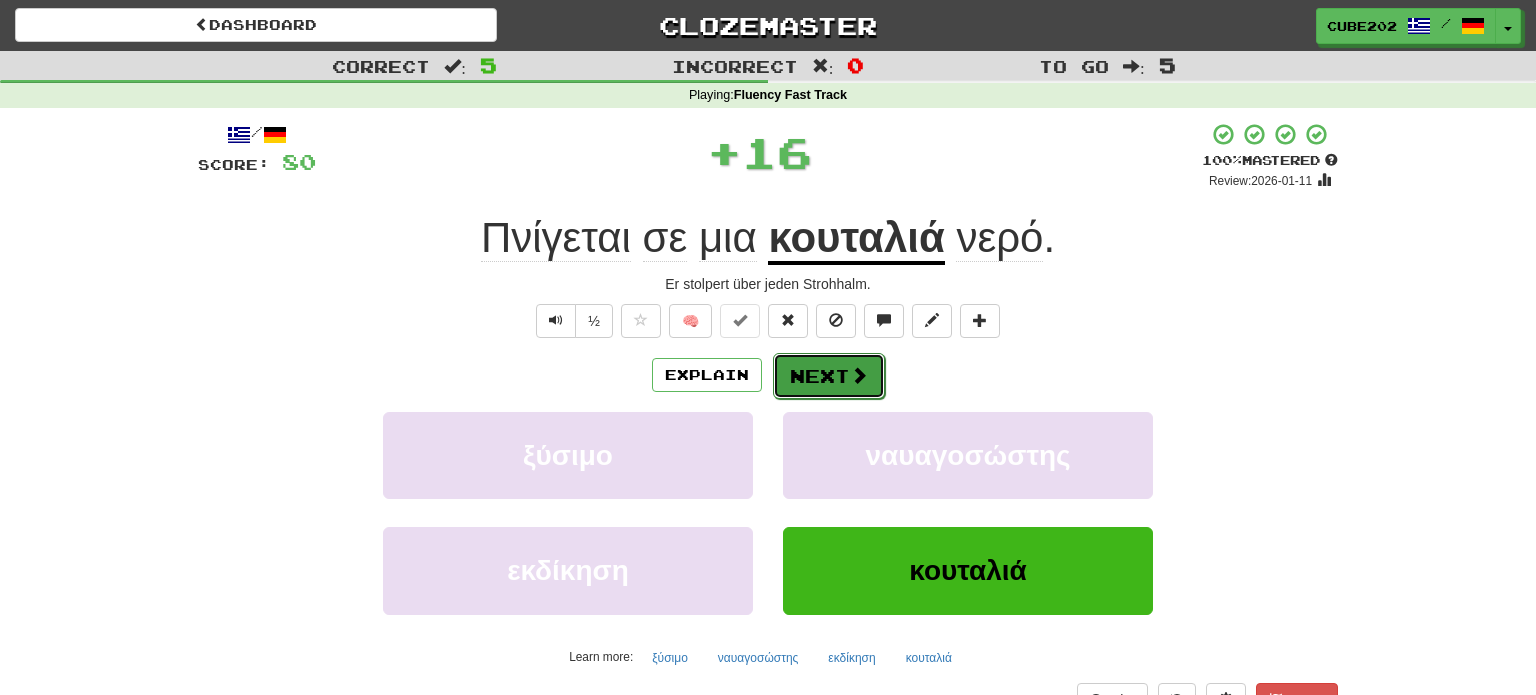 click on "Next" at bounding box center [829, 376] 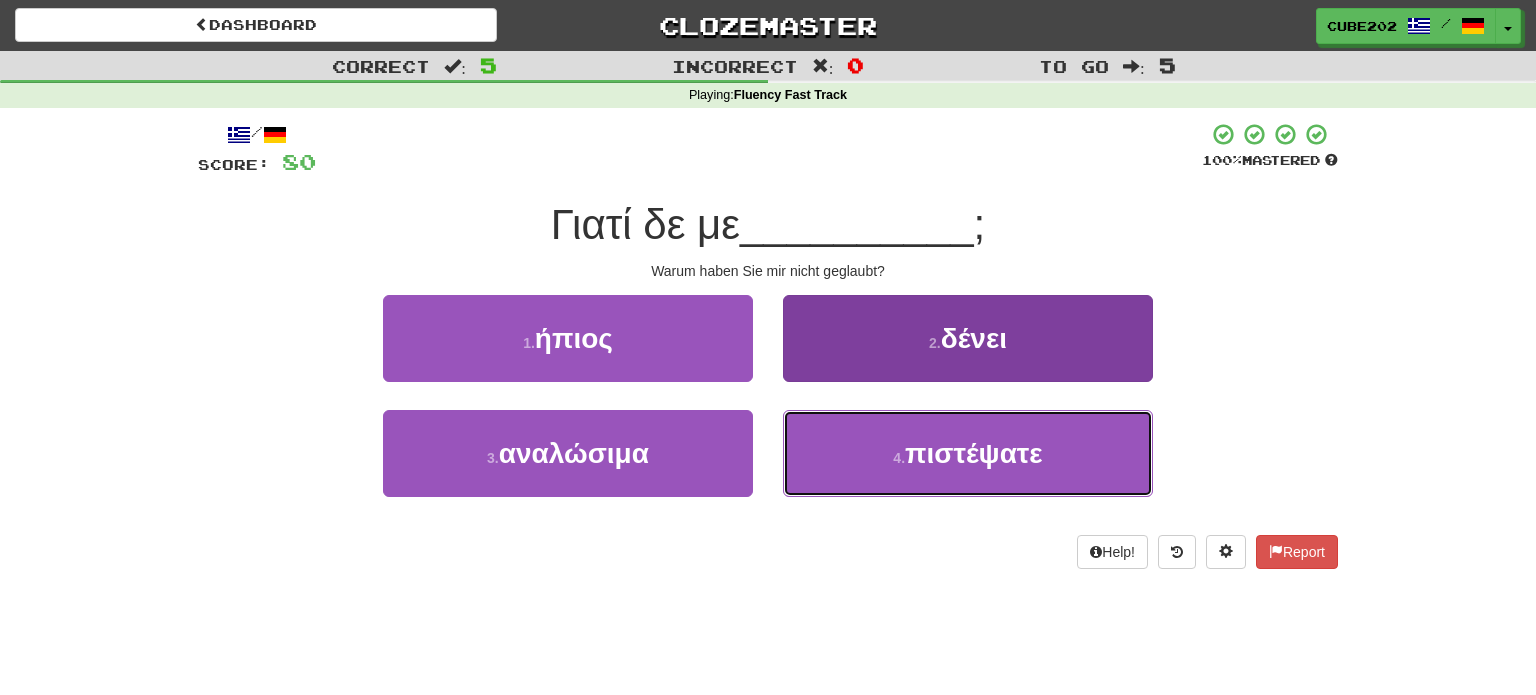 click on "πιστέψατε" at bounding box center (974, 453) 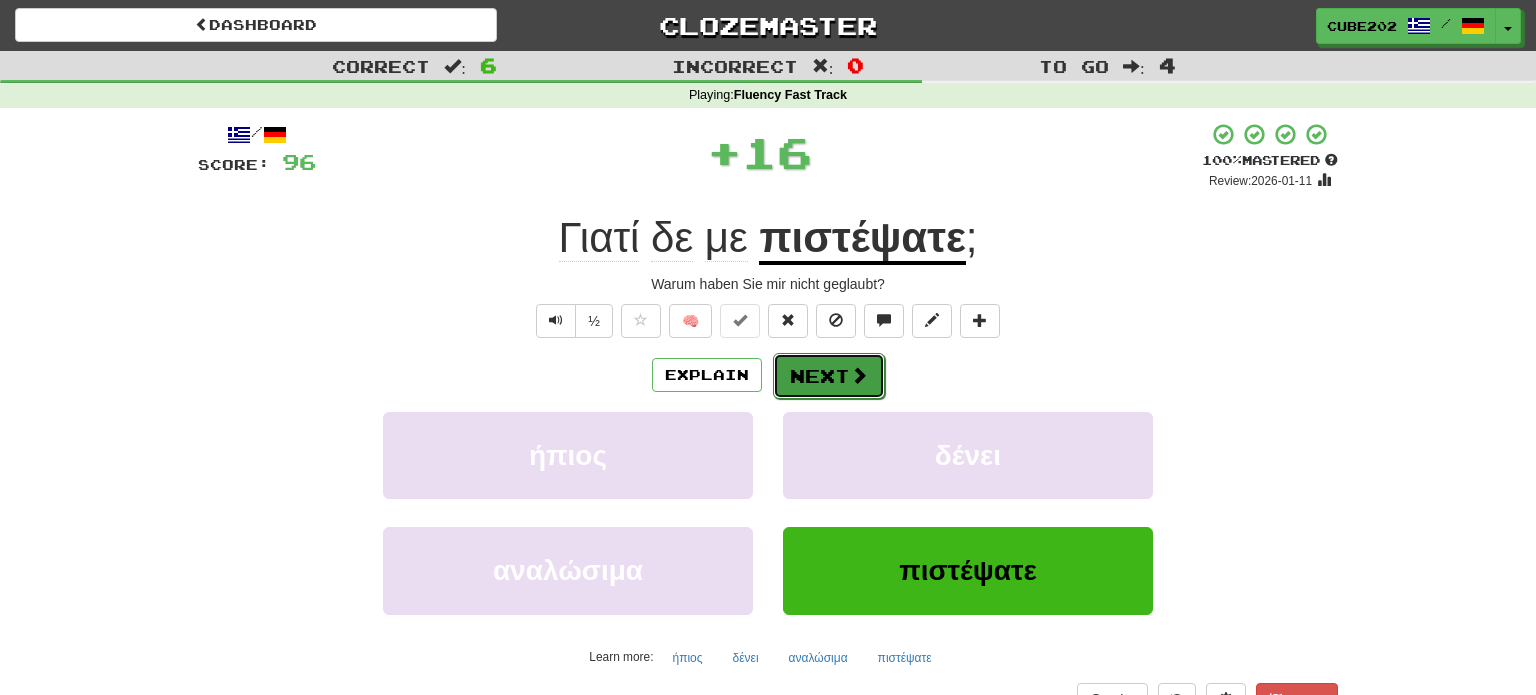 click on "Next" at bounding box center (829, 376) 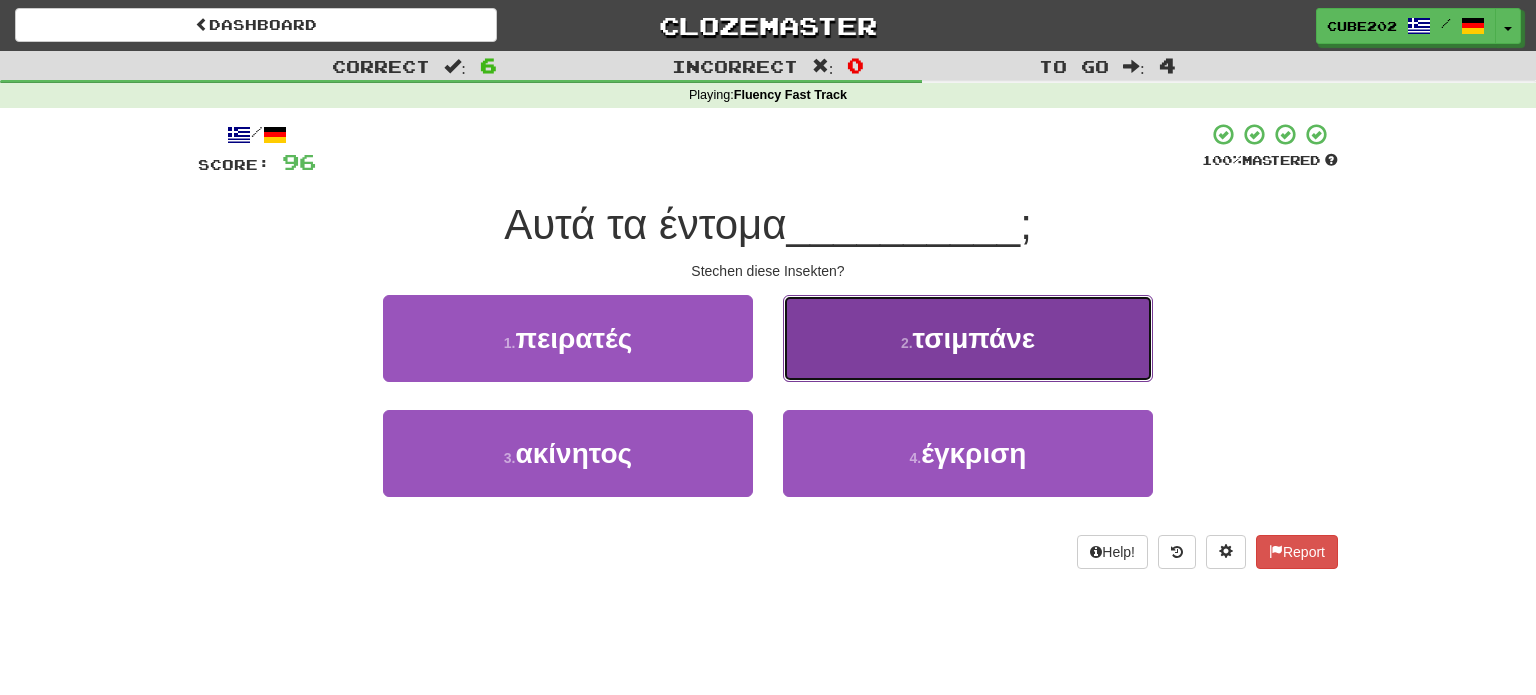click on "2 .  τσιμπάνε" at bounding box center (968, 338) 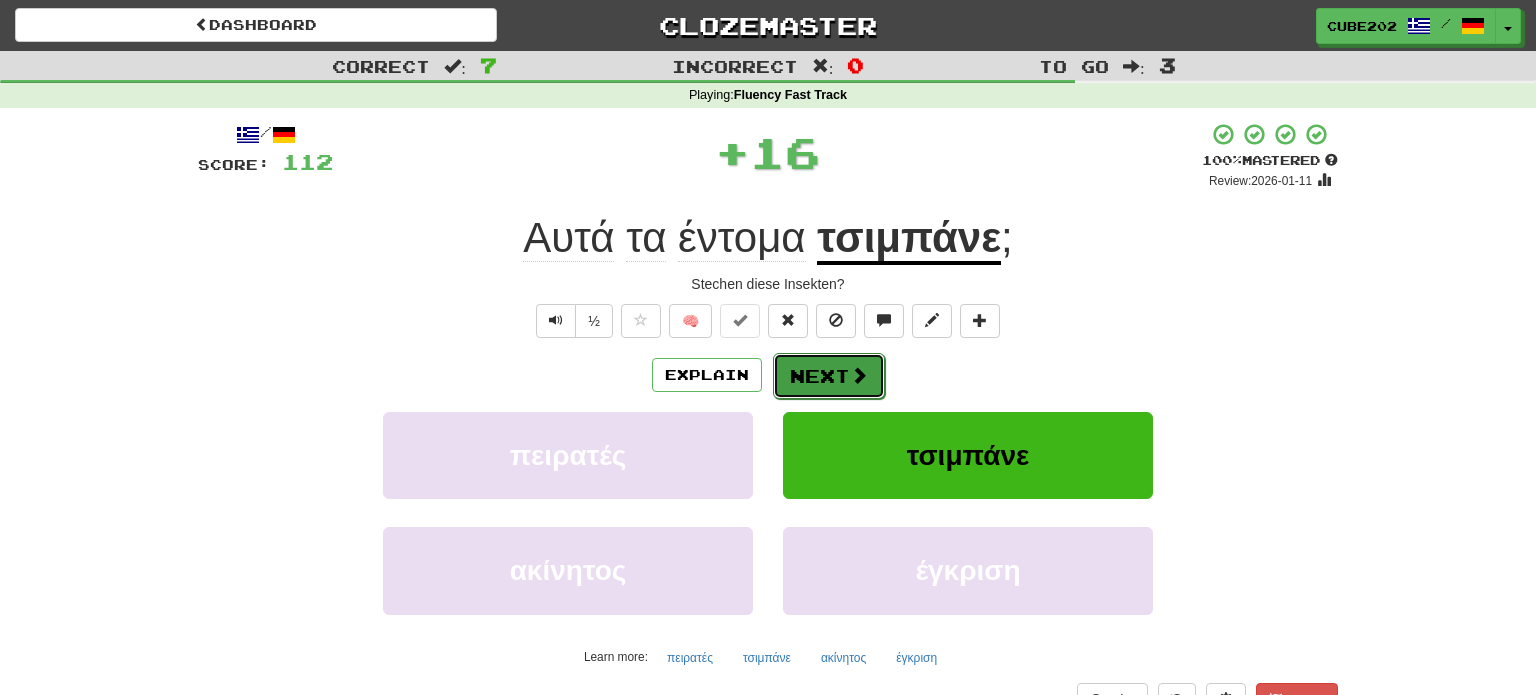 click on "Next" at bounding box center [829, 376] 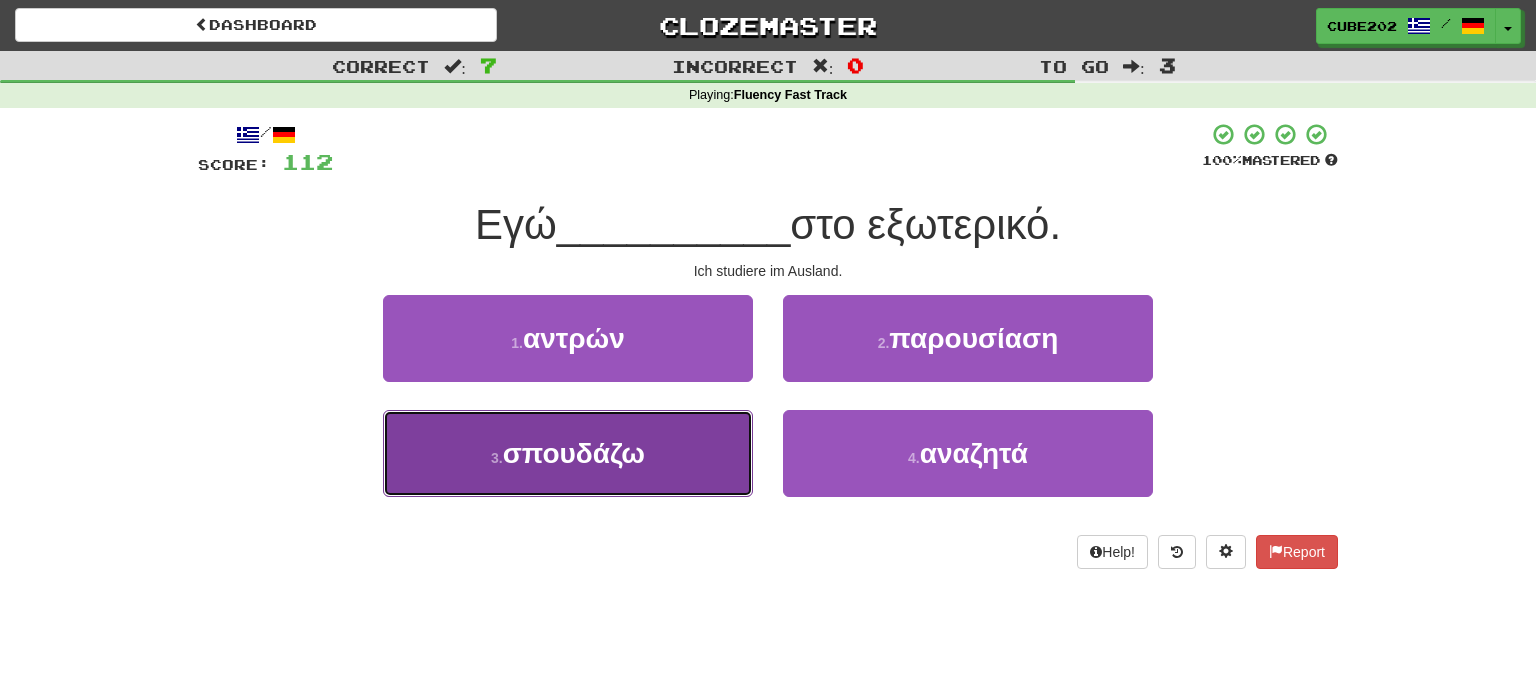 click on "3 .  σπουδάζω" at bounding box center [568, 453] 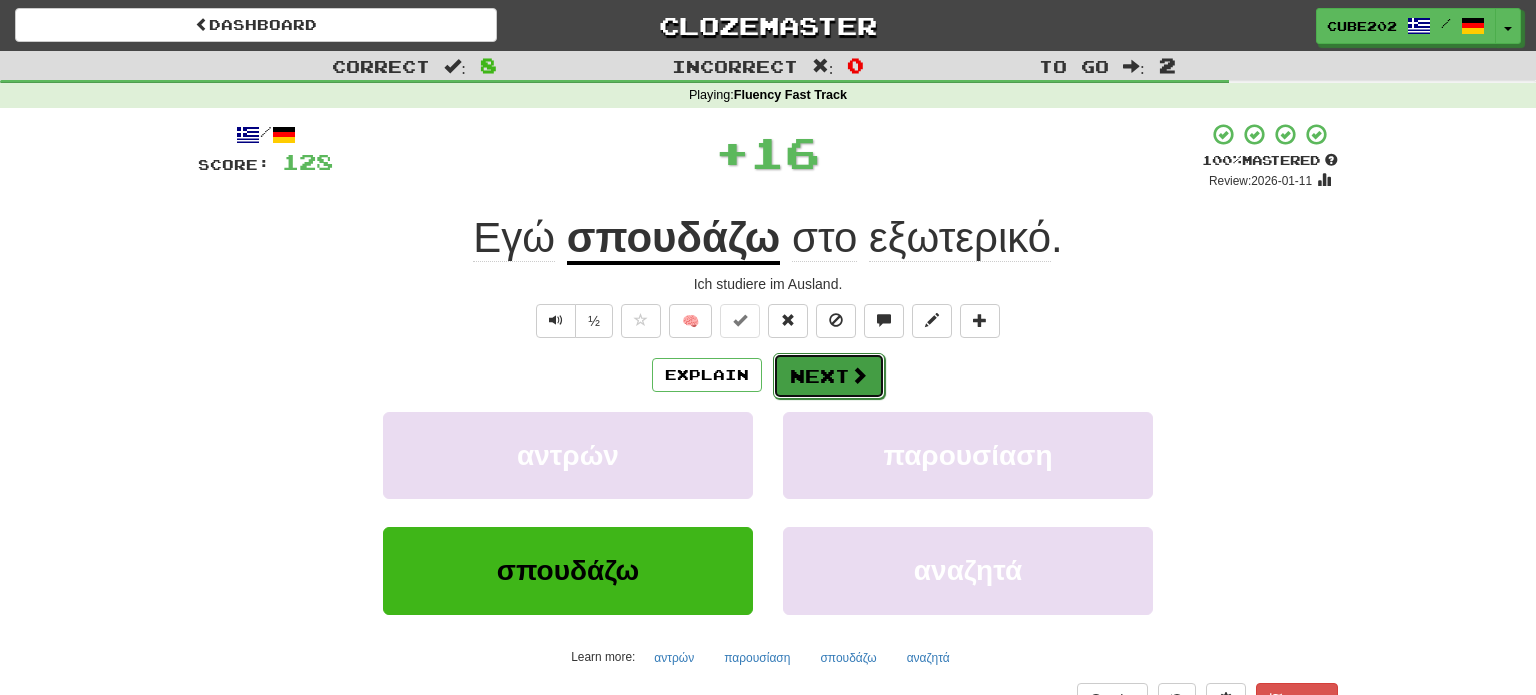 click on "Next" at bounding box center [829, 376] 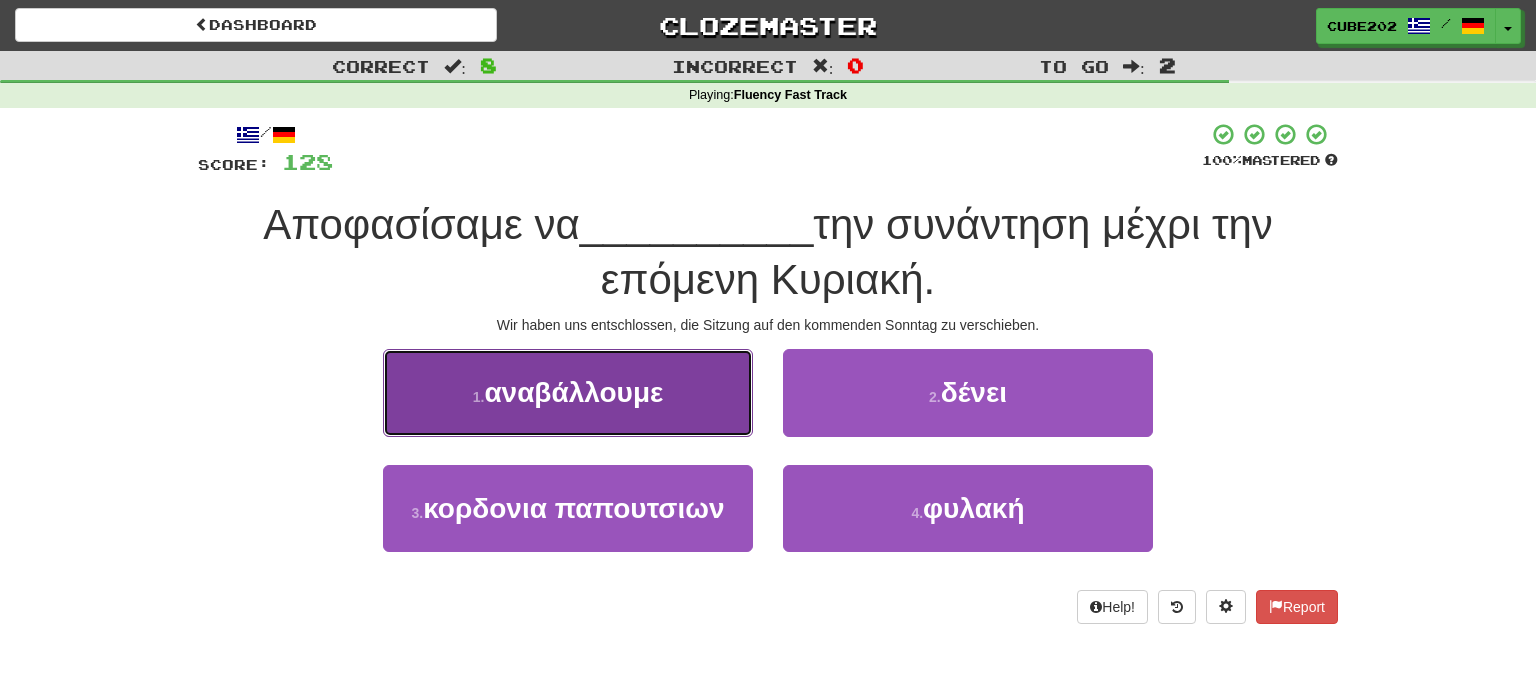 click on "1 .  αναβάλλουμε" at bounding box center (568, 392) 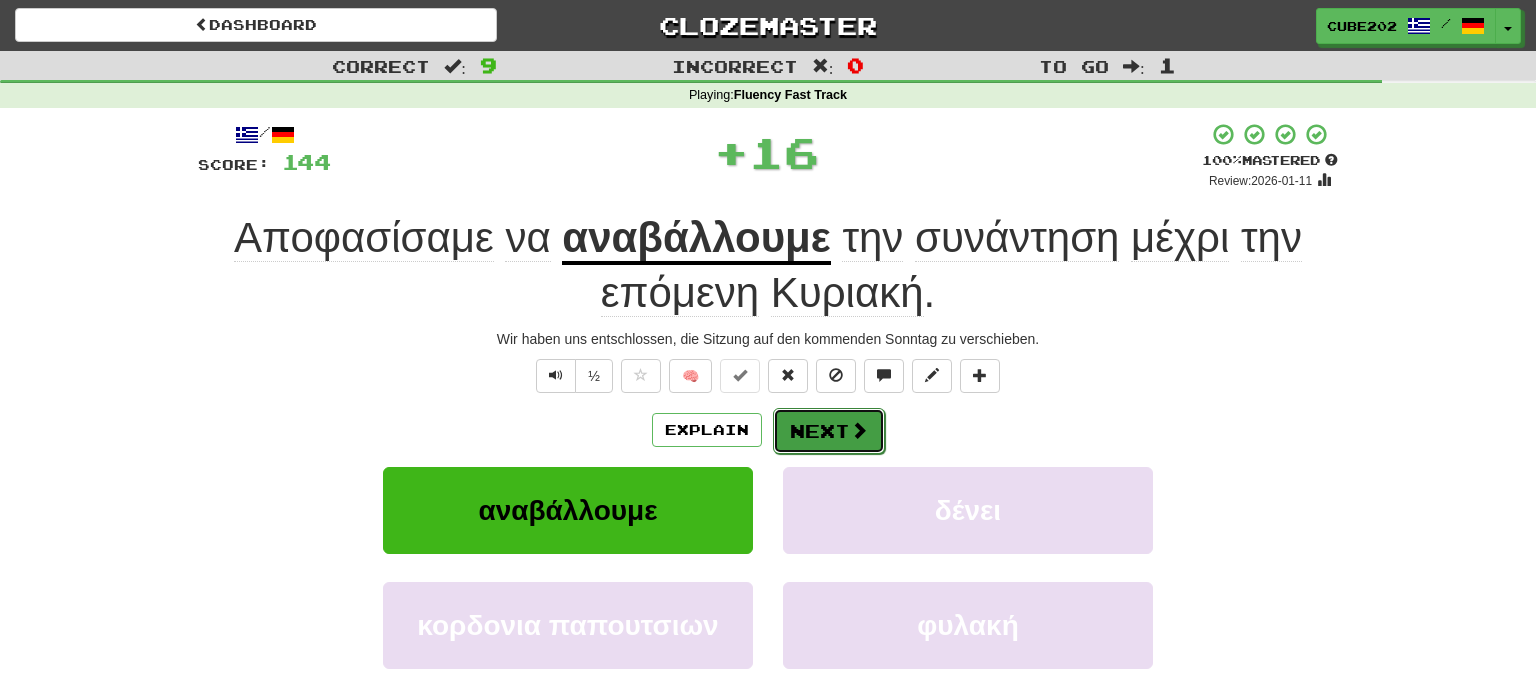 click on "Next" at bounding box center (829, 431) 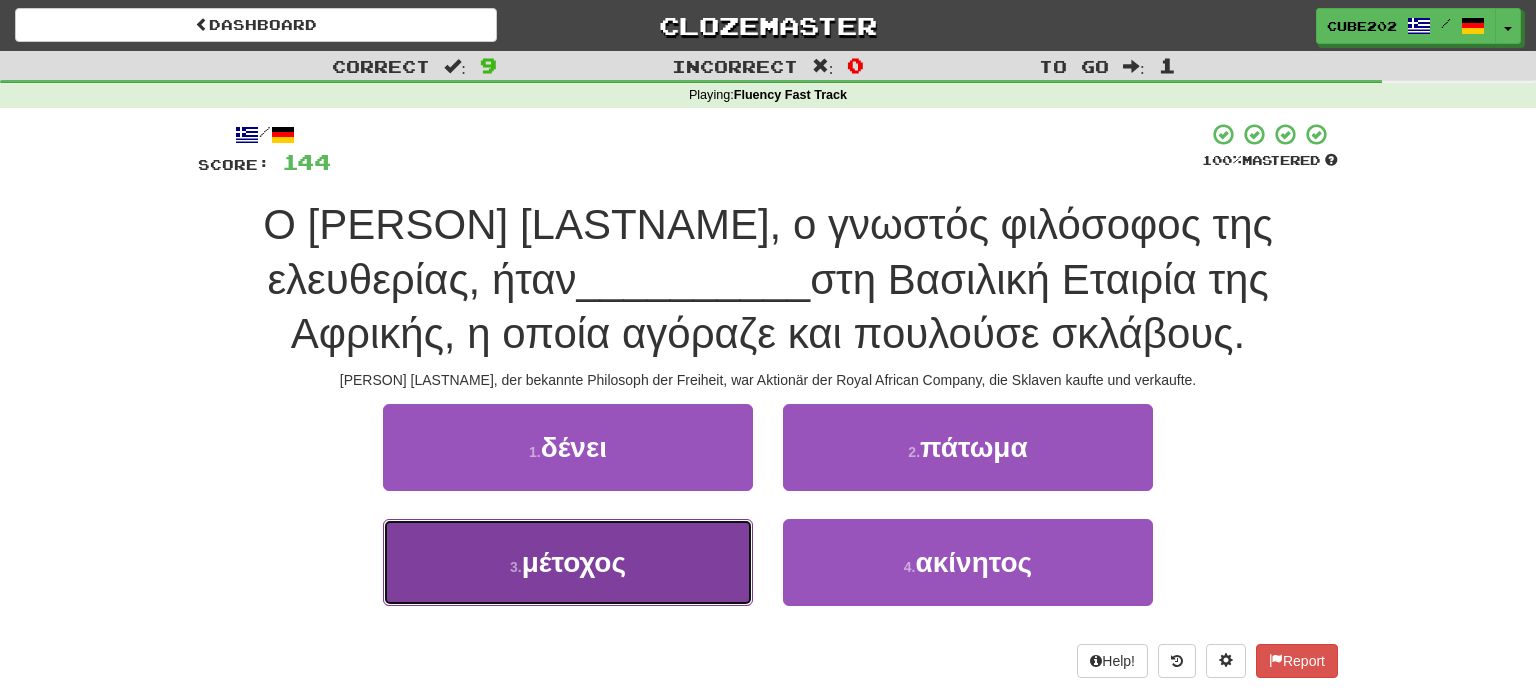 click on "3 .  μέτοχος" at bounding box center [568, 562] 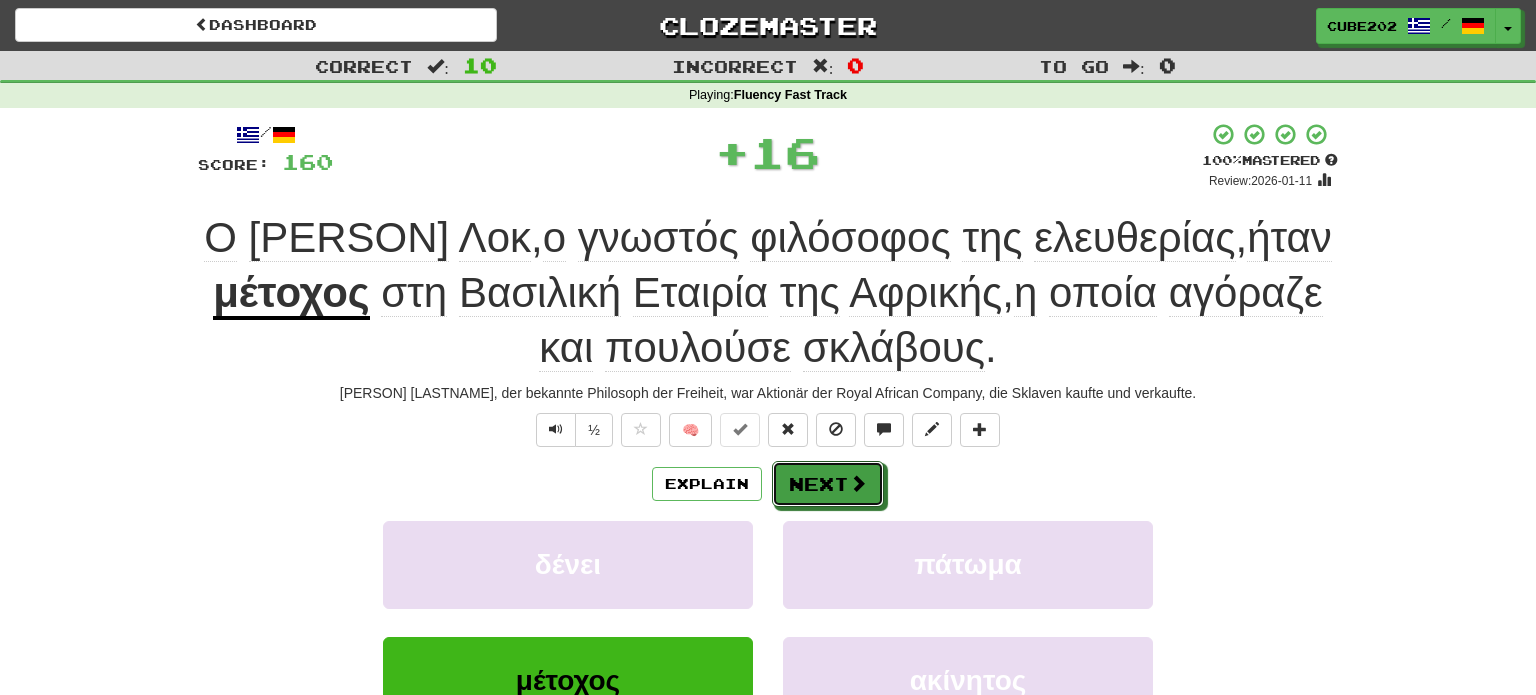 click on "Next" at bounding box center (828, 484) 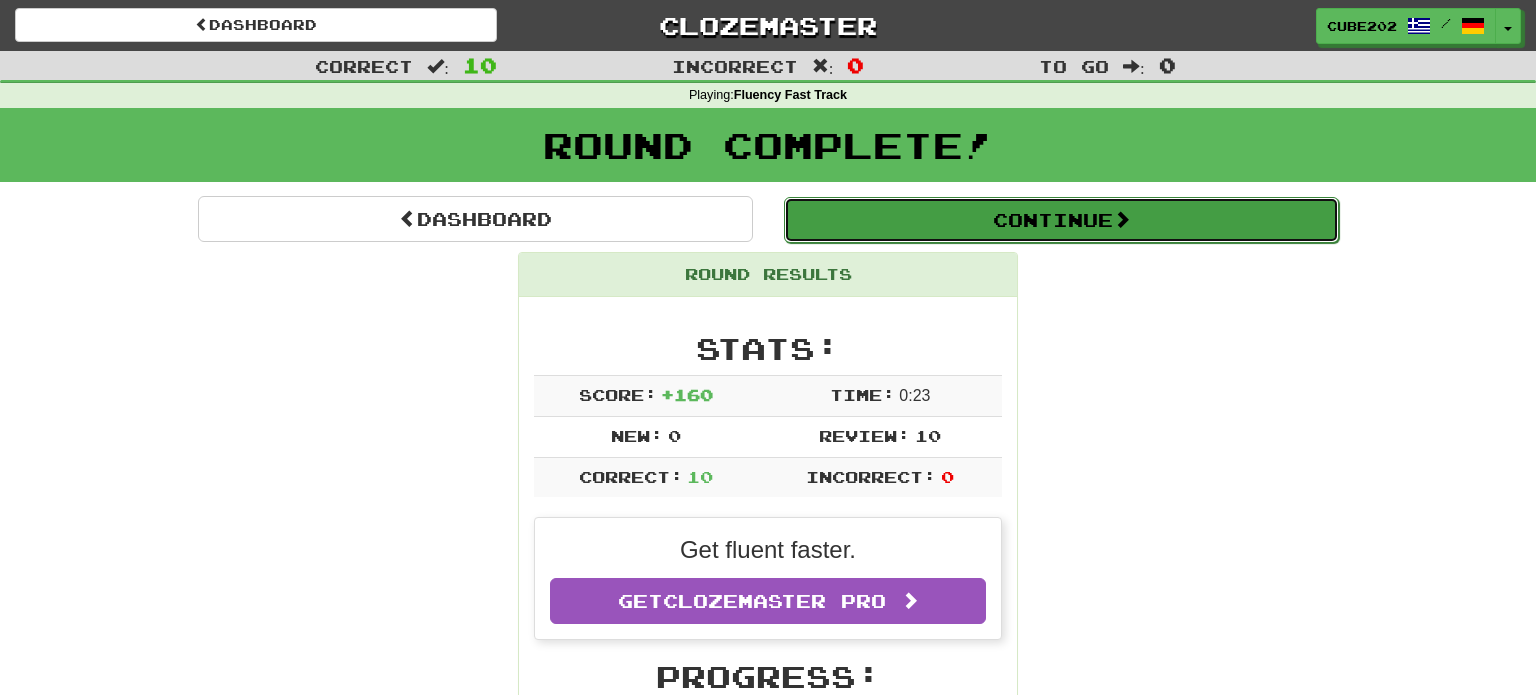 click on "Continue" at bounding box center [1061, 220] 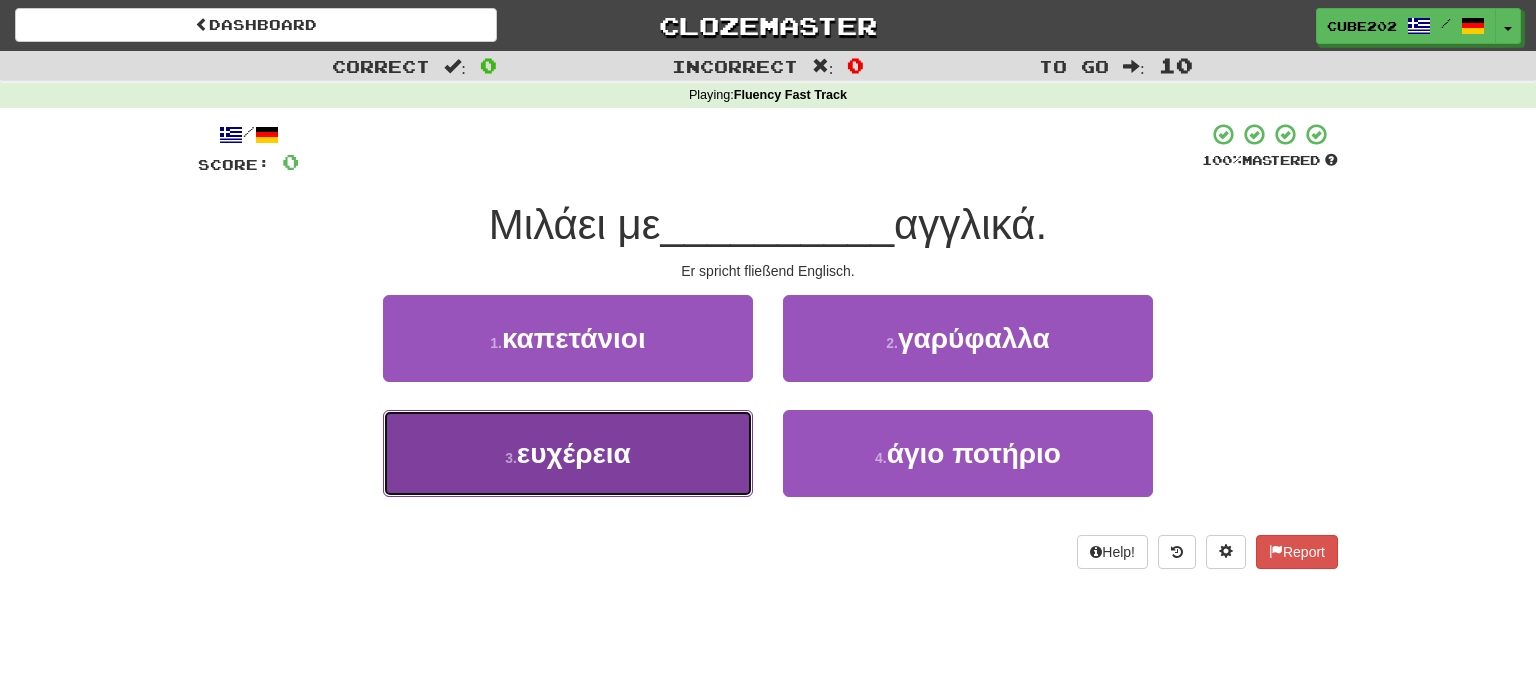 click on "3 .  ευχέρεια" at bounding box center [568, 453] 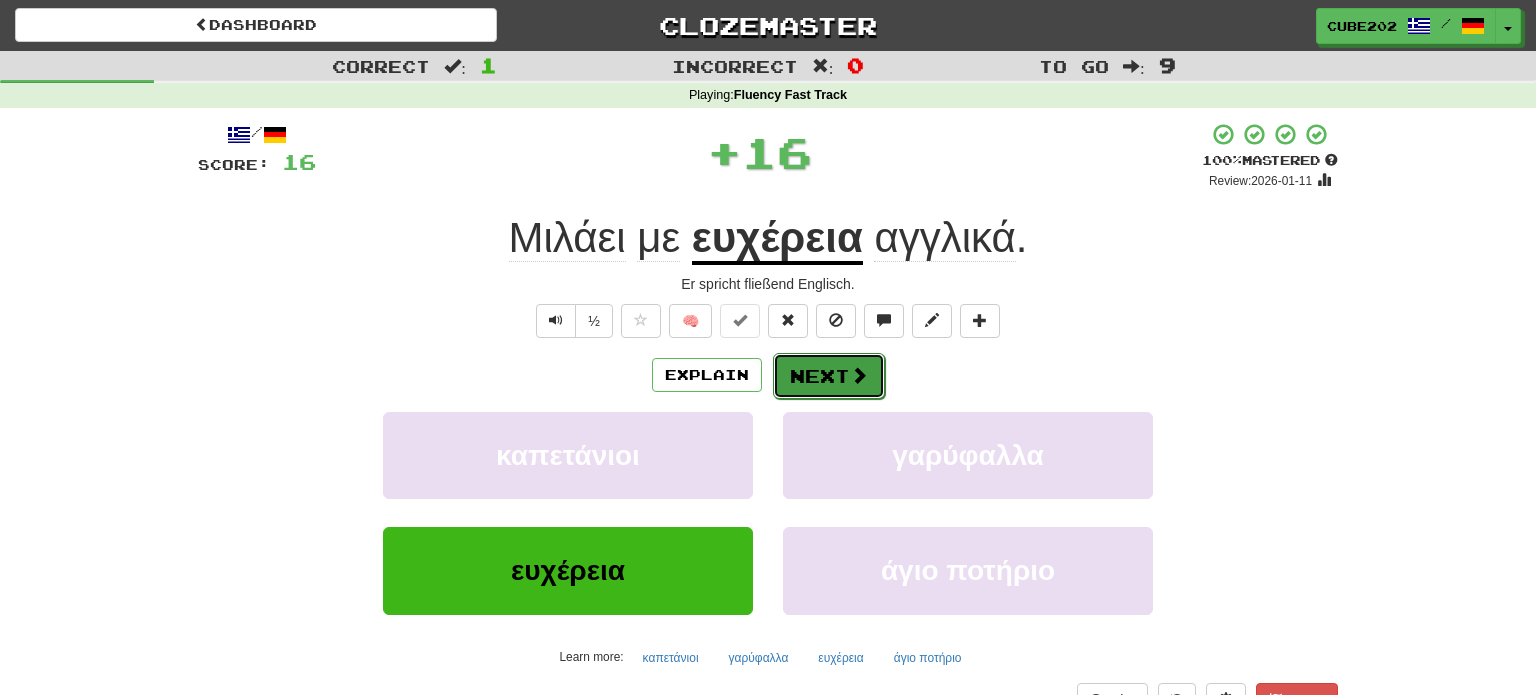 click on "Next" at bounding box center [829, 376] 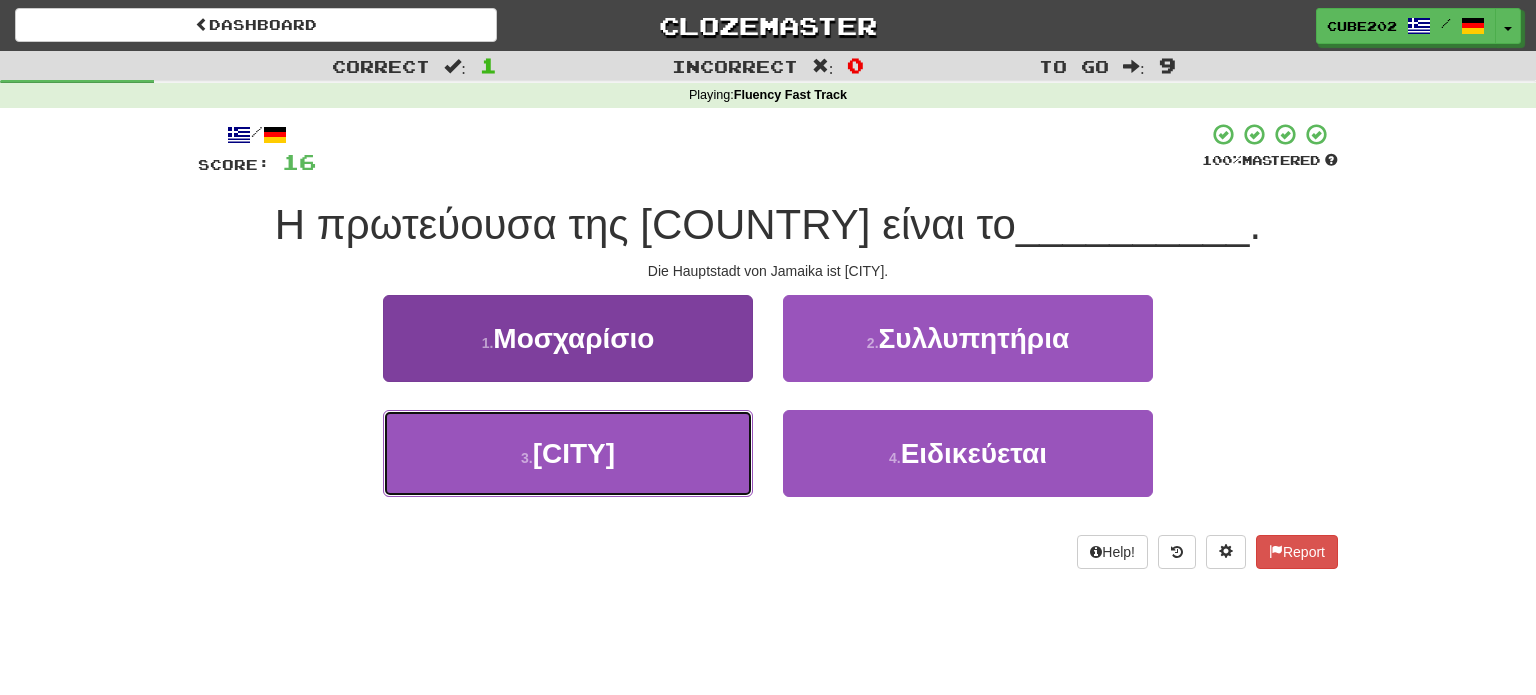 click on "3 .  Κίνγκστον" at bounding box center (568, 453) 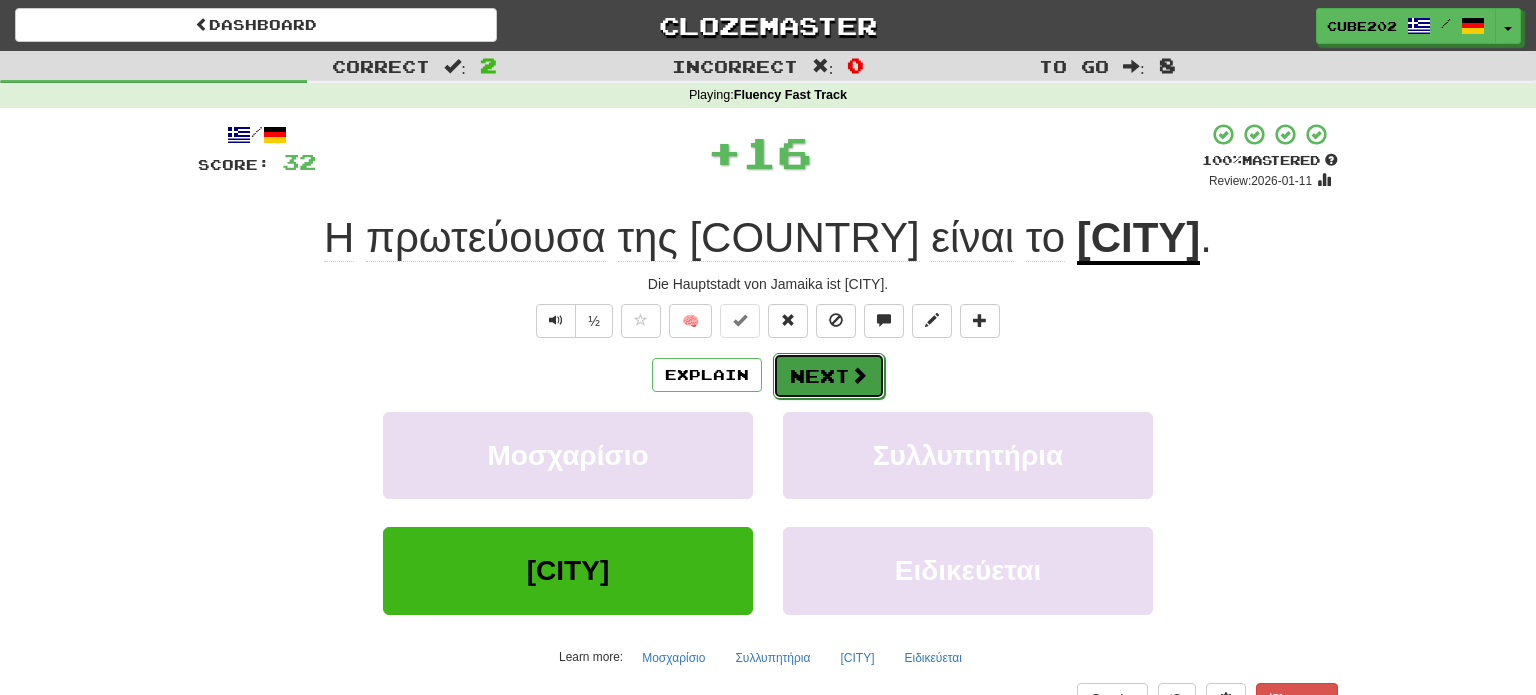 click on "Next" at bounding box center (829, 376) 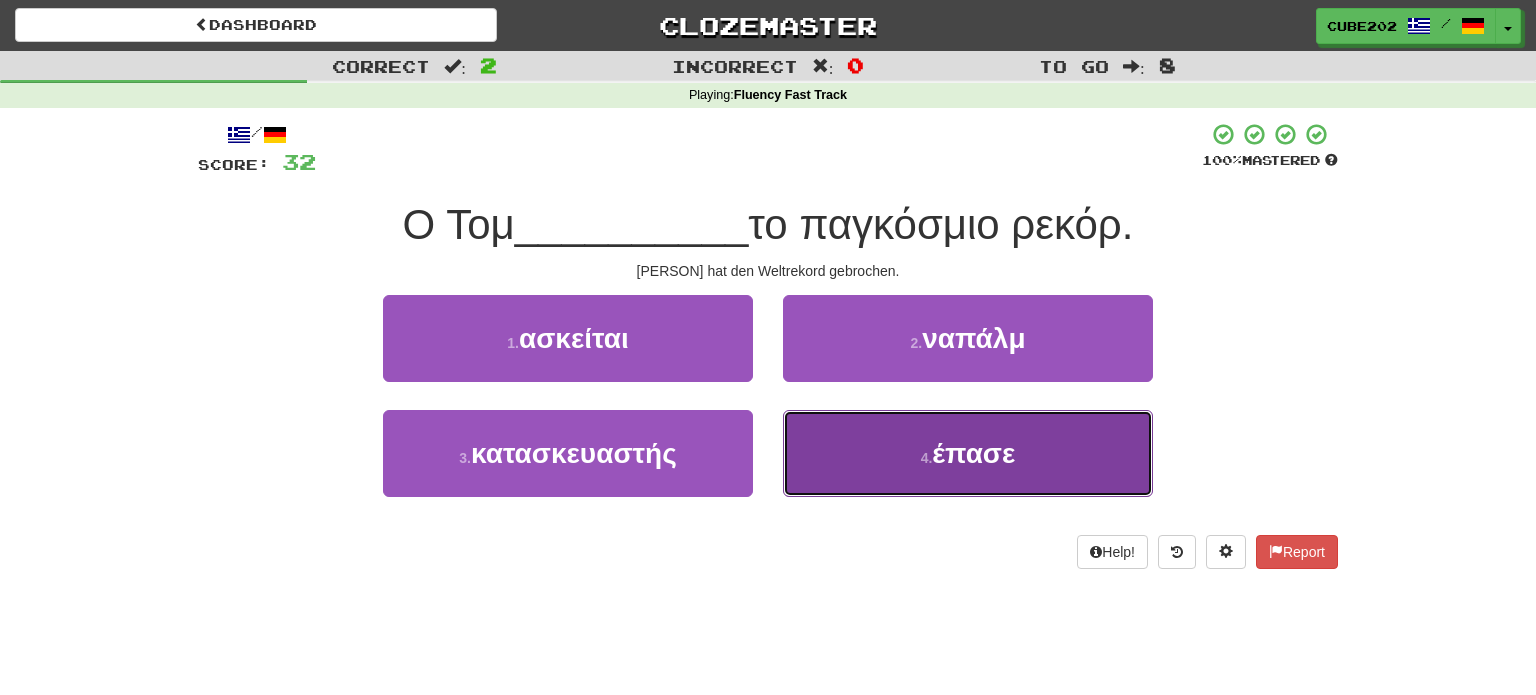 click on "4 .  έπασε" at bounding box center [968, 453] 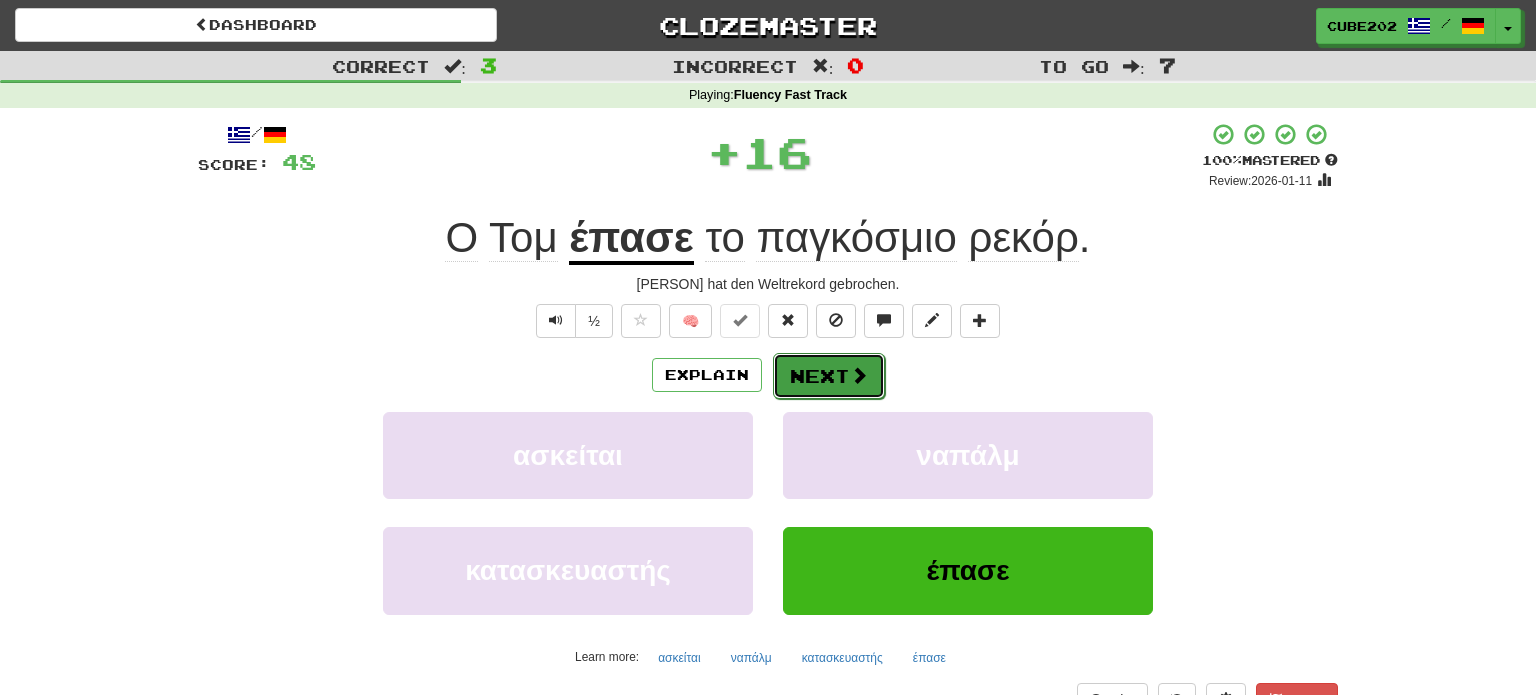 click on "Next" at bounding box center (829, 376) 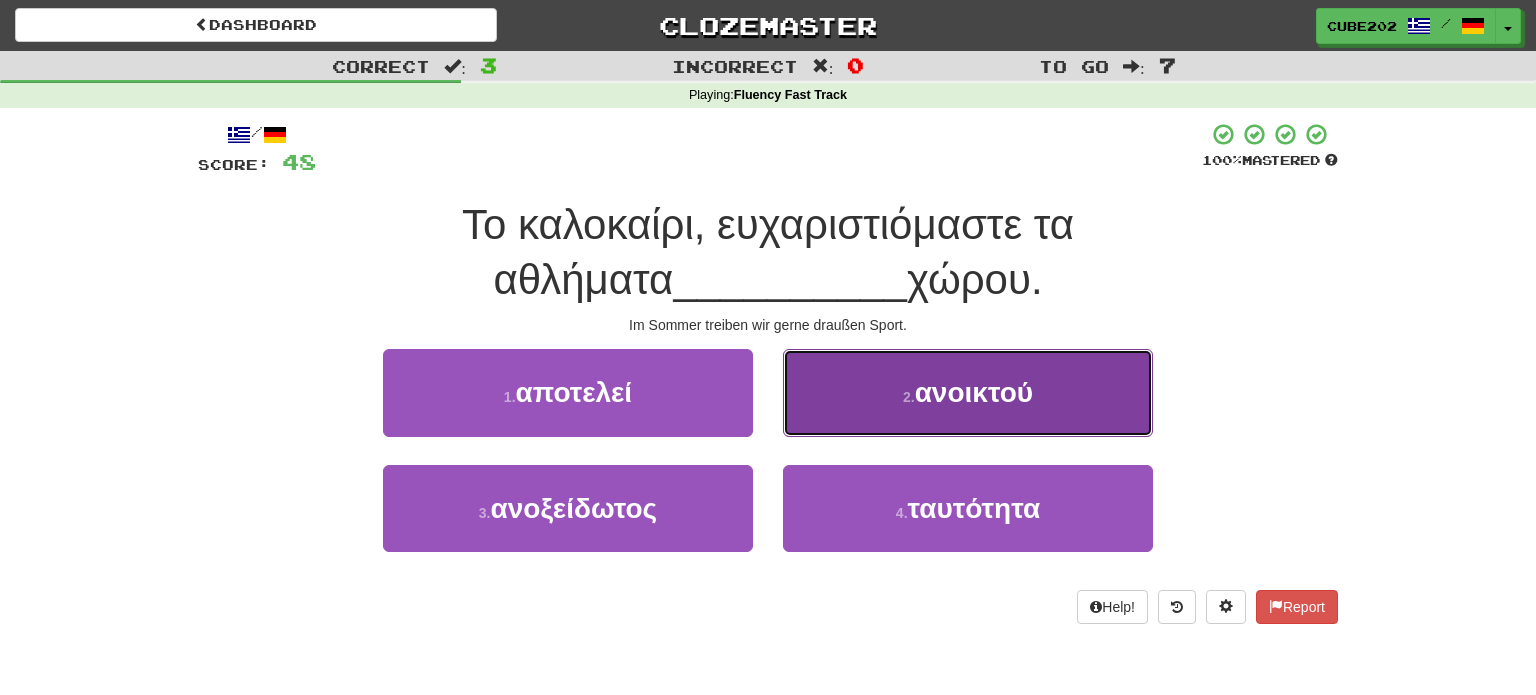 click on "2 .  ανοικτού" at bounding box center [968, 392] 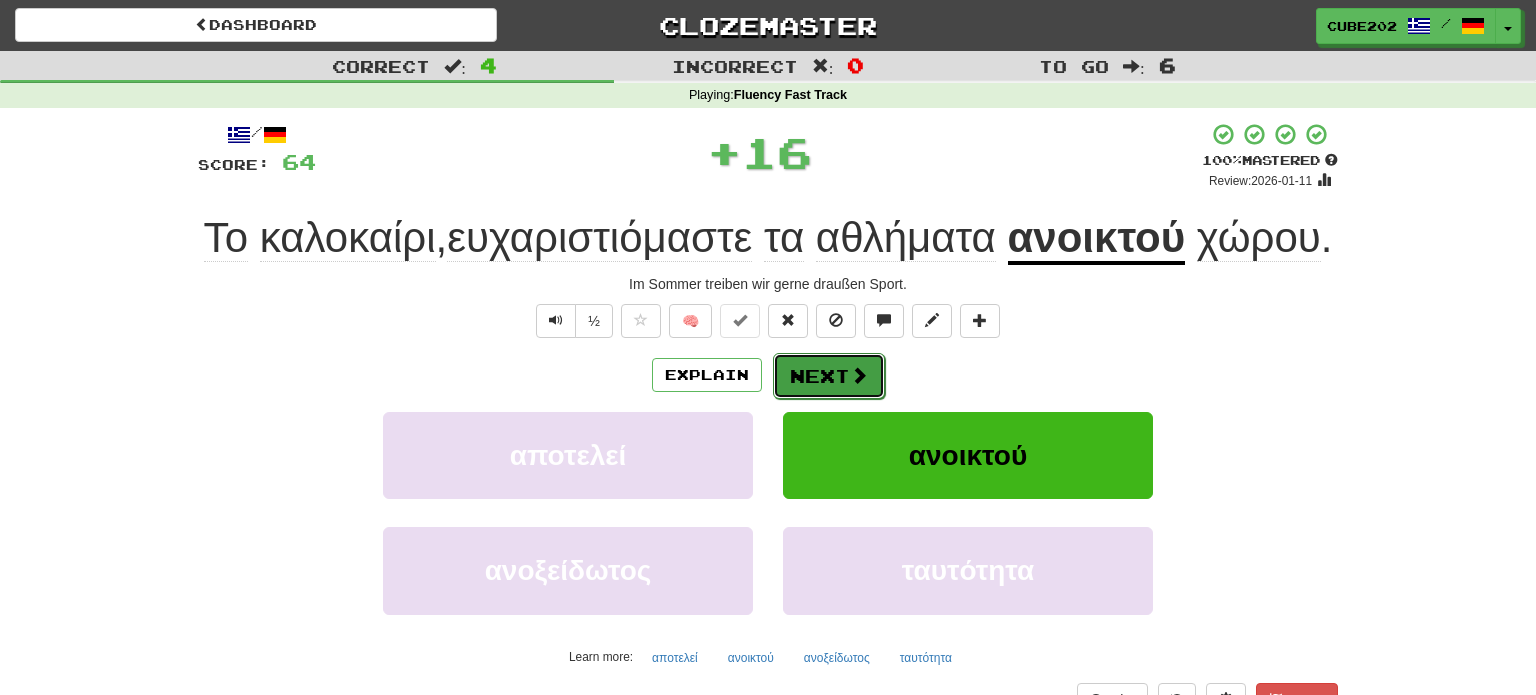 click on "Next" at bounding box center (829, 376) 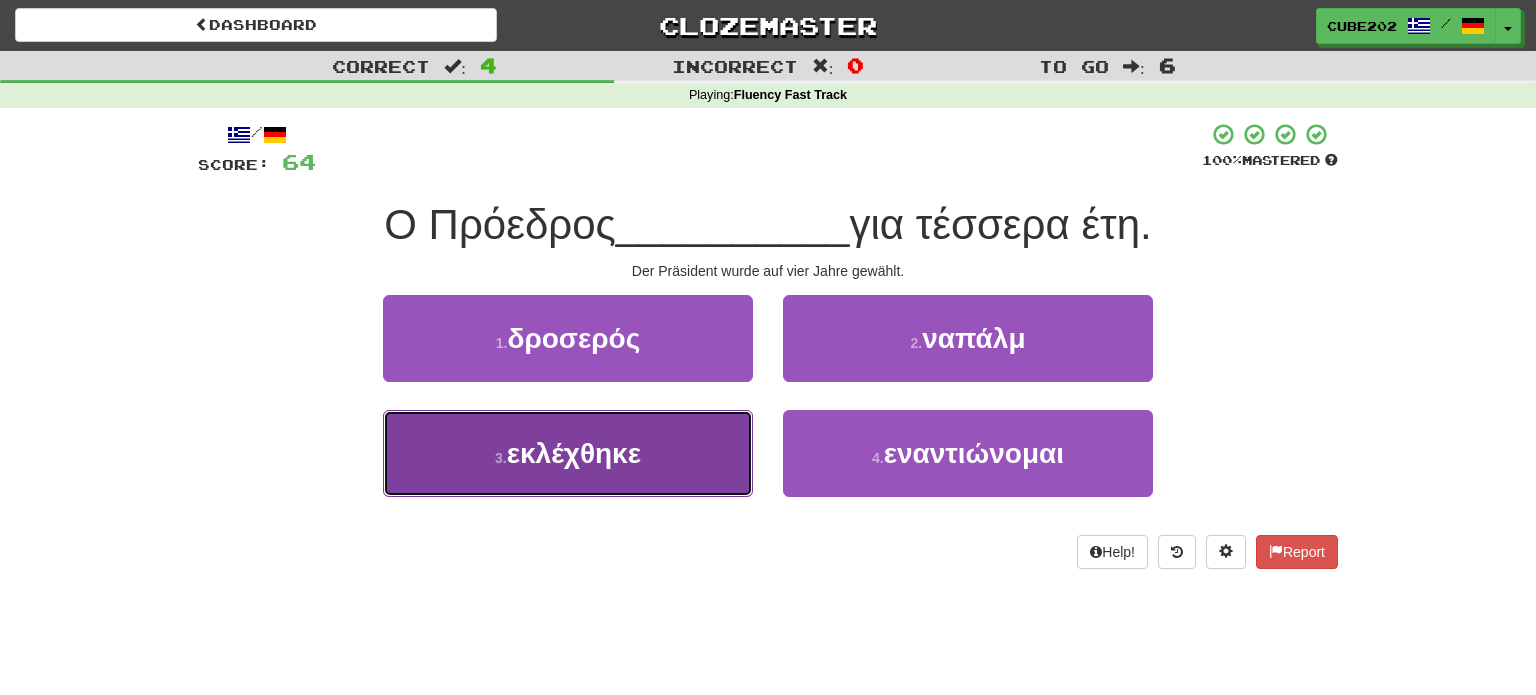 click on "3 .  εκλέχθηκε" at bounding box center [568, 453] 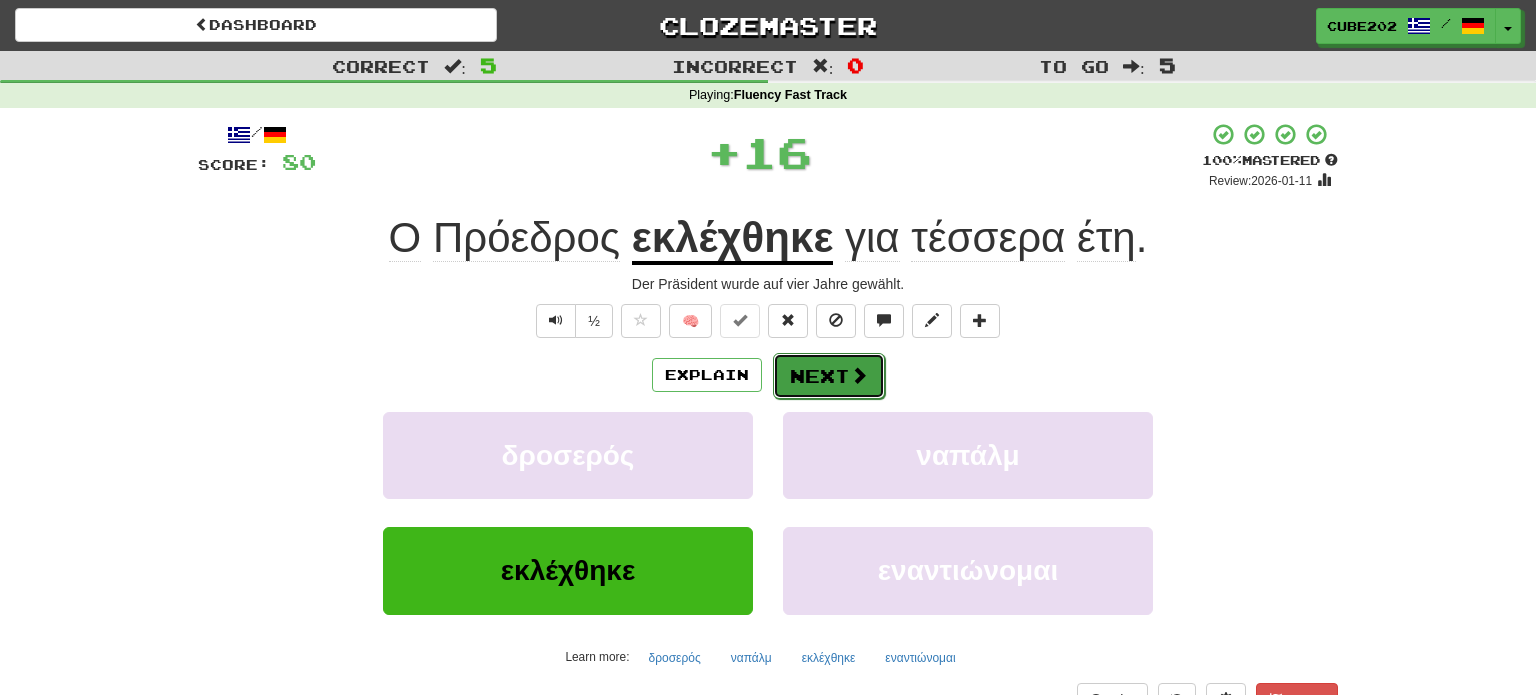 click on "Next" at bounding box center [829, 376] 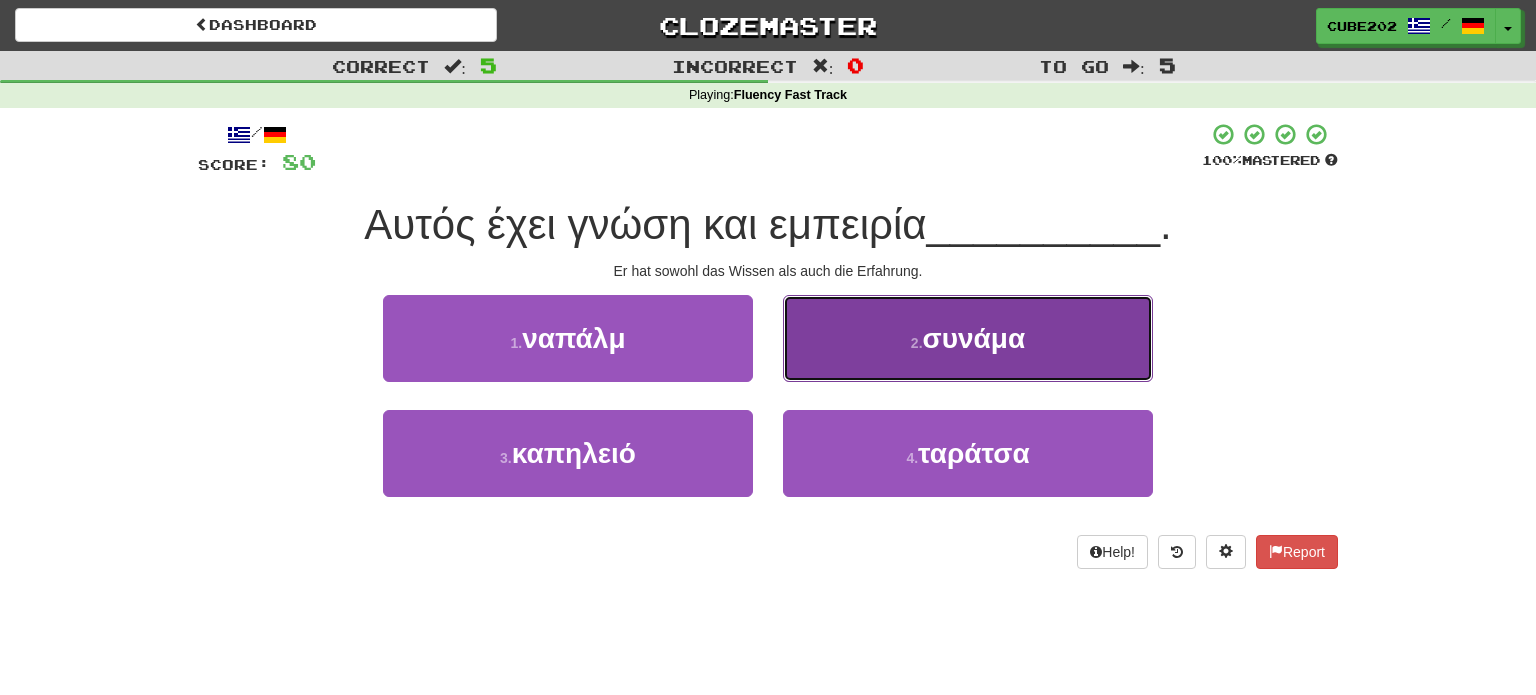 click on "2 .  συνάμα" at bounding box center (968, 338) 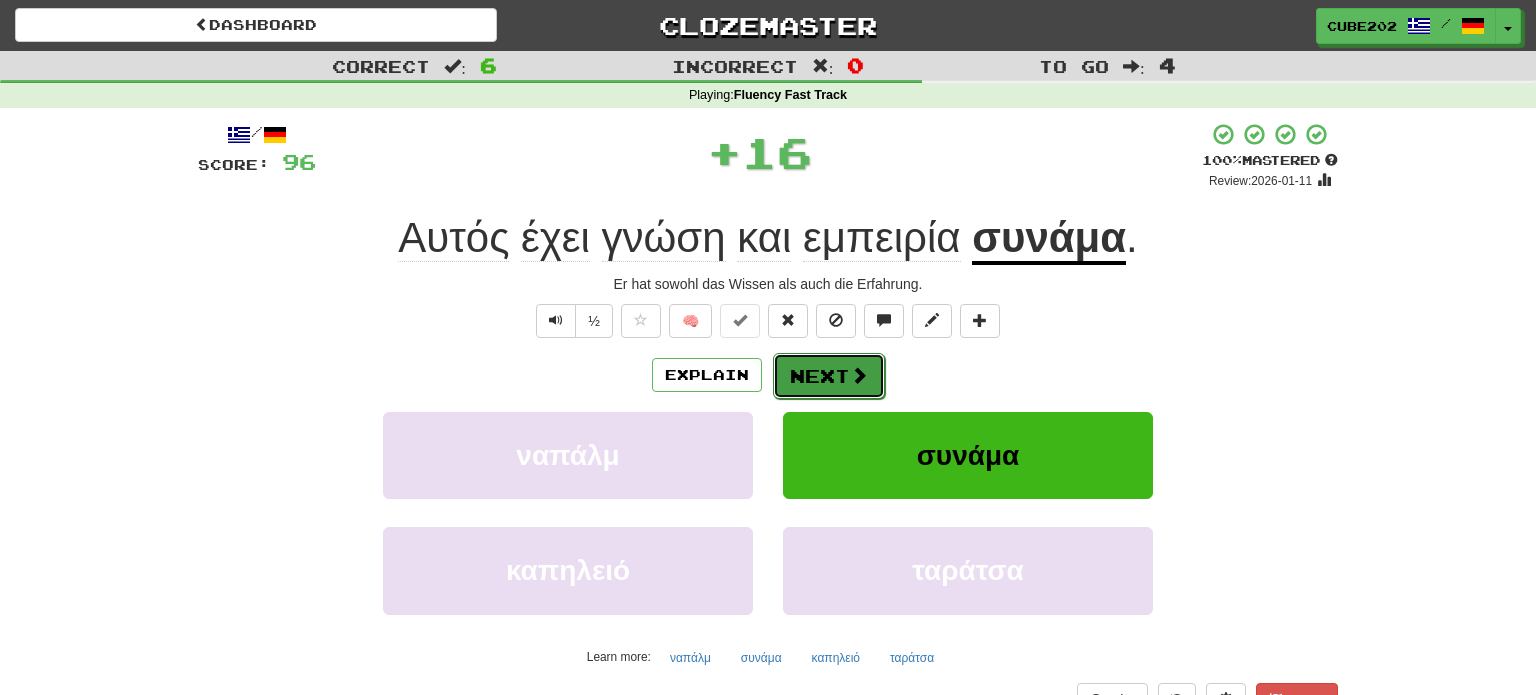 click on "Next" at bounding box center [829, 376] 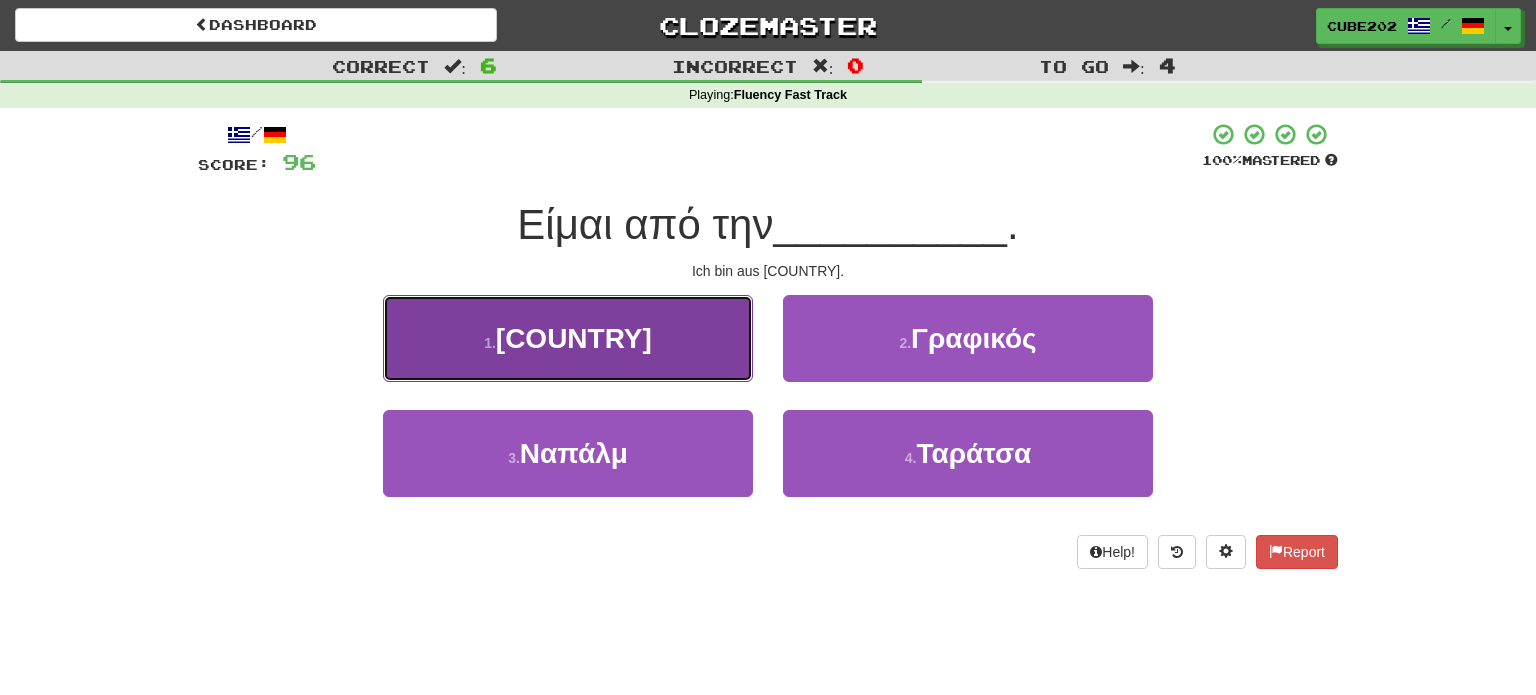 click on "1 .  Μάλτα" at bounding box center [568, 338] 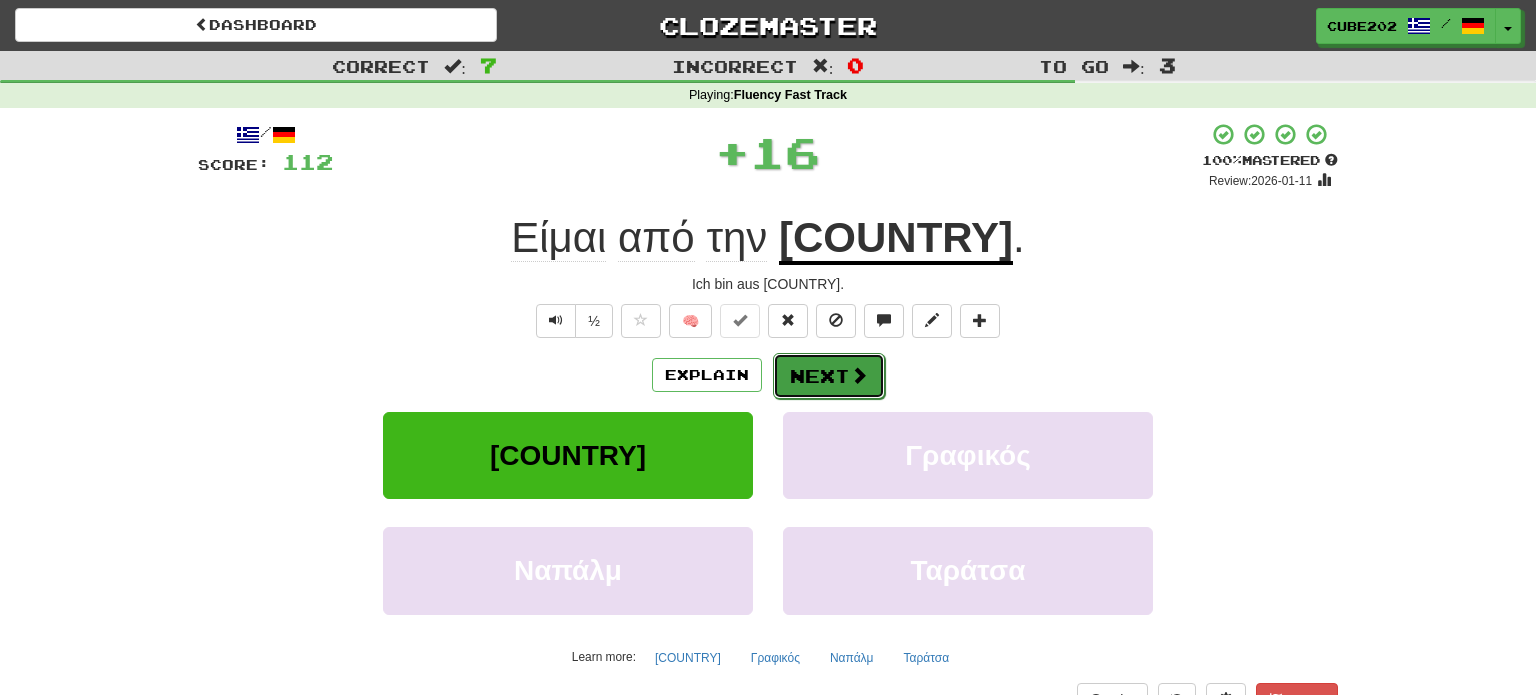click on "Next" at bounding box center (829, 376) 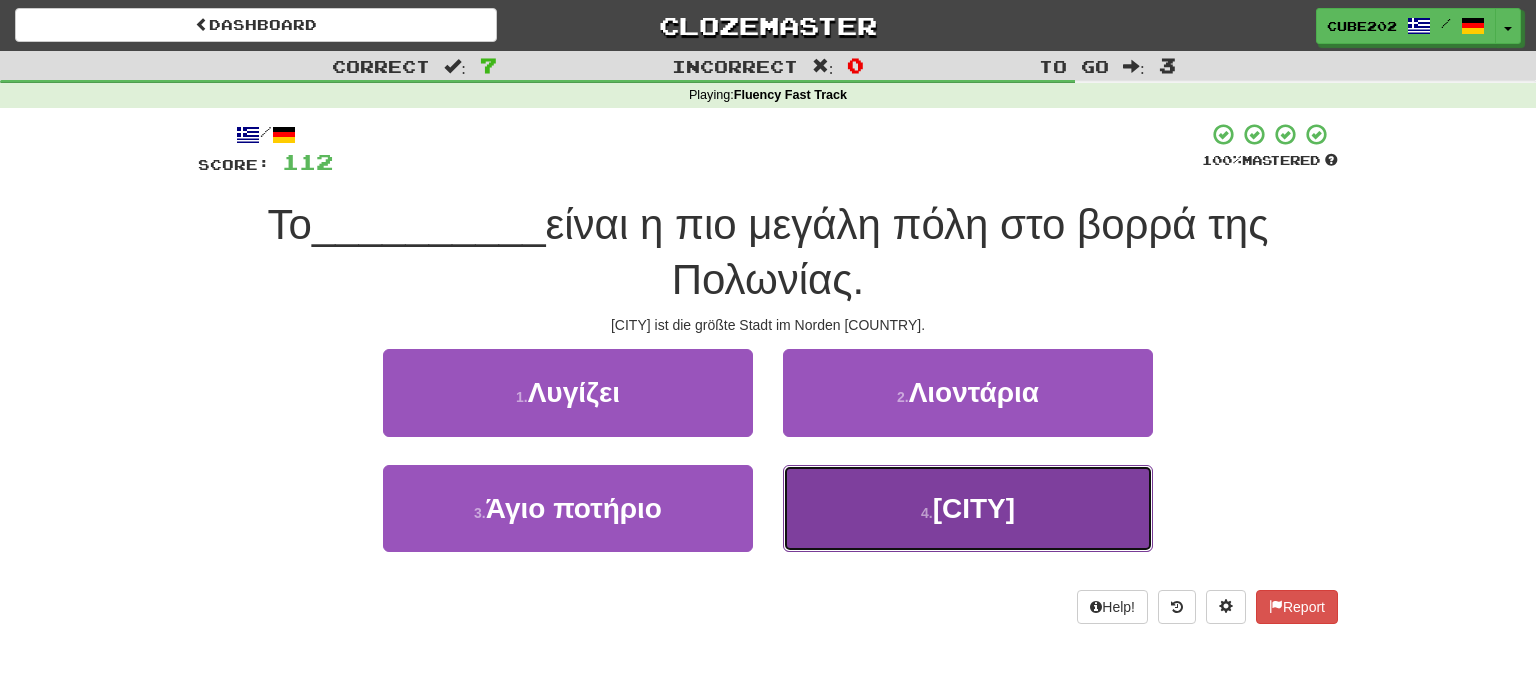 click on "4 .  Γκντανσκ" at bounding box center (968, 508) 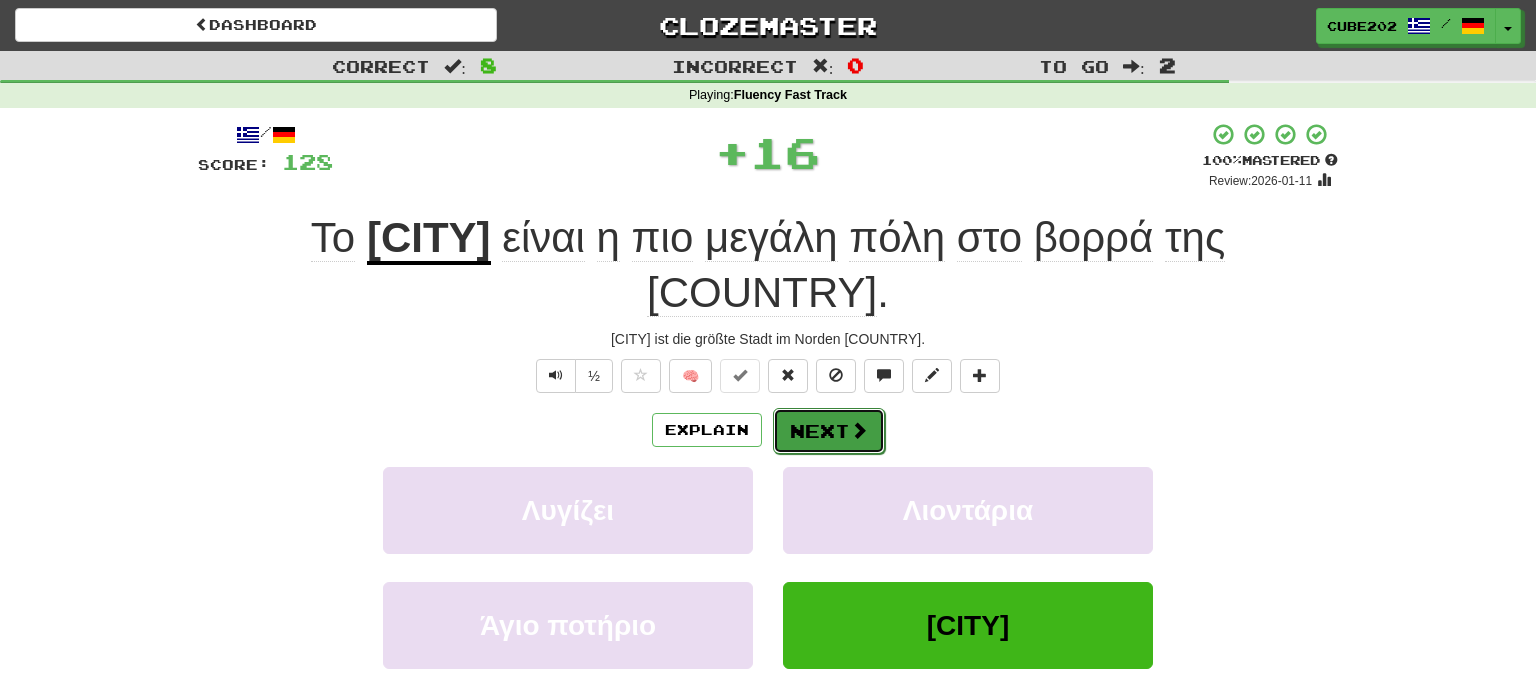 click on "Next" at bounding box center [829, 431] 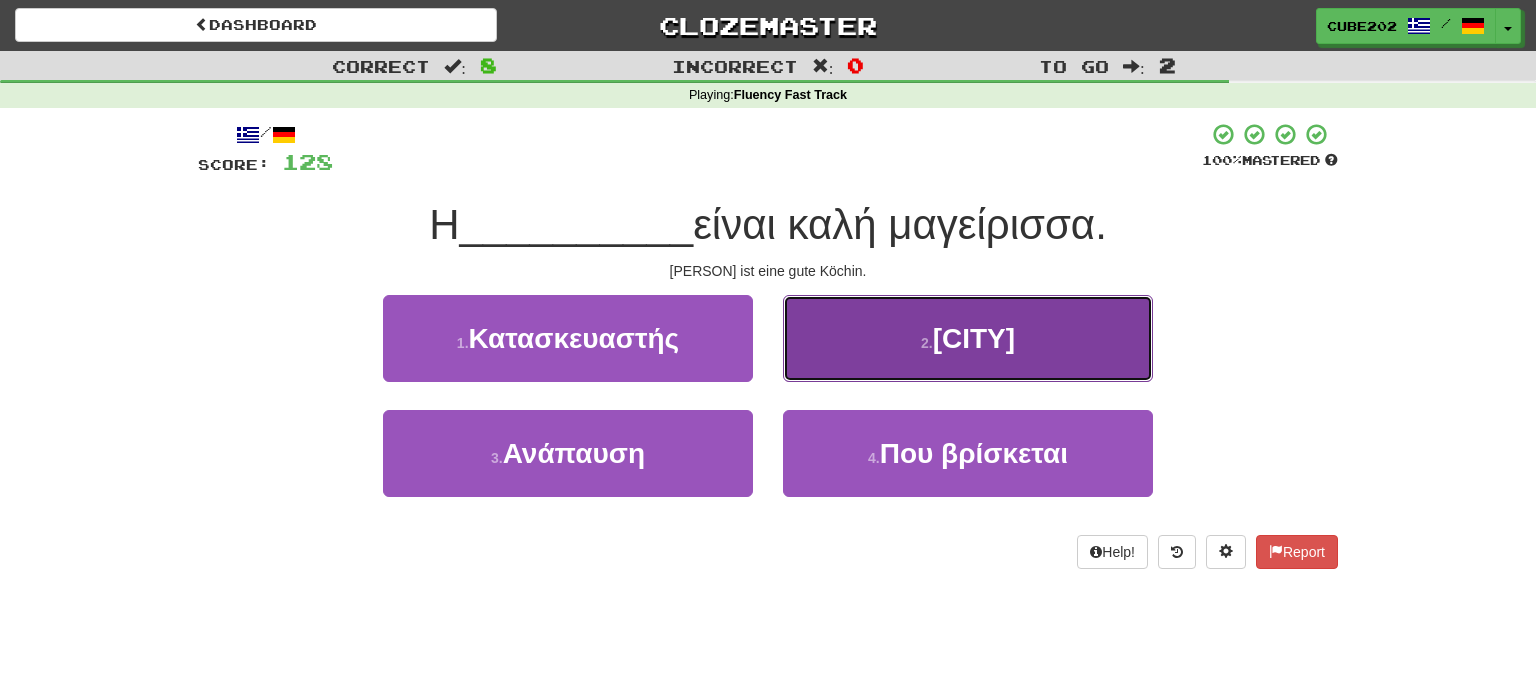 click on "2 .  Σούσαν" at bounding box center (968, 338) 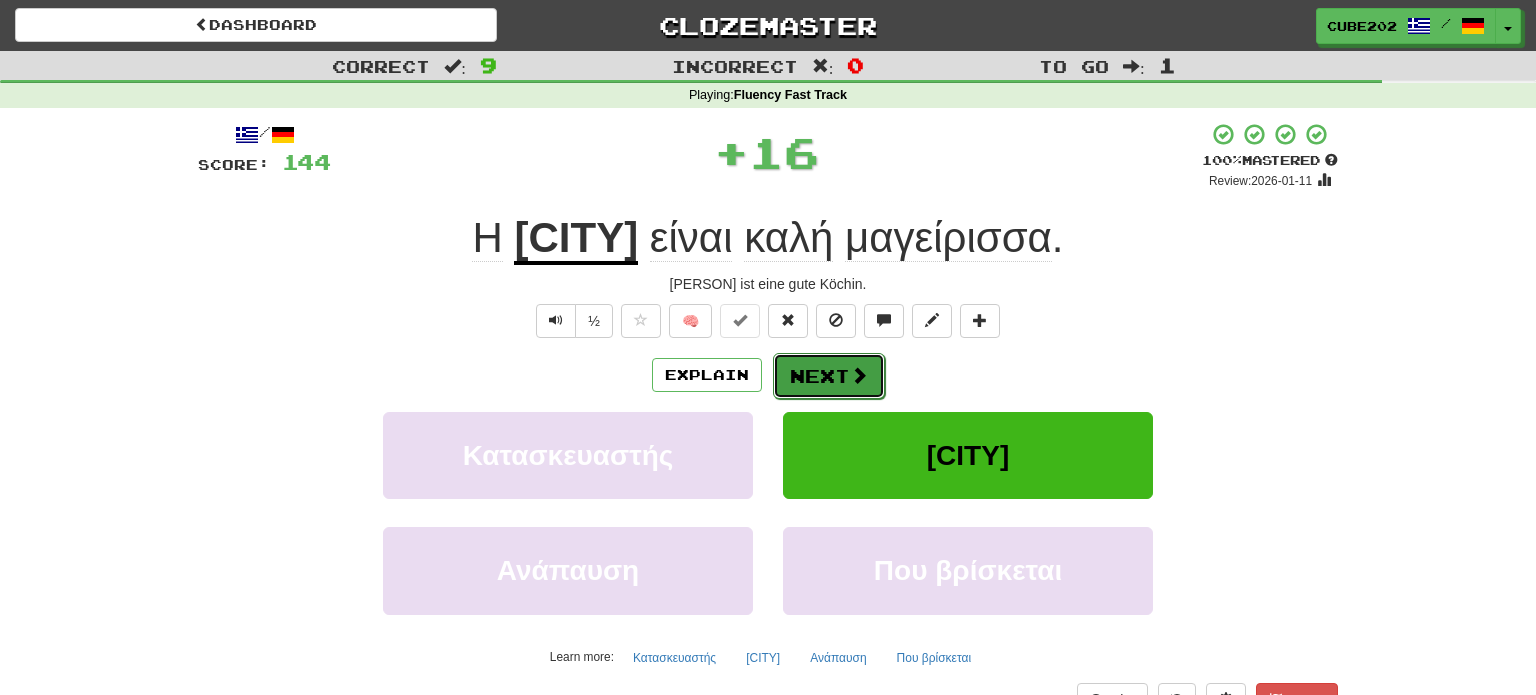 click on "Next" at bounding box center [829, 376] 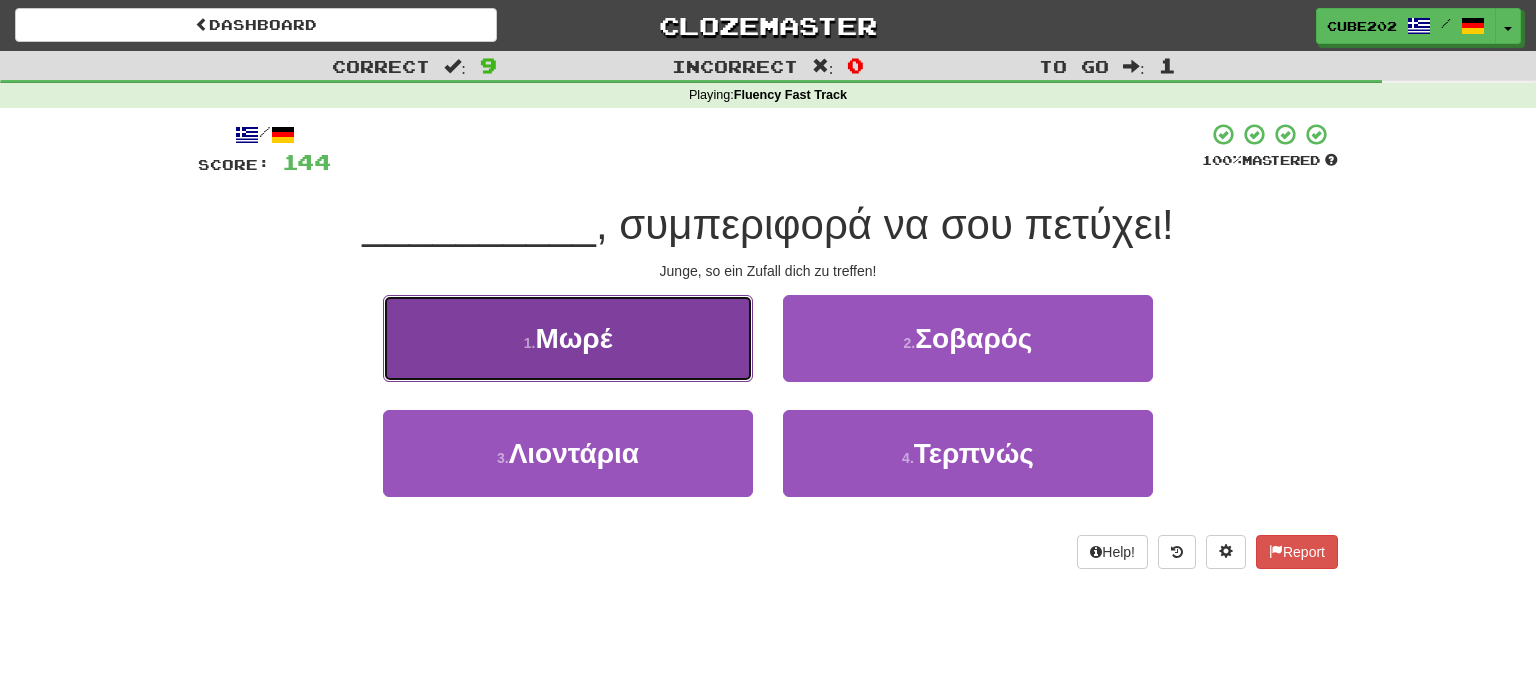 click on "1 .  Mωρέ" at bounding box center (568, 338) 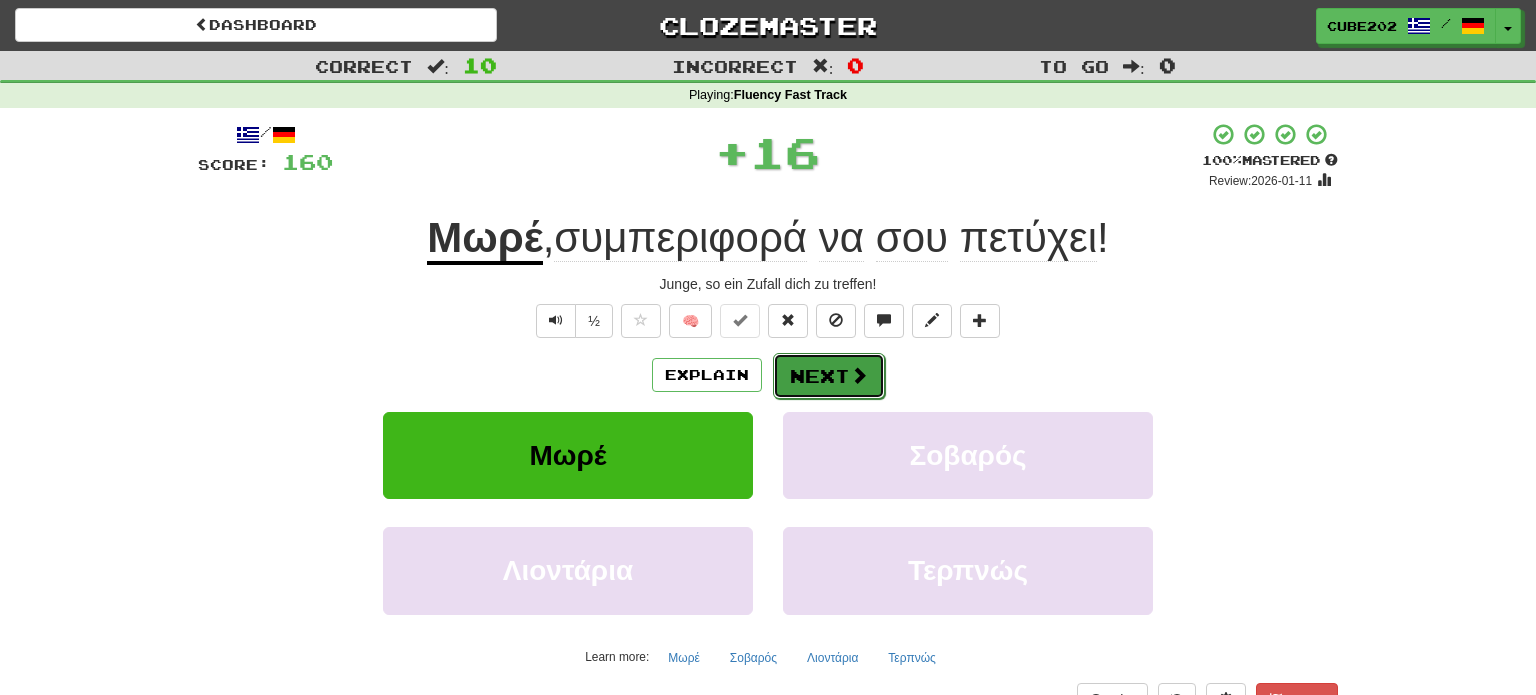 click on "Next" at bounding box center (829, 376) 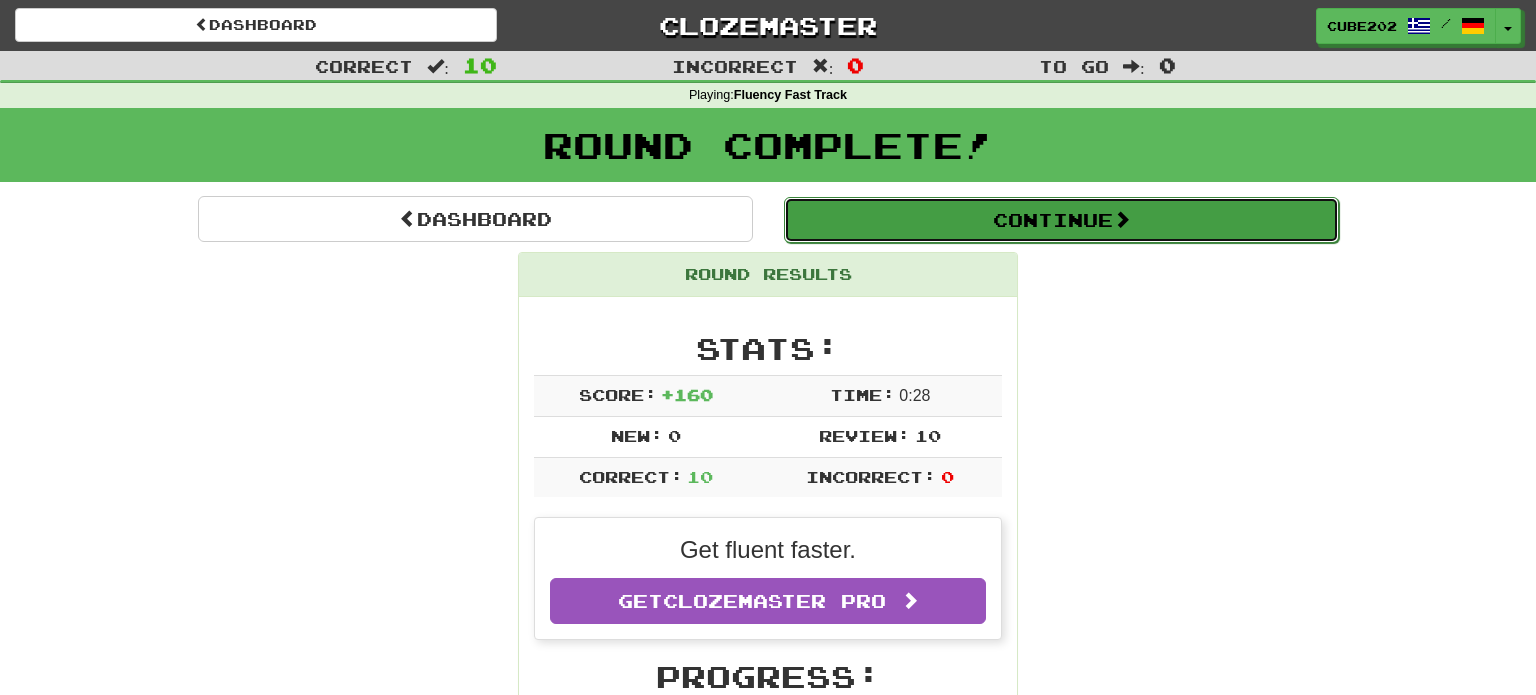 click on "Continue" at bounding box center [1061, 220] 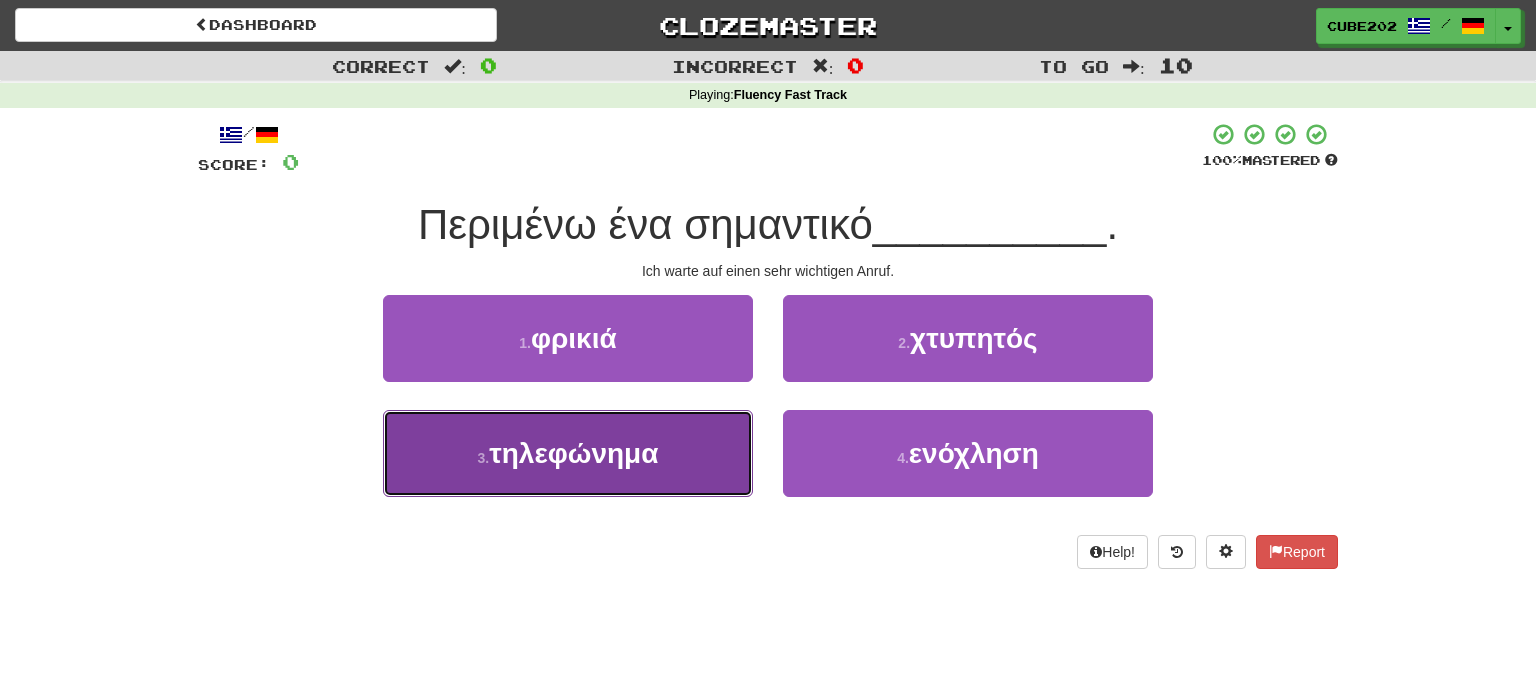 click on "3 .  τηλεφώνημα" at bounding box center (568, 453) 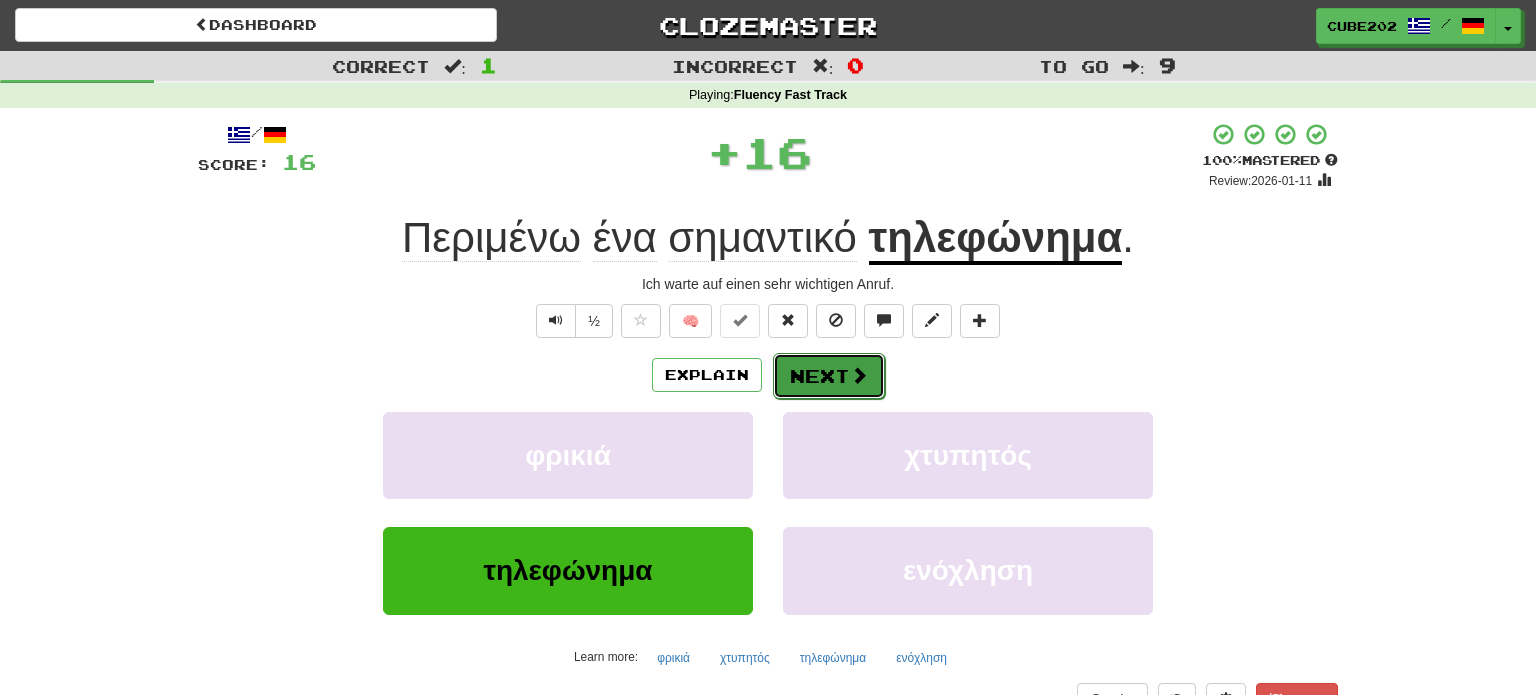click on "Next" at bounding box center (829, 376) 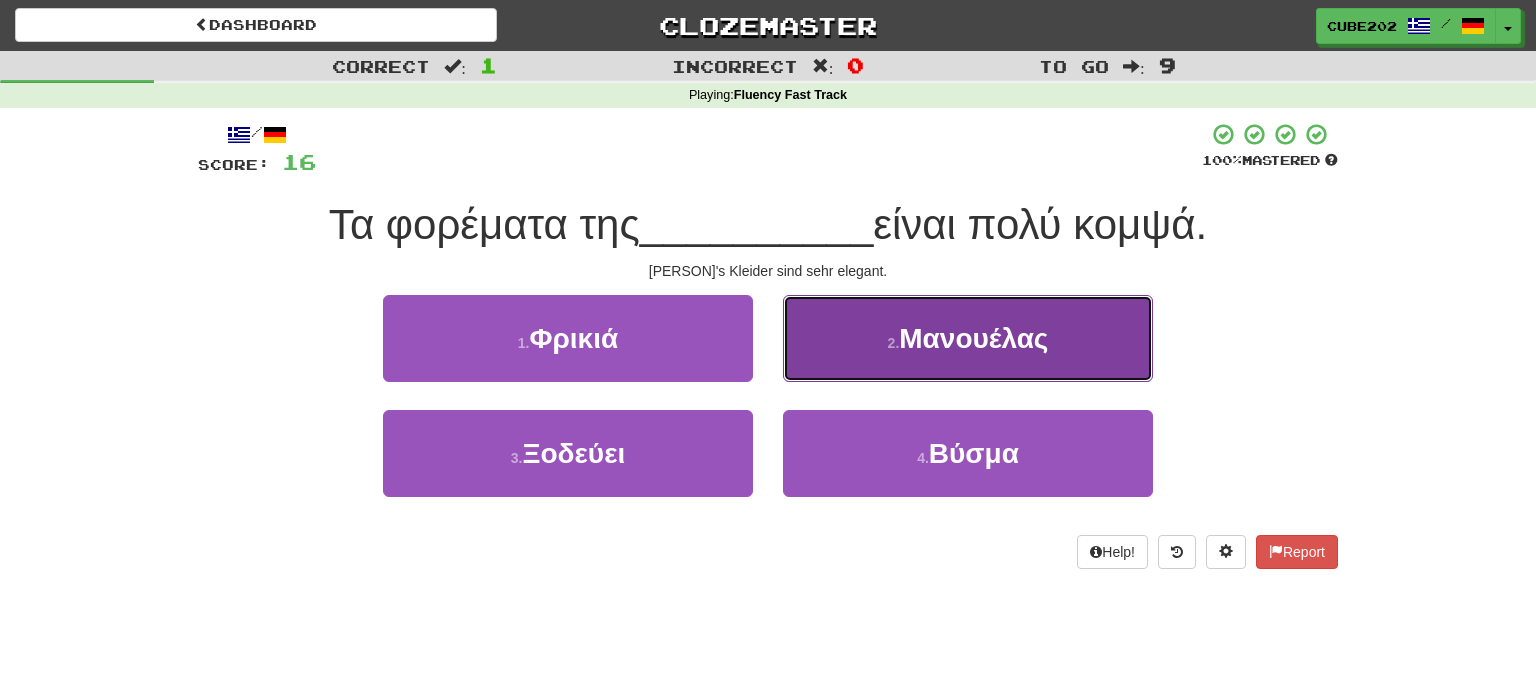 click on "2 .  Μανουέλας" at bounding box center [968, 338] 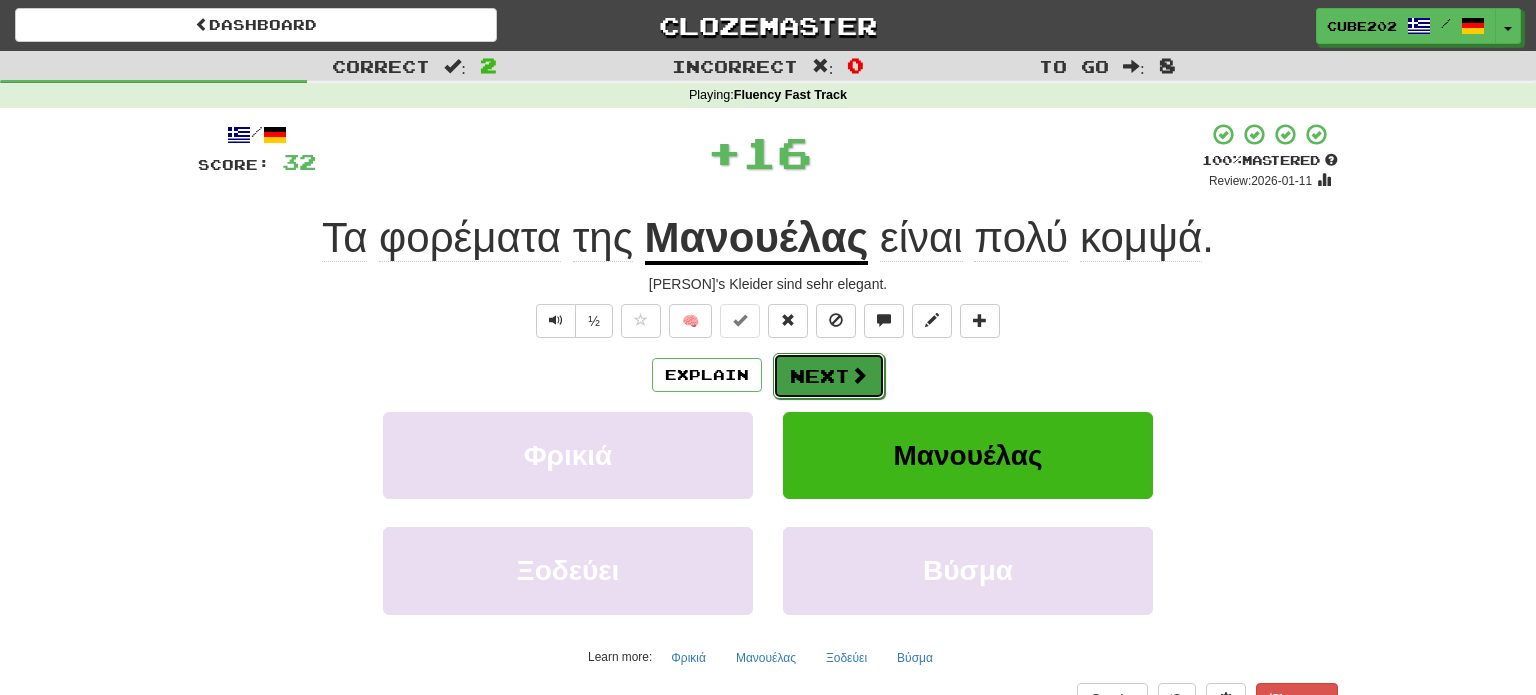 click on "Next" at bounding box center [829, 376] 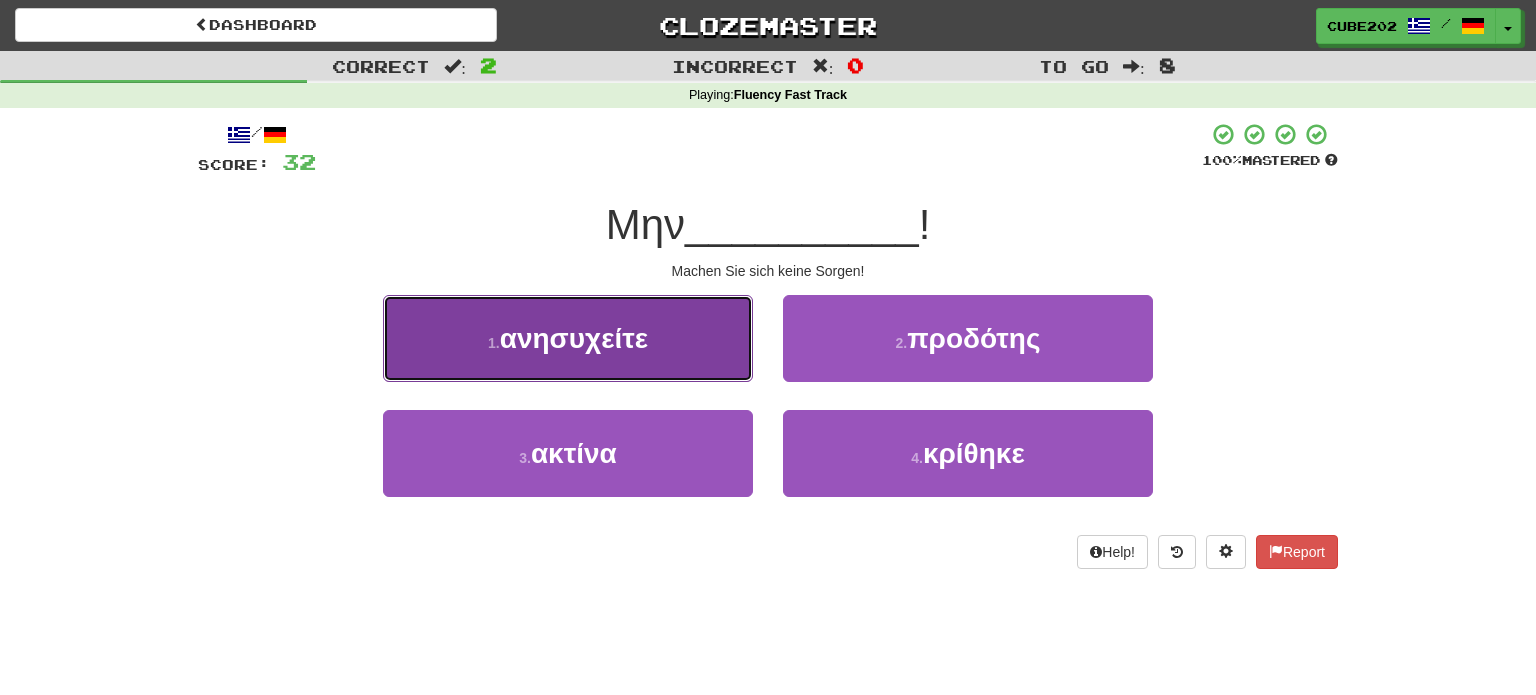 click on "1 .  ανησυχείτε" at bounding box center (568, 338) 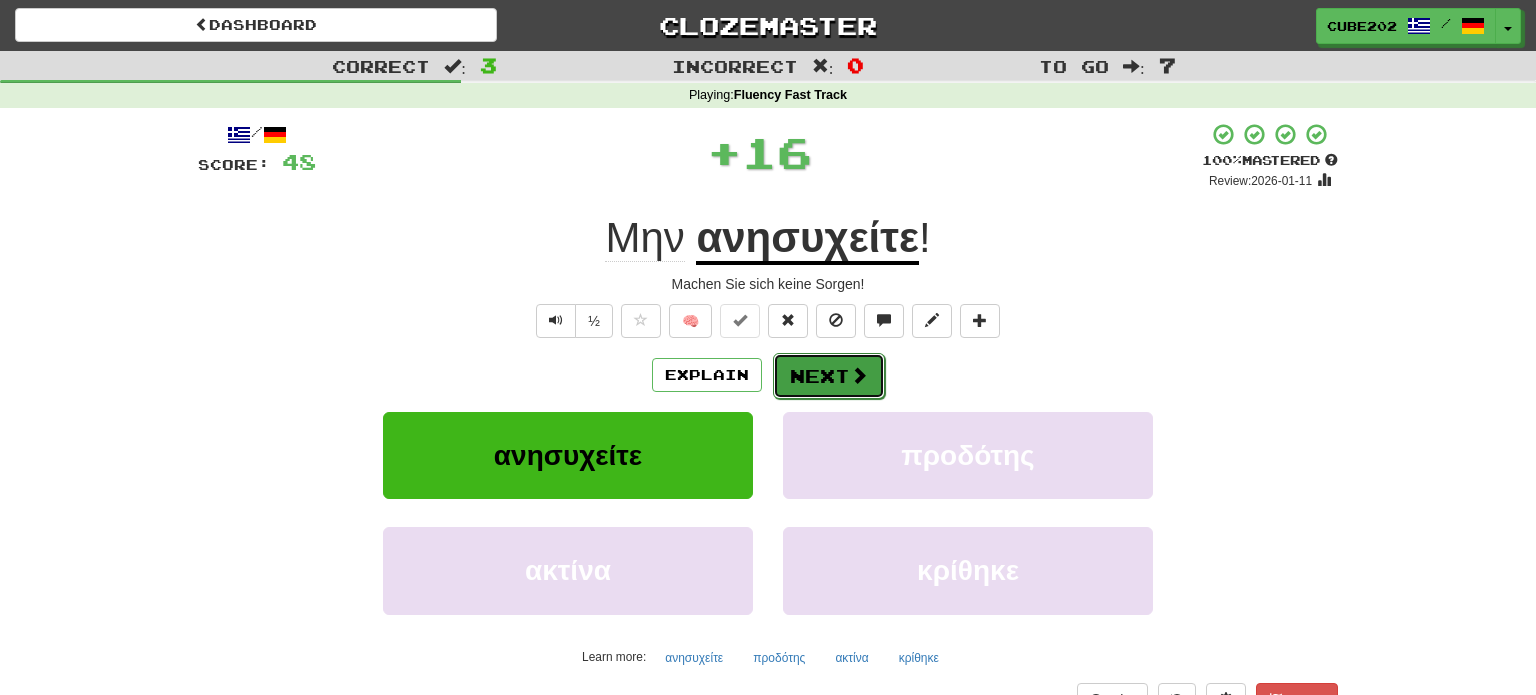 click on "Next" at bounding box center [829, 376] 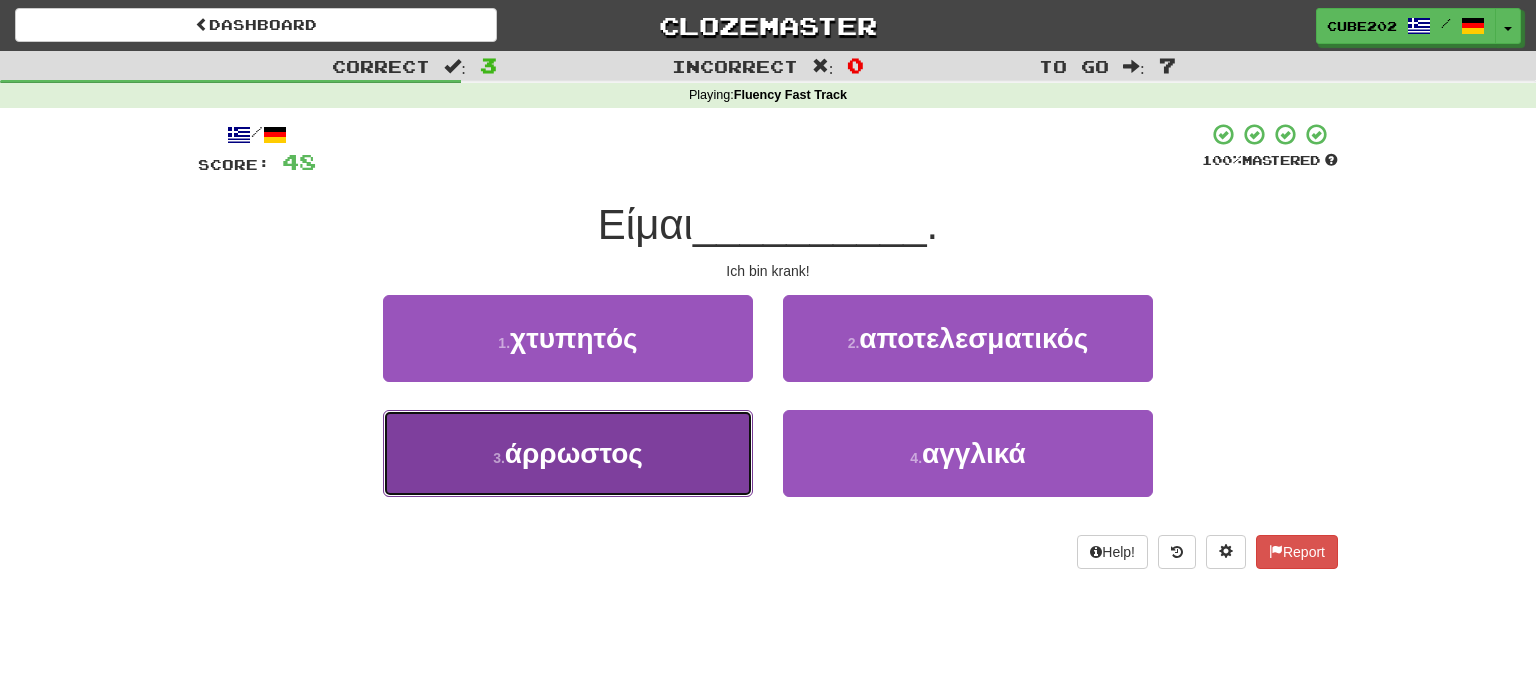 click on "3 .  άρρωστος" at bounding box center (568, 453) 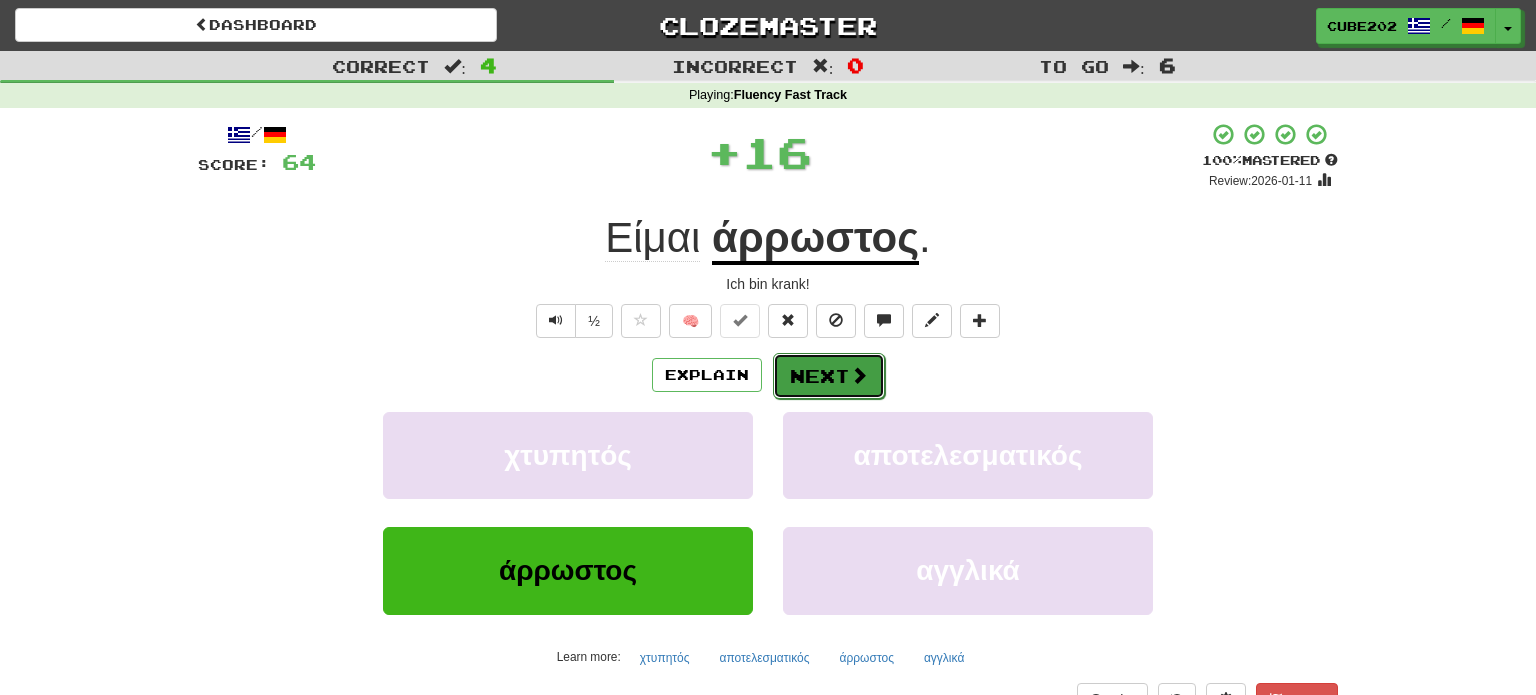 click on "Next" at bounding box center [829, 376] 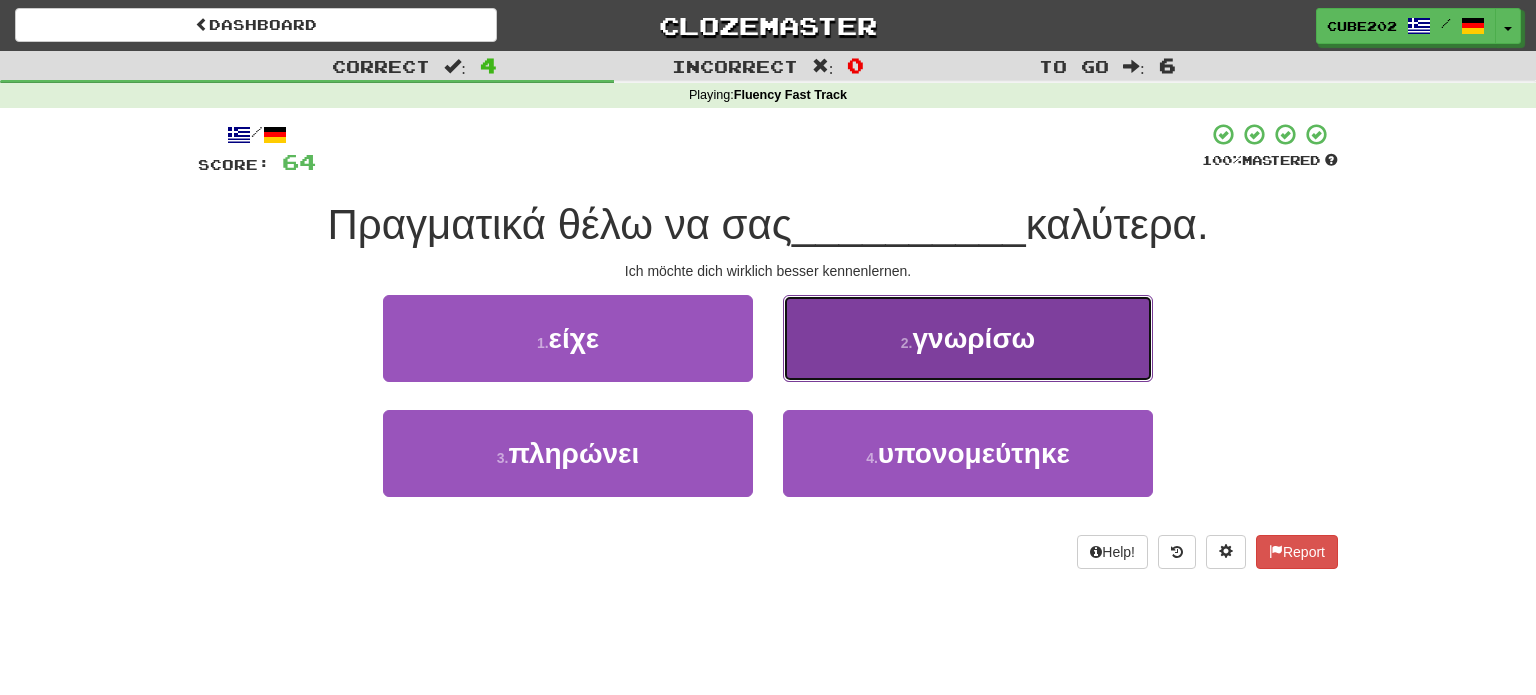 click on "2 .  γνωρίσω" at bounding box center [968, 338] 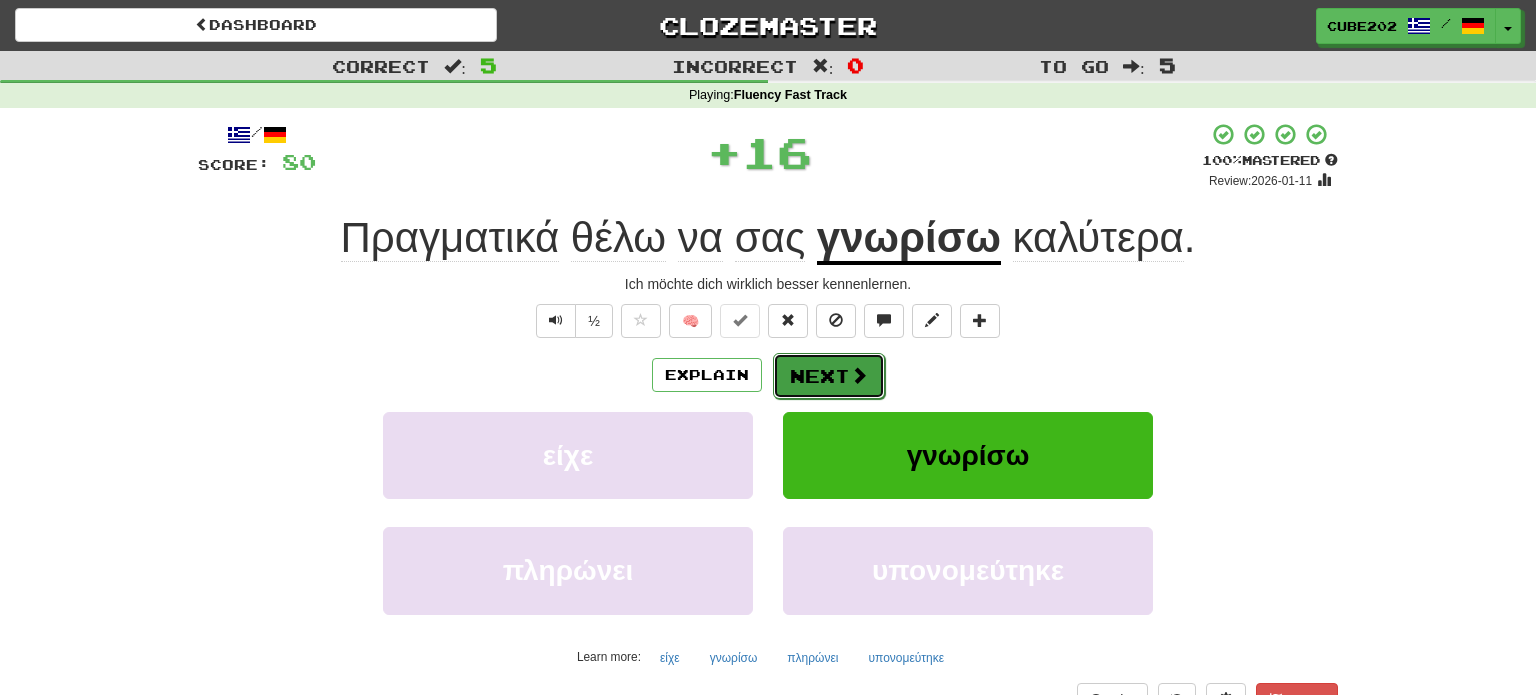 click on "Next" at bounding box center [829, 376] 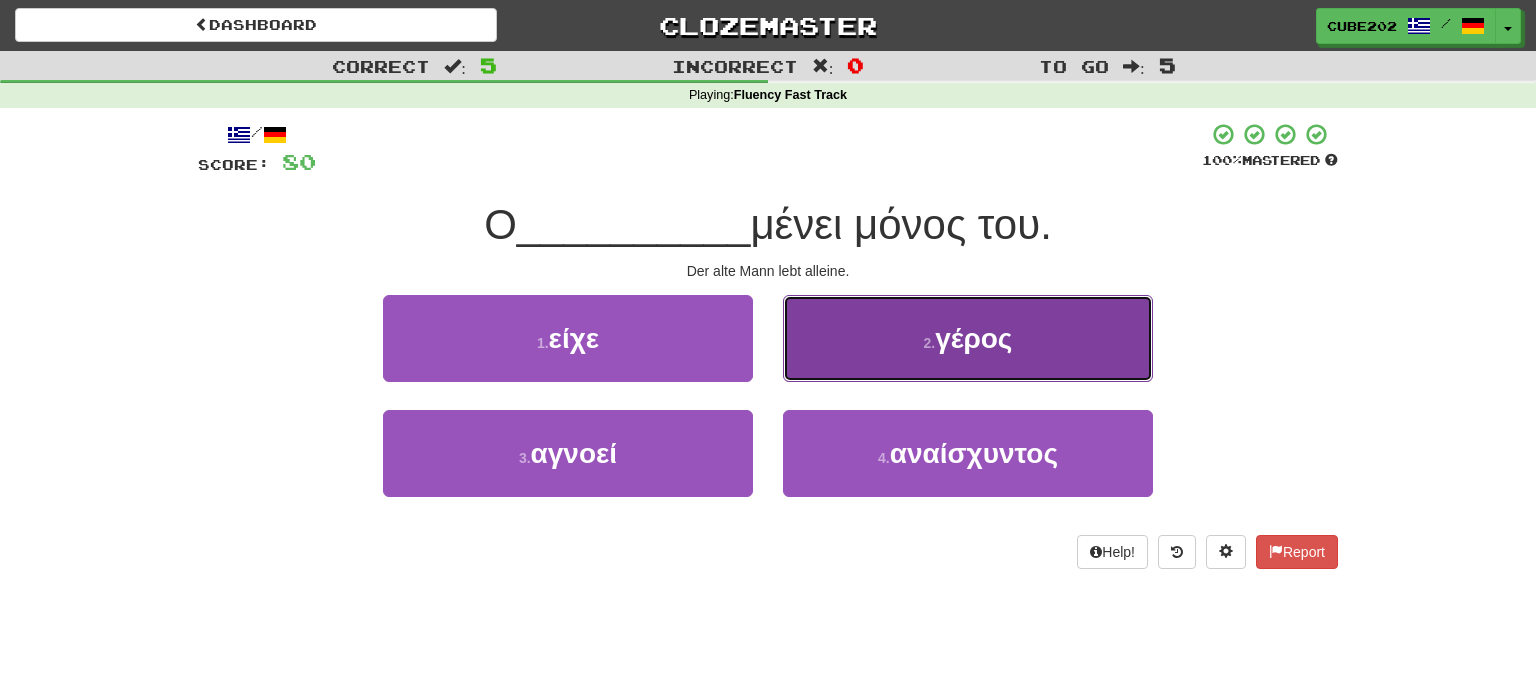 click on "2 .  γέρος" at bounding box center [968, 338] 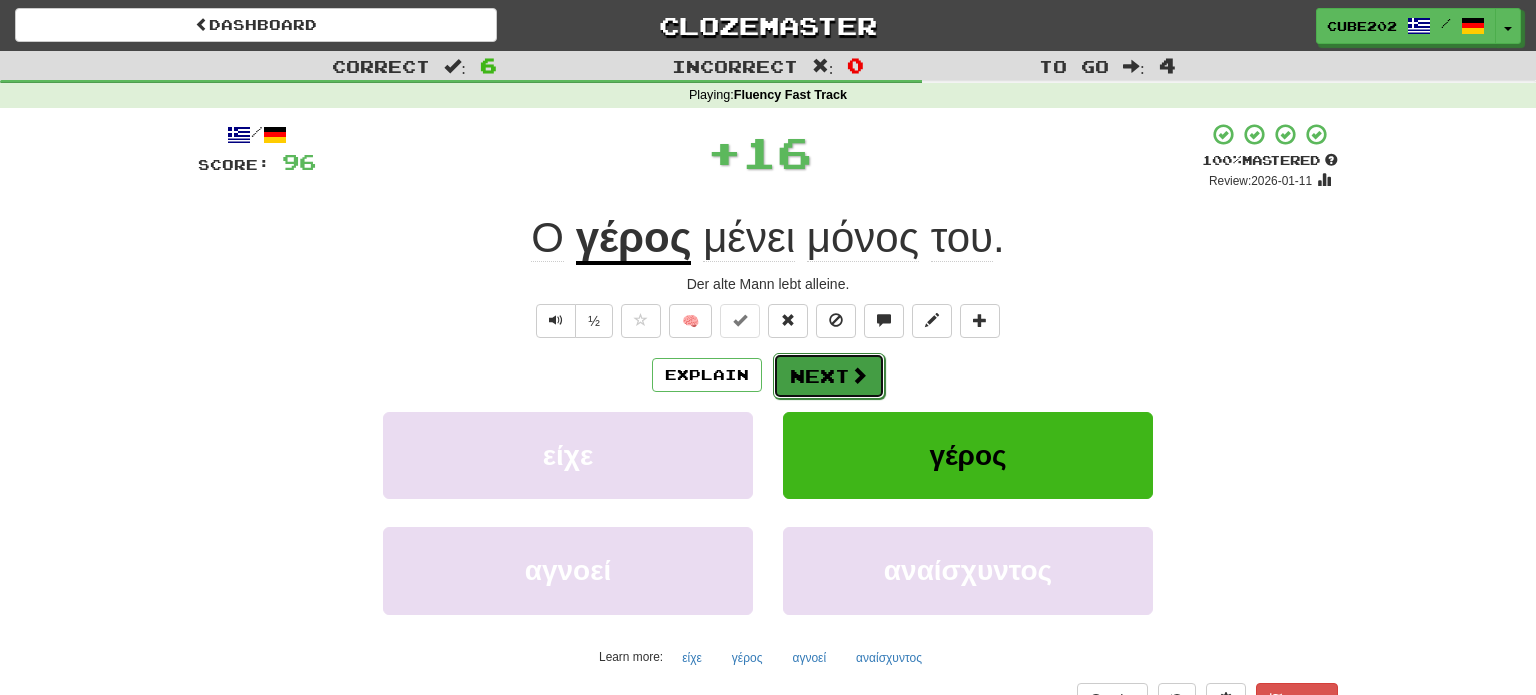 click on "Next" at bounding box center (829, 376) 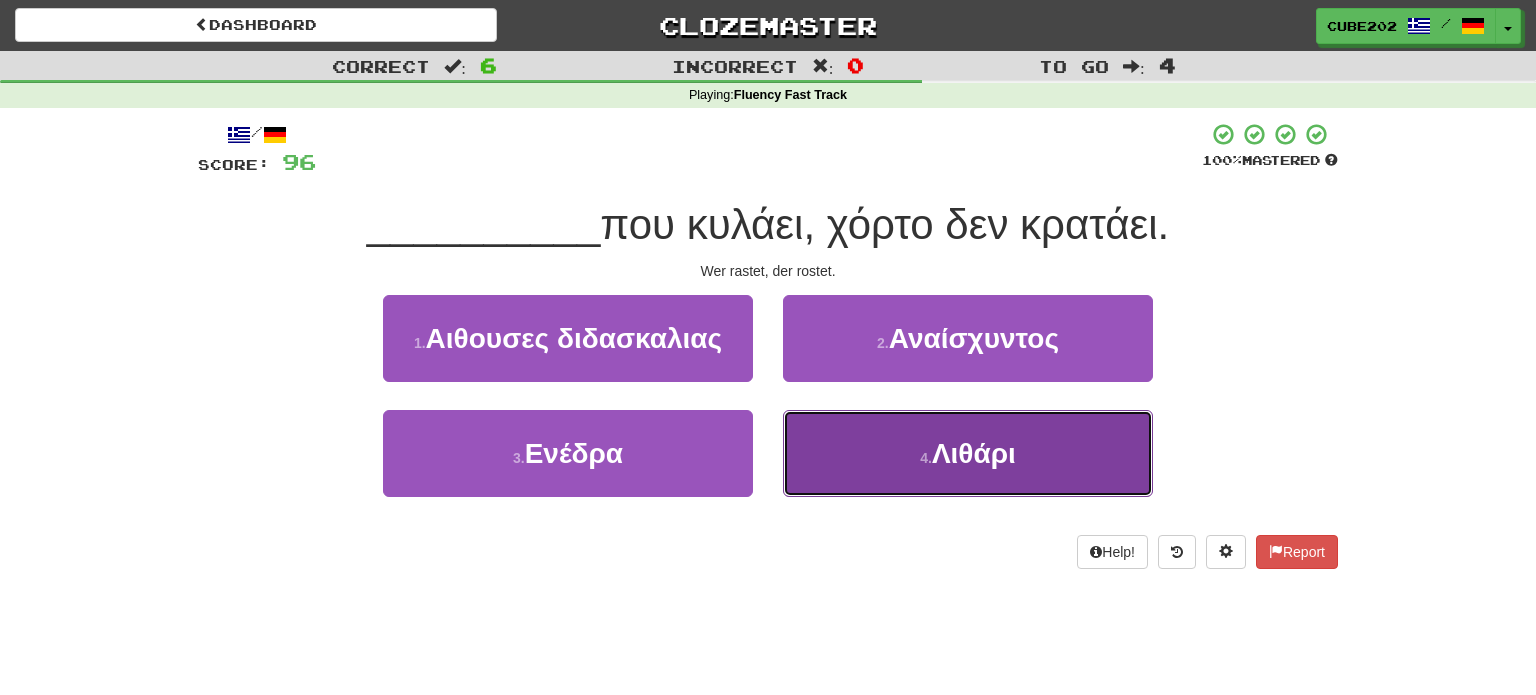 click on "4 .  Λιθάρι" at bounding box center (968, 453) 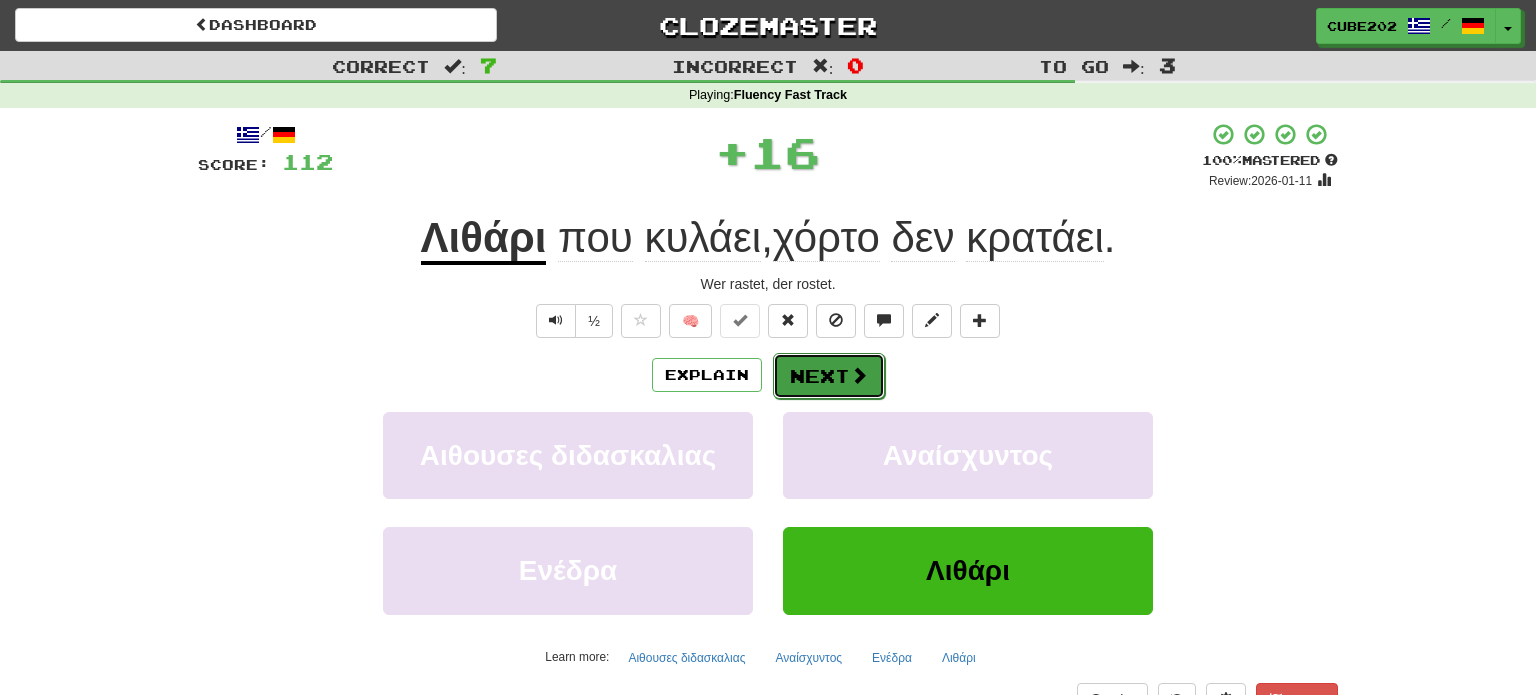 click on "Next" at bounding box center (829, 376) 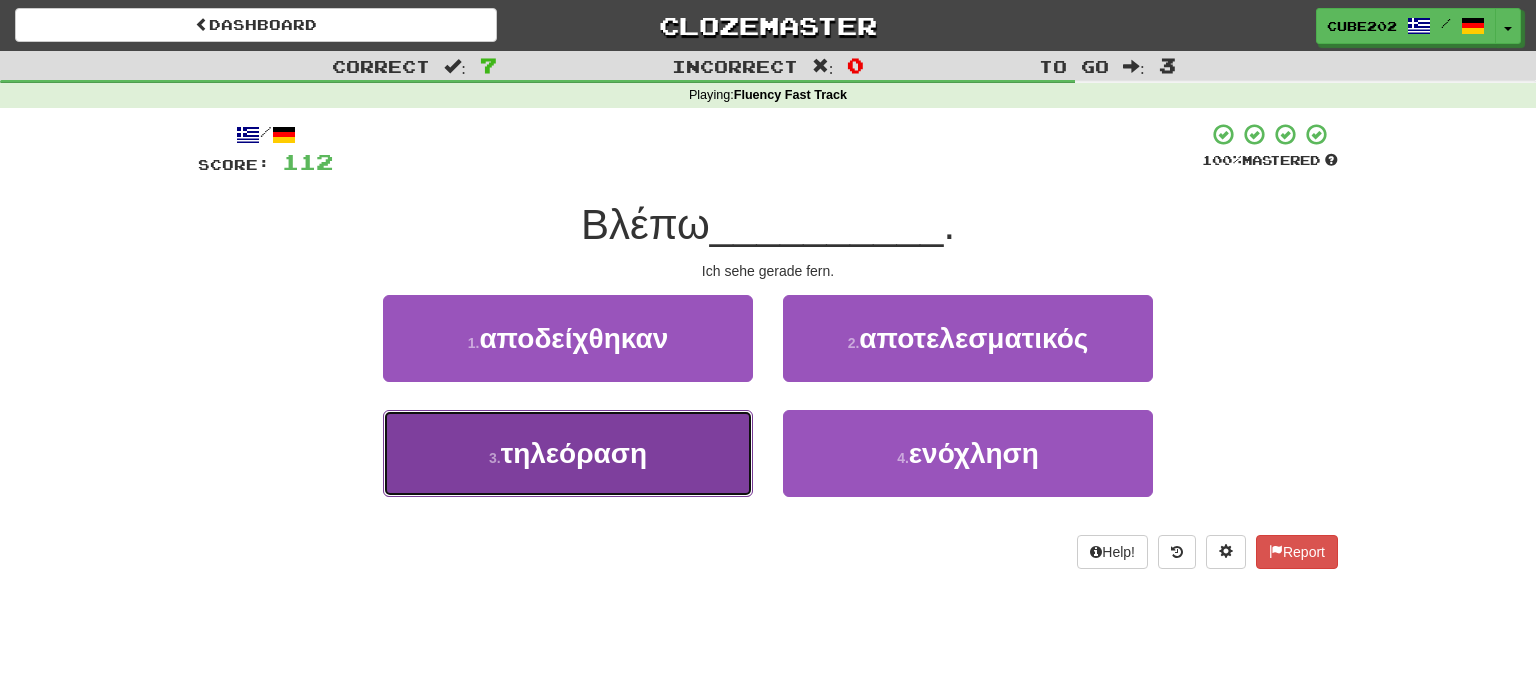 click on "3 .  τηλεόραση" at bounding box center (568, 453) 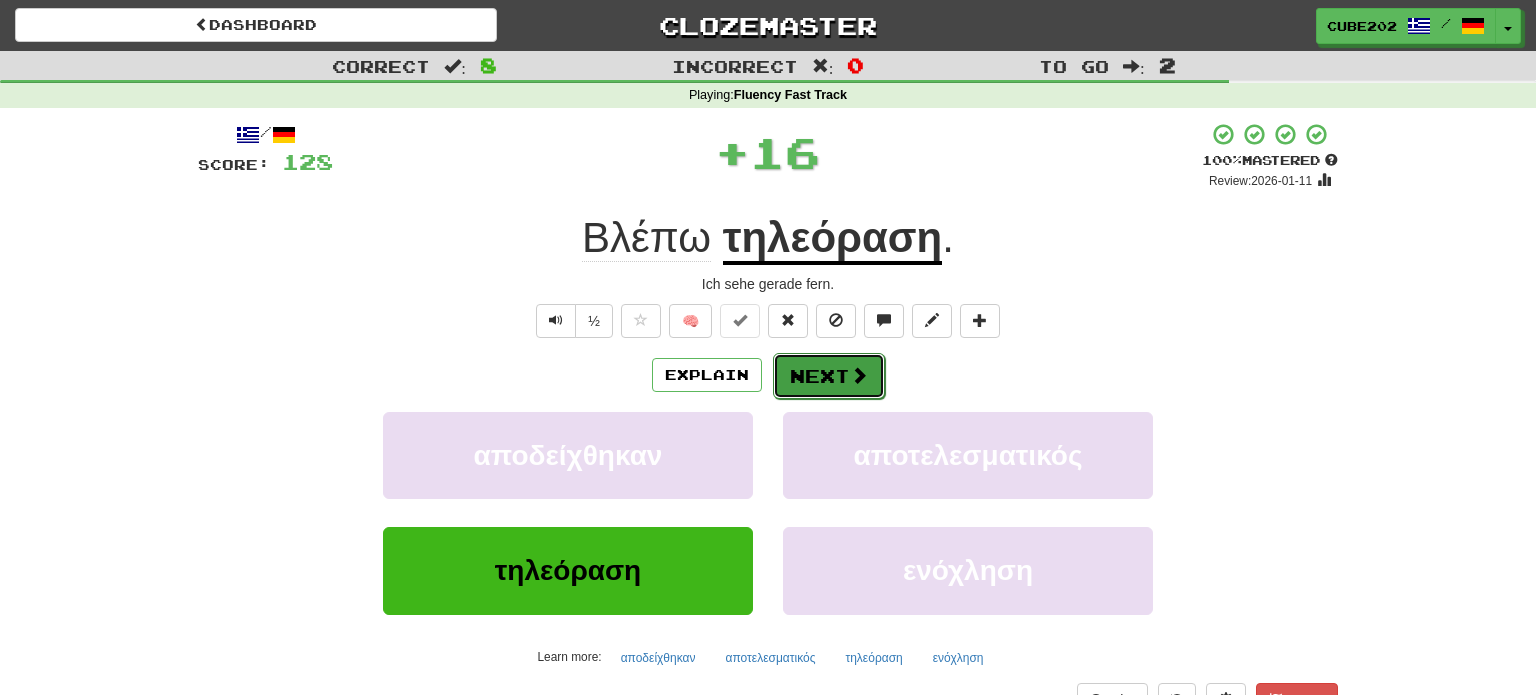 click on "Next" at bounding box center (829, 376) 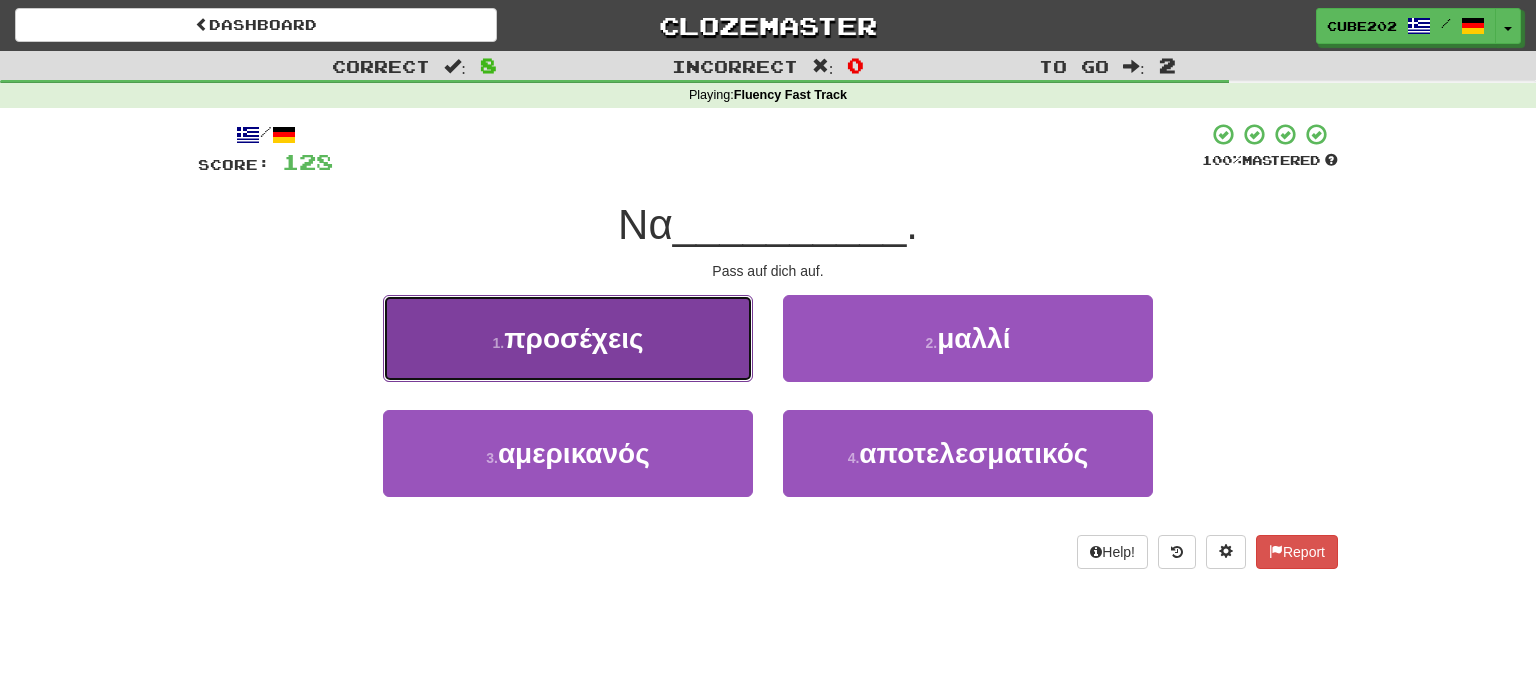 click on "1 .  προσέχεις" at bounding box center (568, 338) 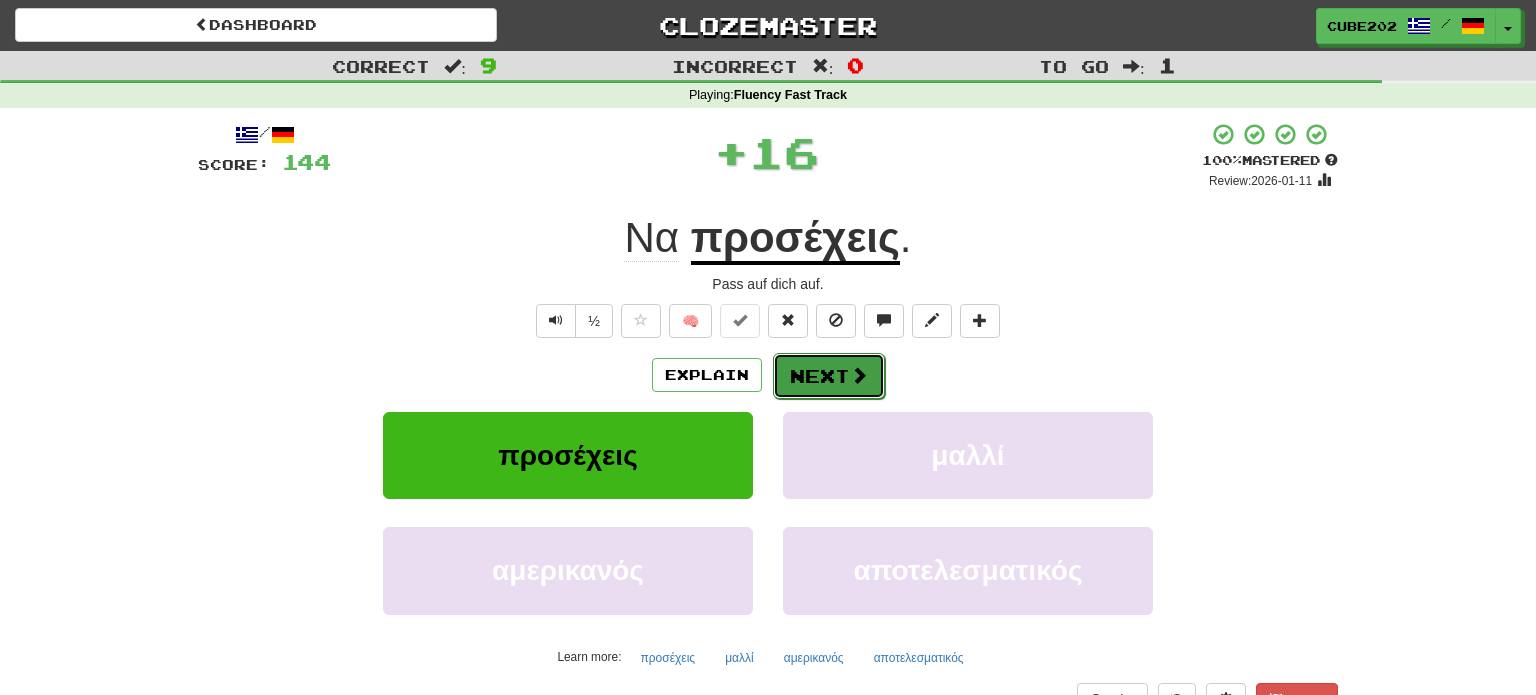 click on "Next" at bounding box center [829, 376] 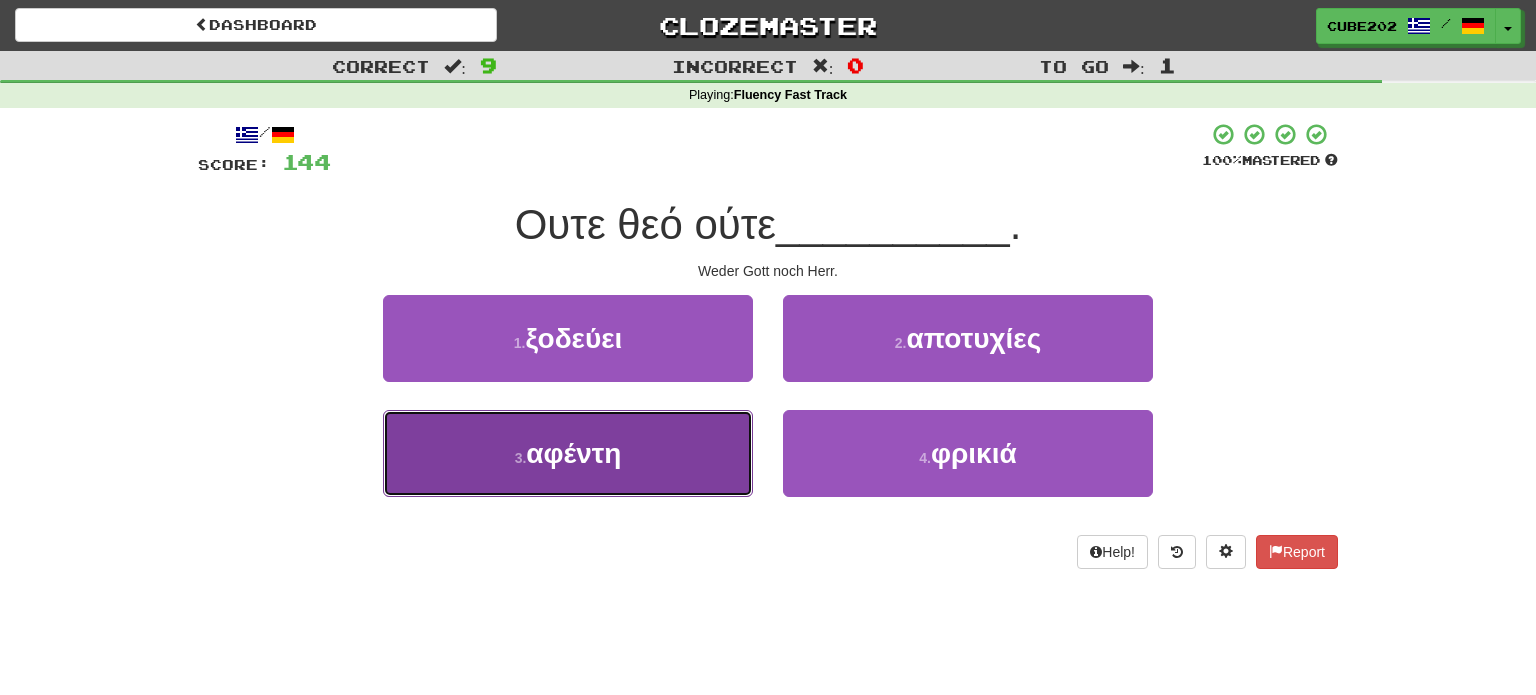 click on "3 .  αφέντη" at bounding box center (568, 453) 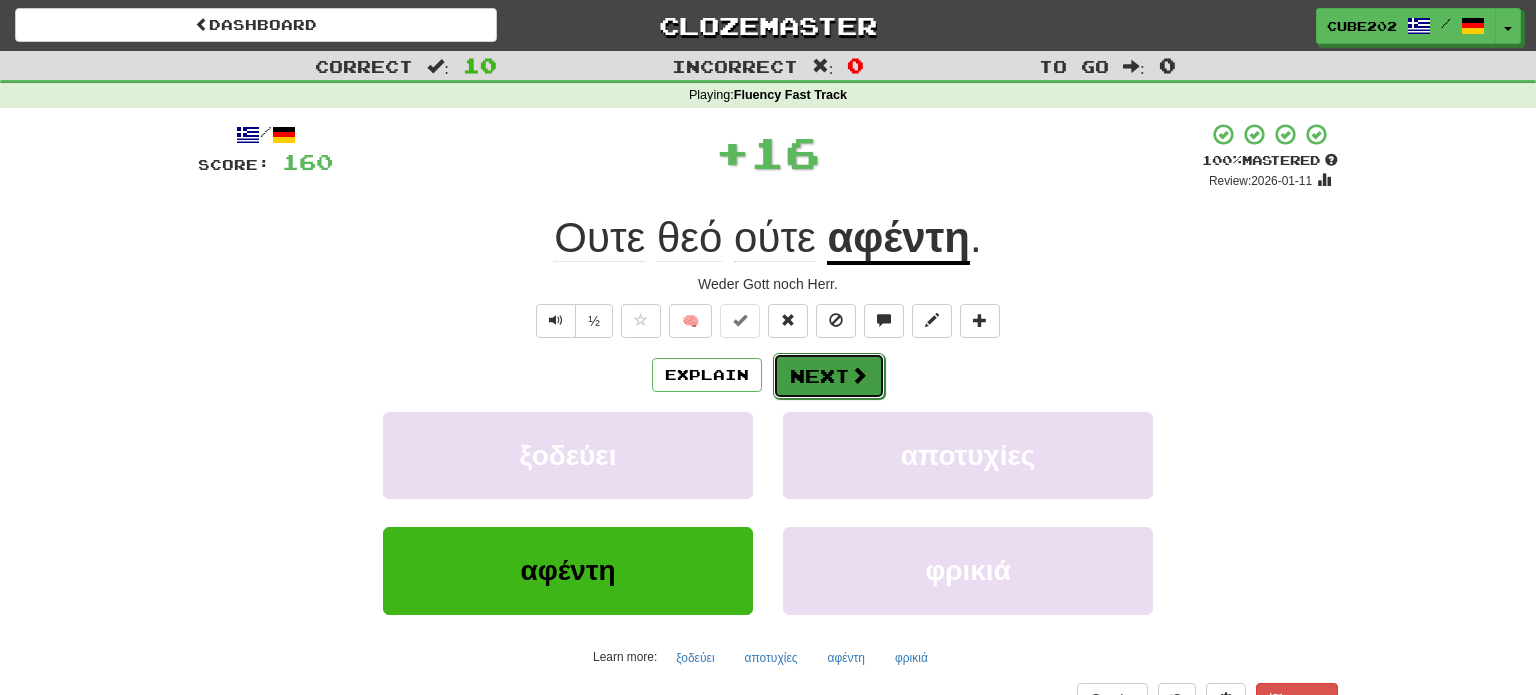 click on "Next" at bounding box center [829, 376] 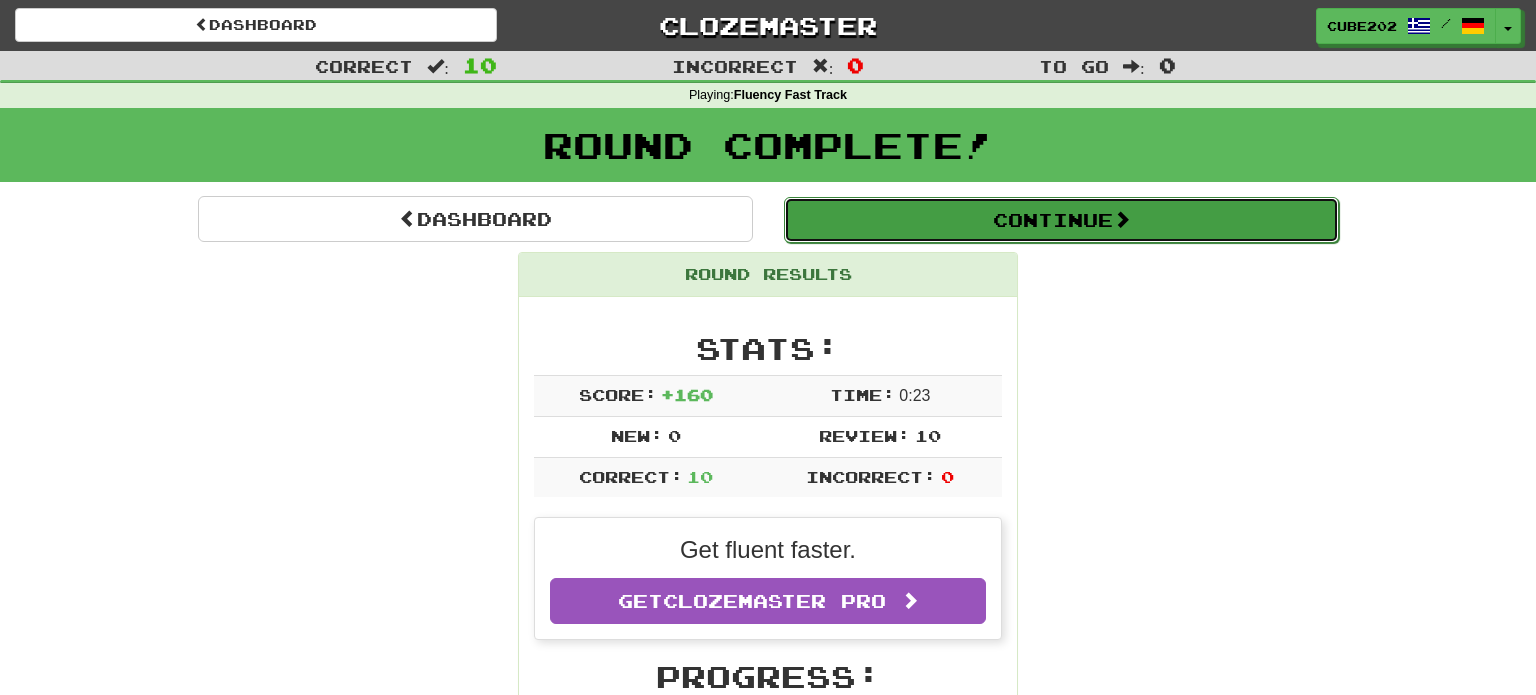 click on "Continue" at bounding box center (1061, 220) 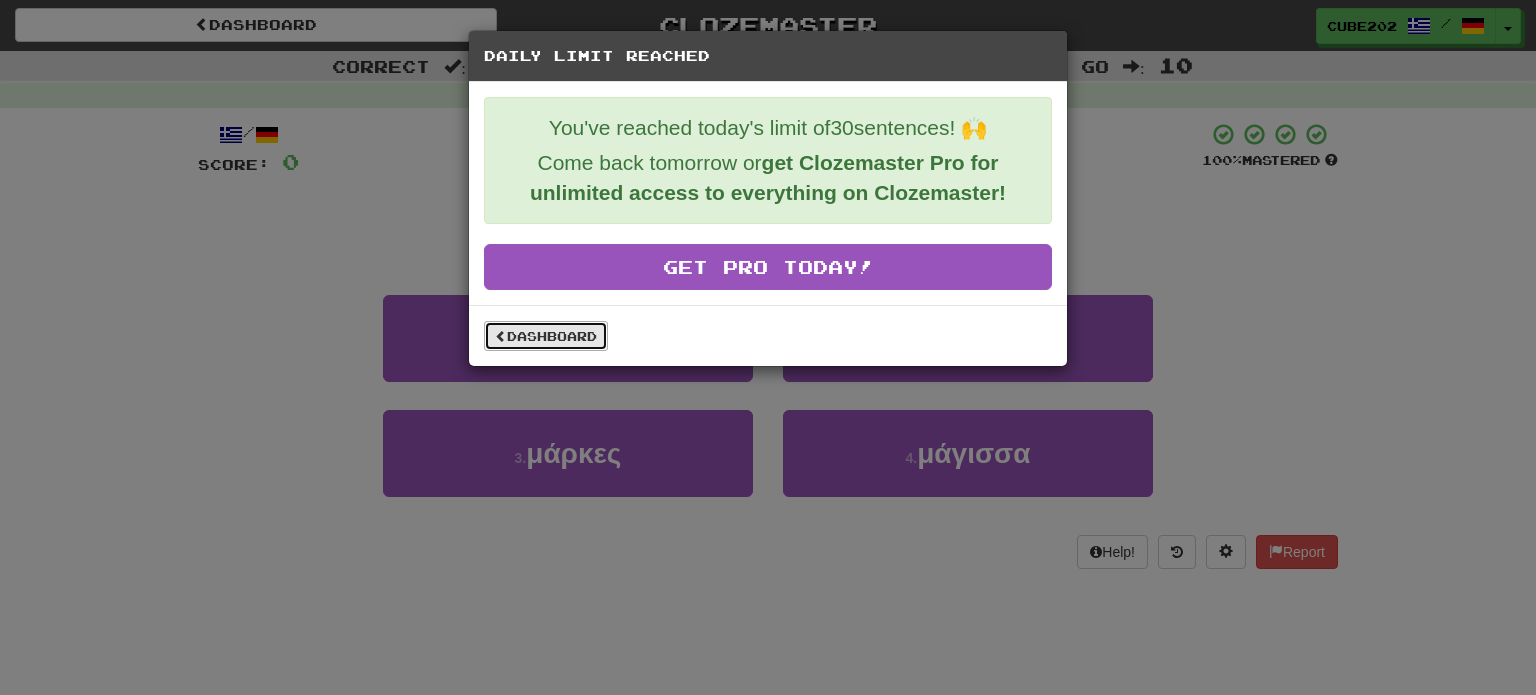 click on "Dashboard" at bounding box center [546, 336] 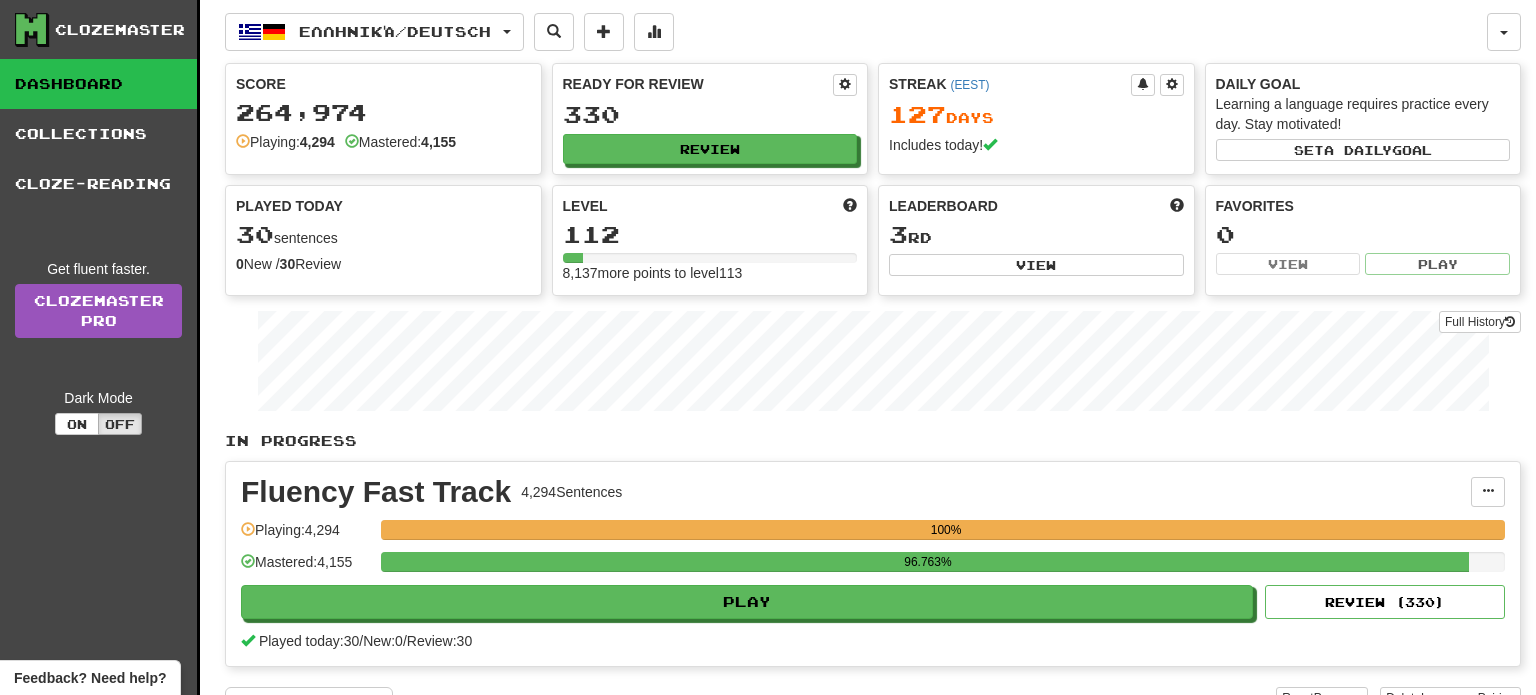 scroll, scrollTop: 0, scrollLeft: 0, axis: both 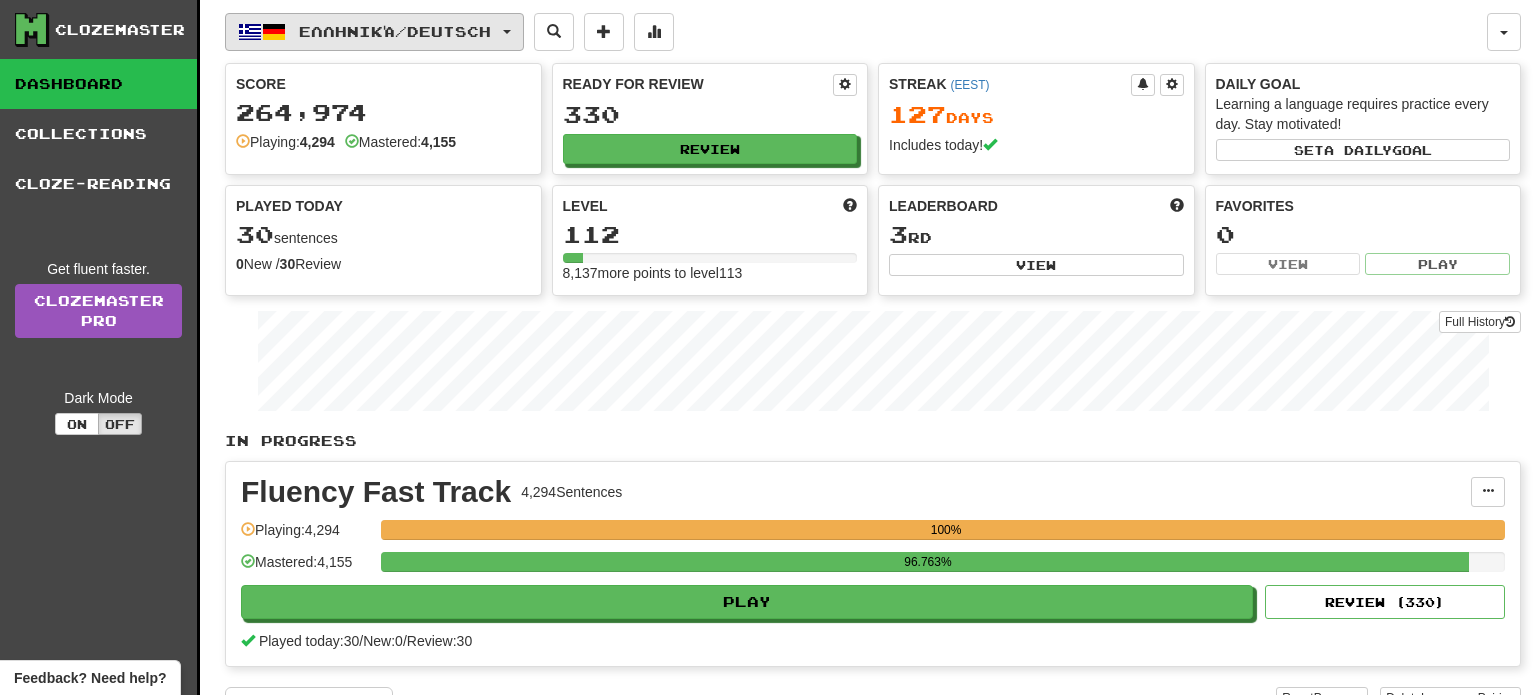 click on "Ελληνικά  /  Deutsch" at bounding box center [374, 32] 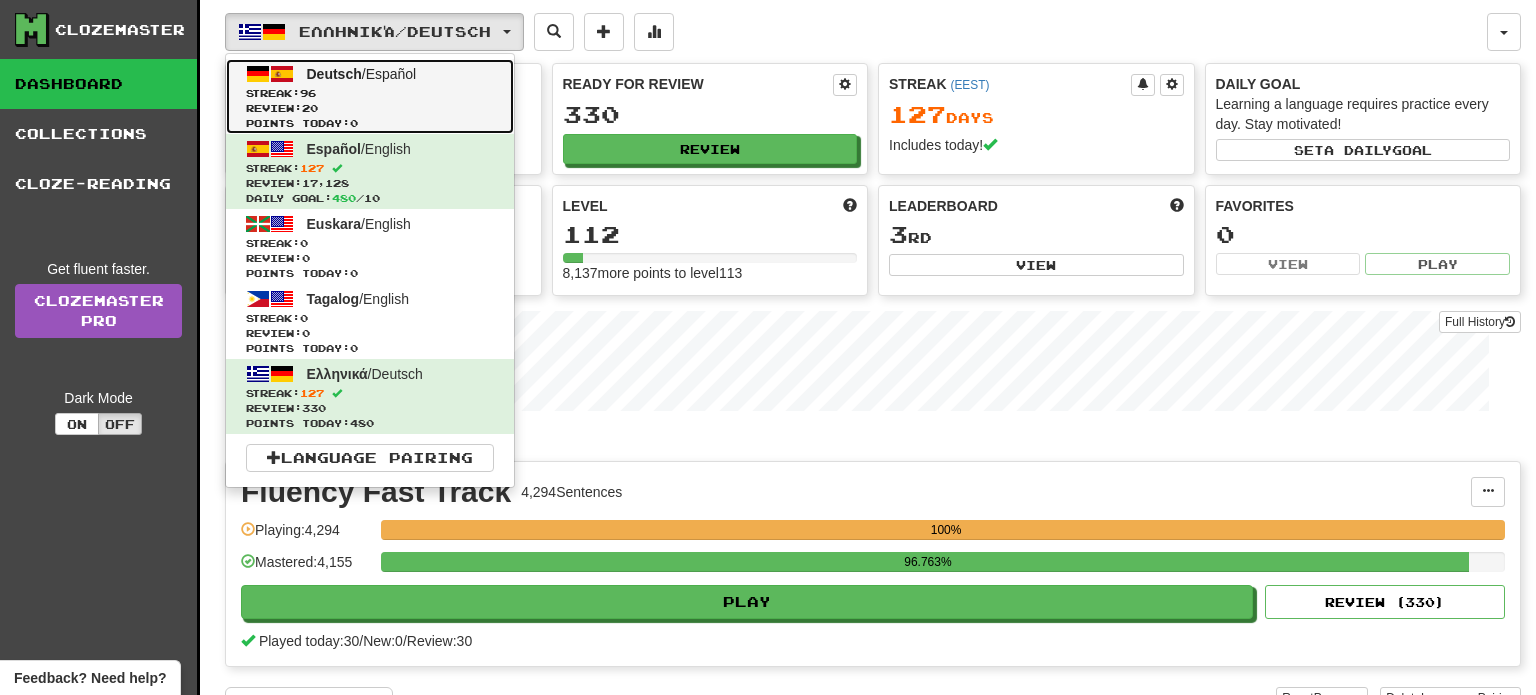 click on "Deutsch  /  Español Streak:  96   Review:  20 Points today:  0" at bounding box center (370, 96) 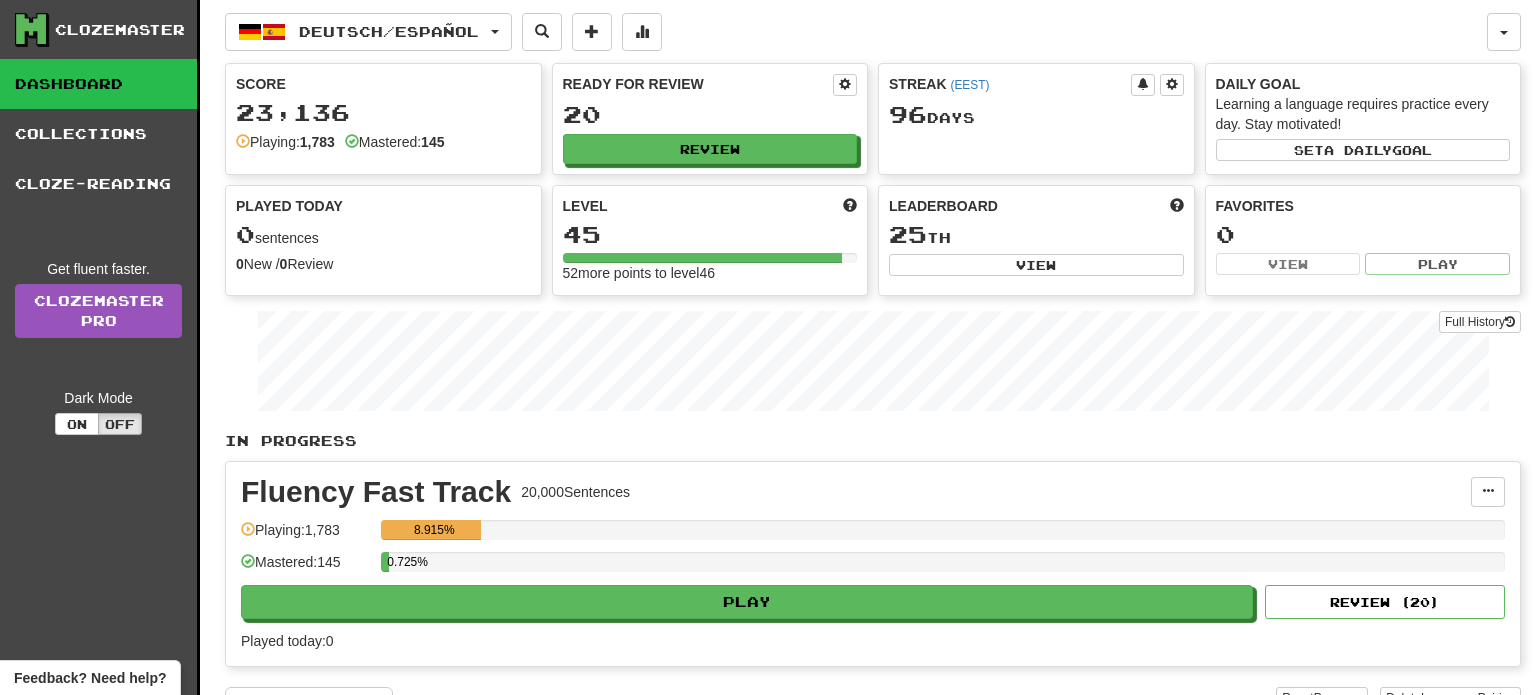 scroll, scrollTop: 0, scrollLeft: 0, axis: both 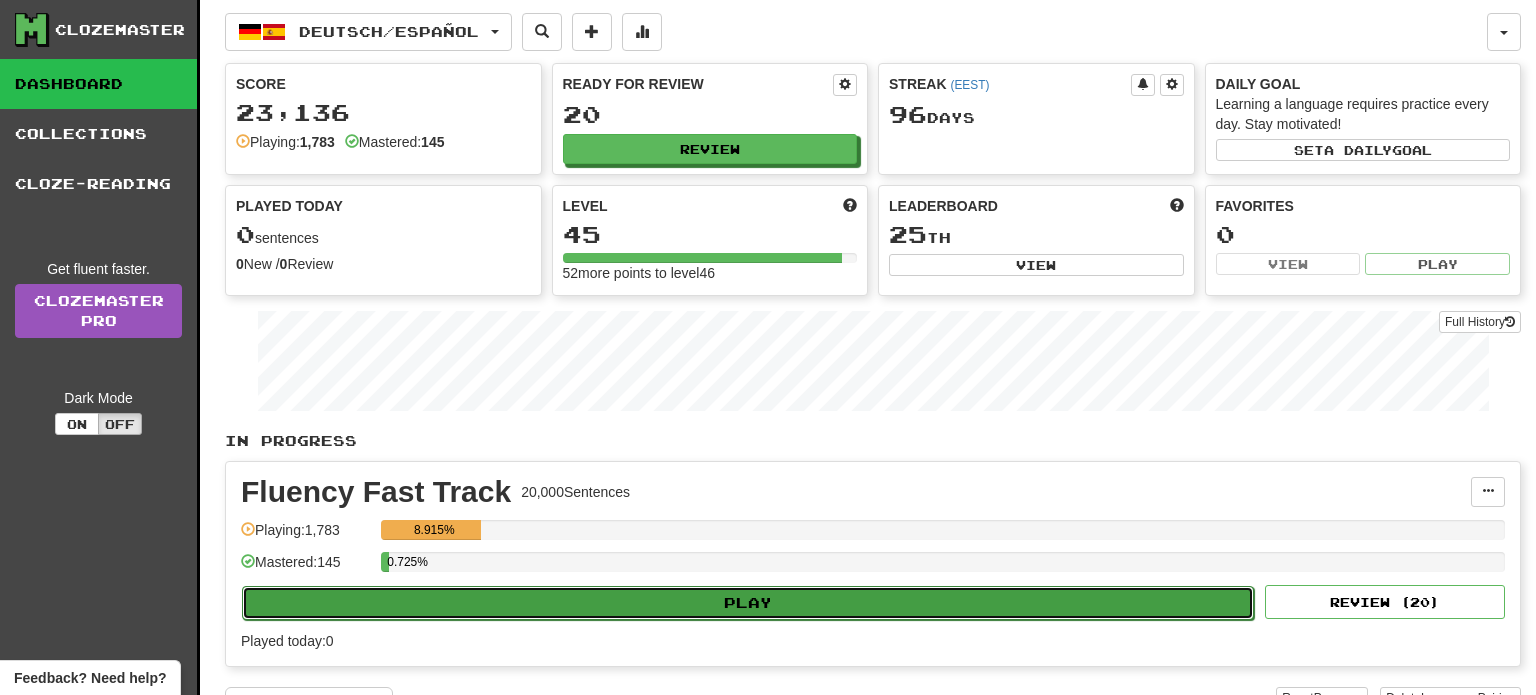 click on "Play" at bounding box center (748, 603) 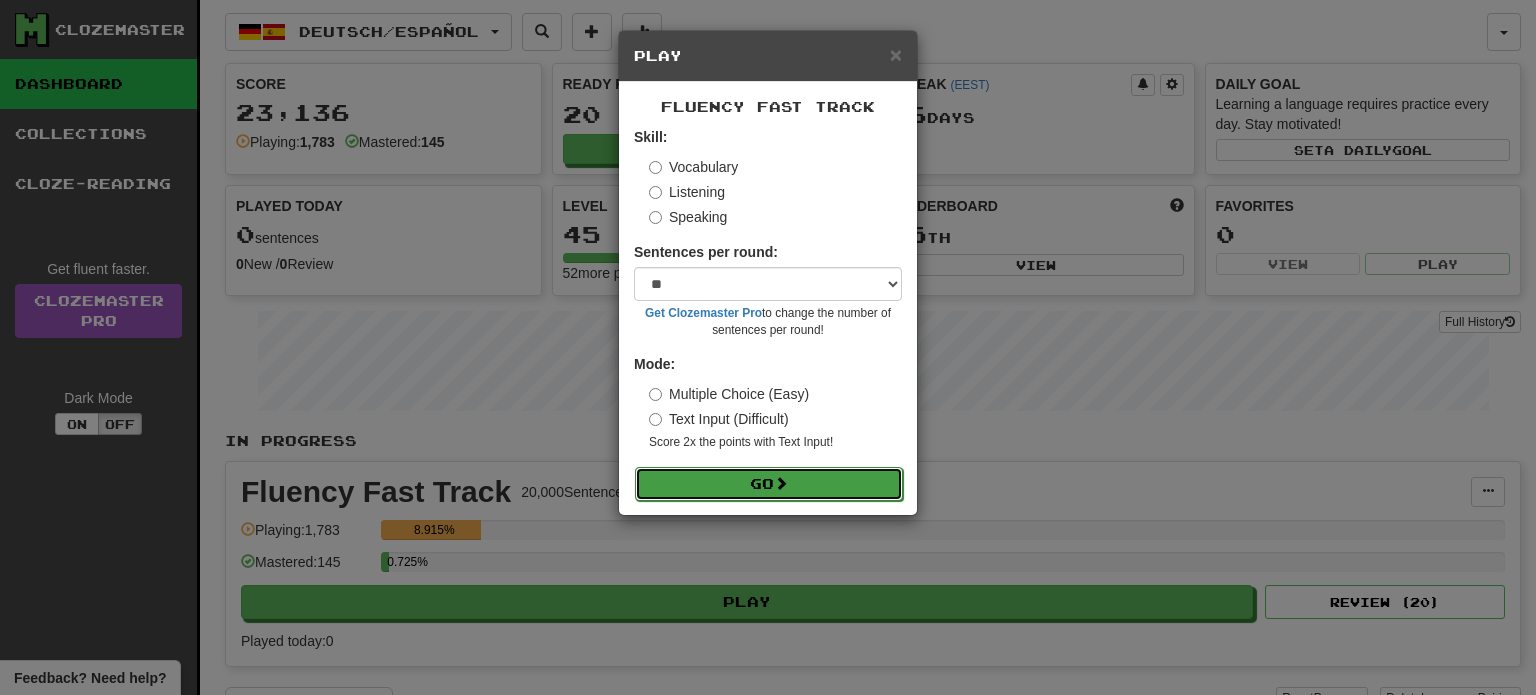 click on "Go" at bounding box center (769, 484) 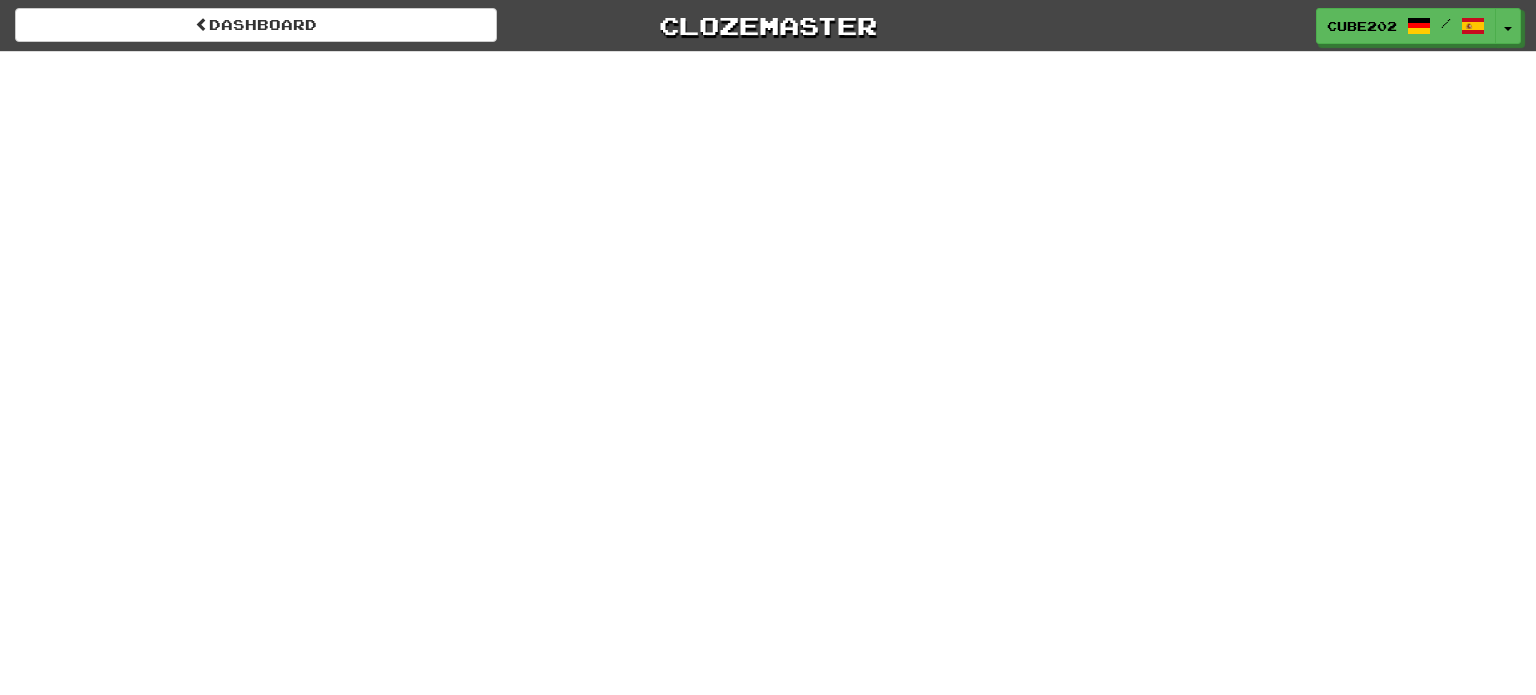 scroll, scrollTop: 0, scrollLeft: 0, axis: both 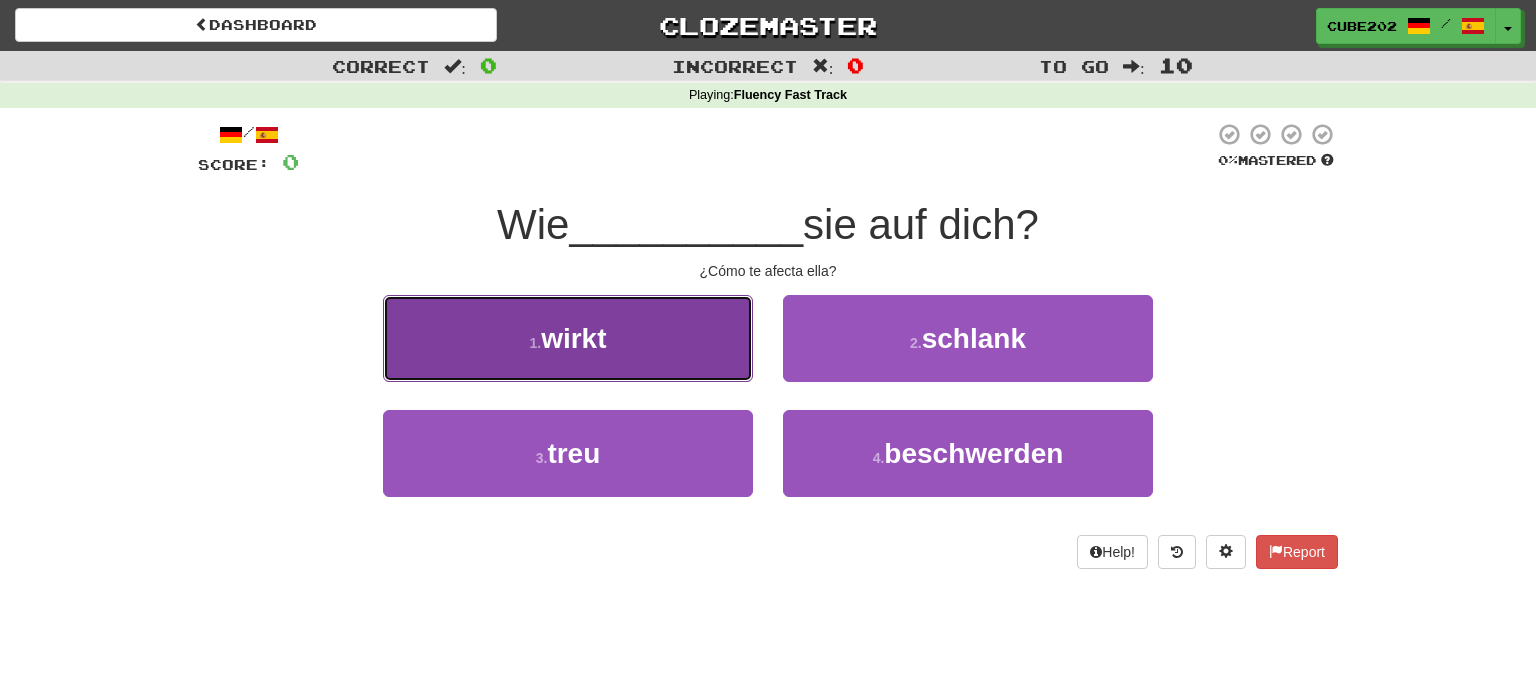 click on "1 .  wirkt" at bounding box center [568, 338] 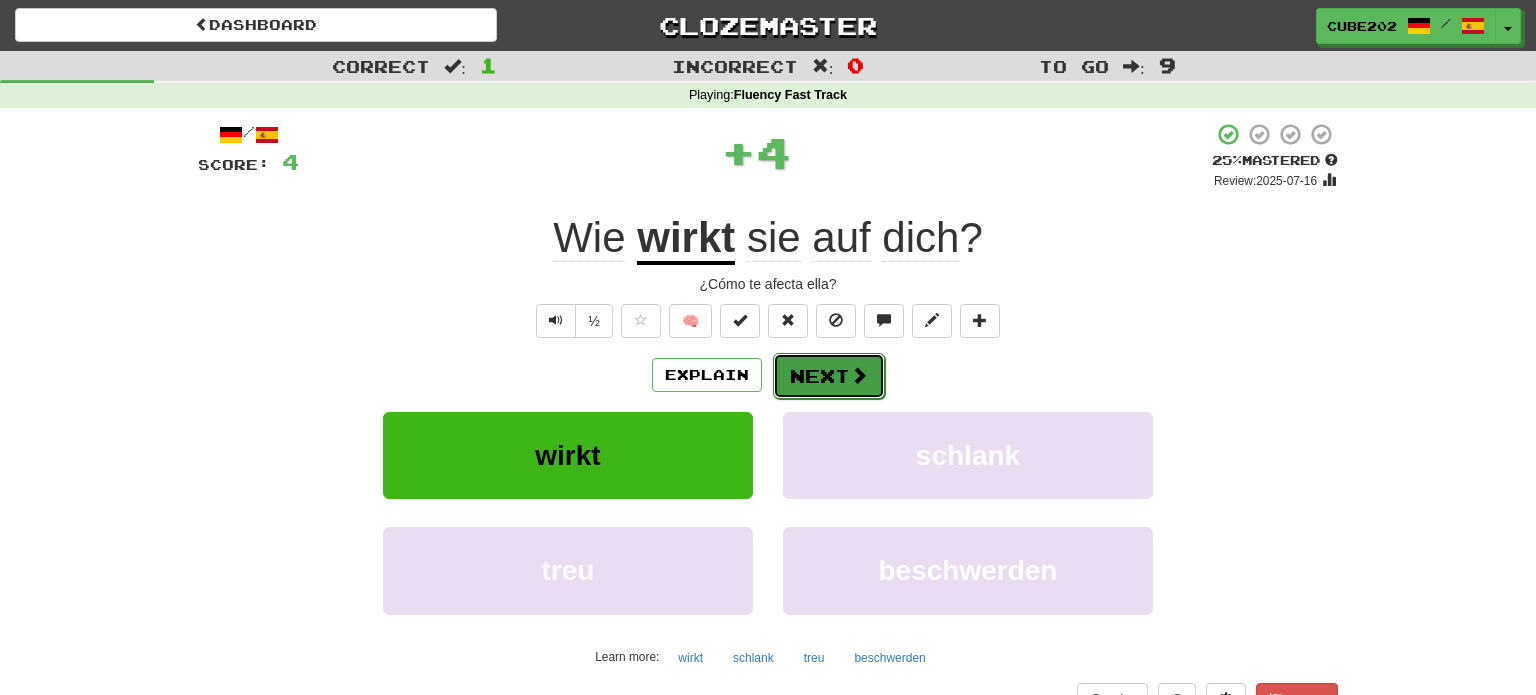 click on "Next" at bounding box center (829, 376) 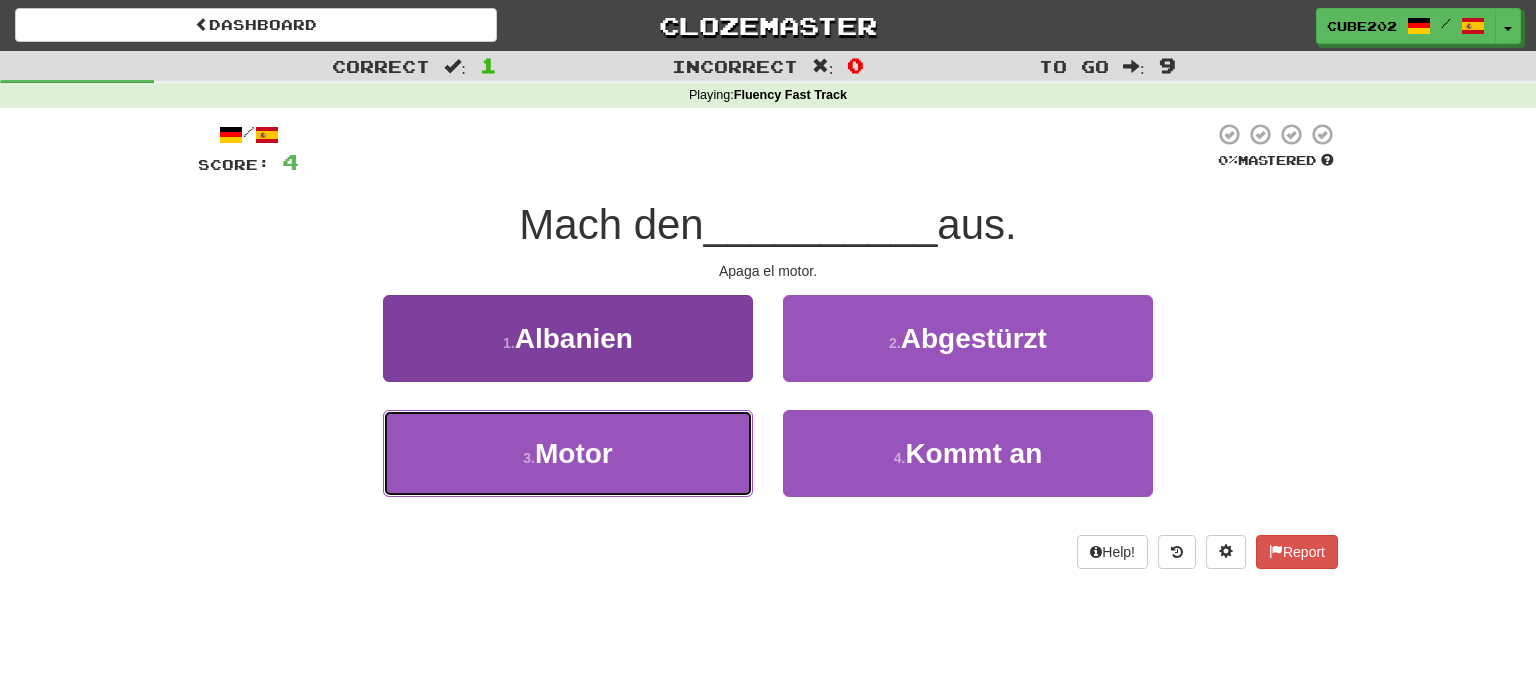 click on "3 .  Motor" at bounding box center (568, 453) 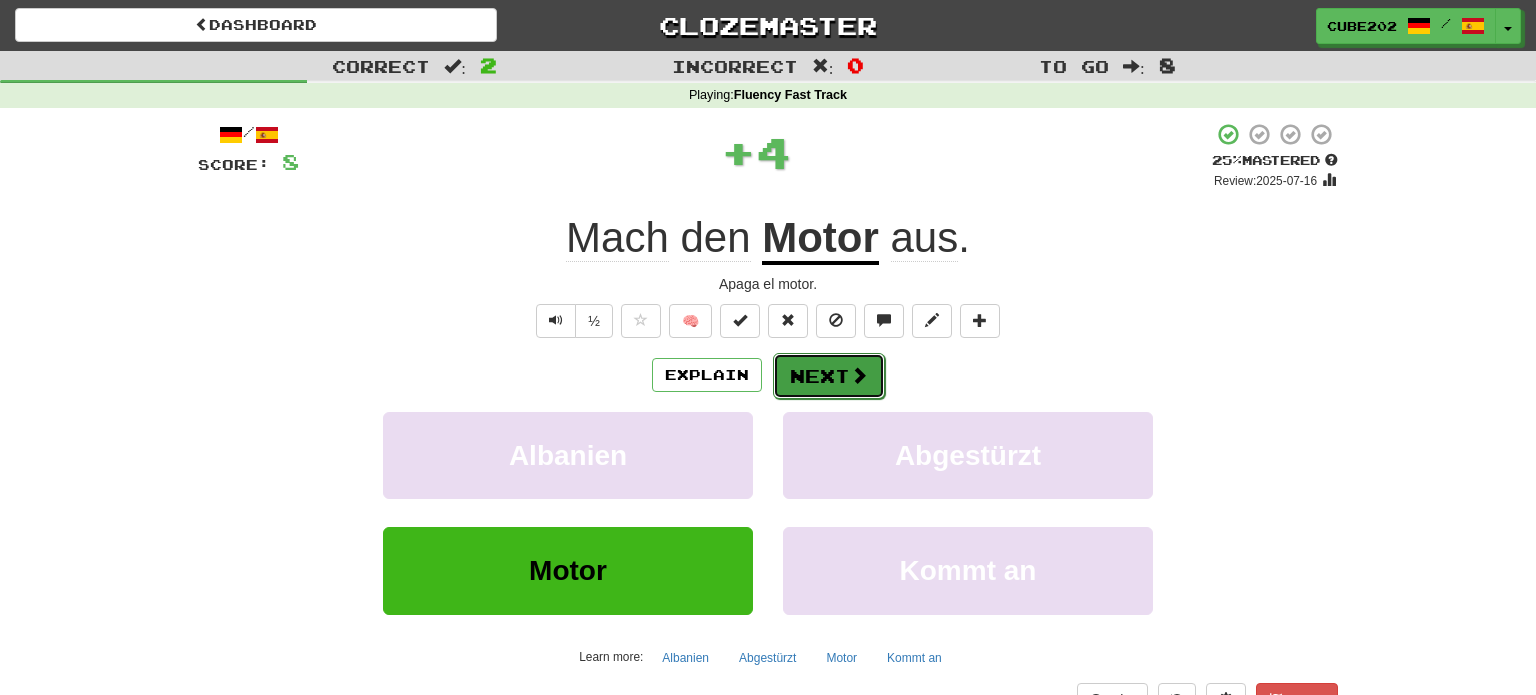 click on "Next" at bounding box center (829, 376) 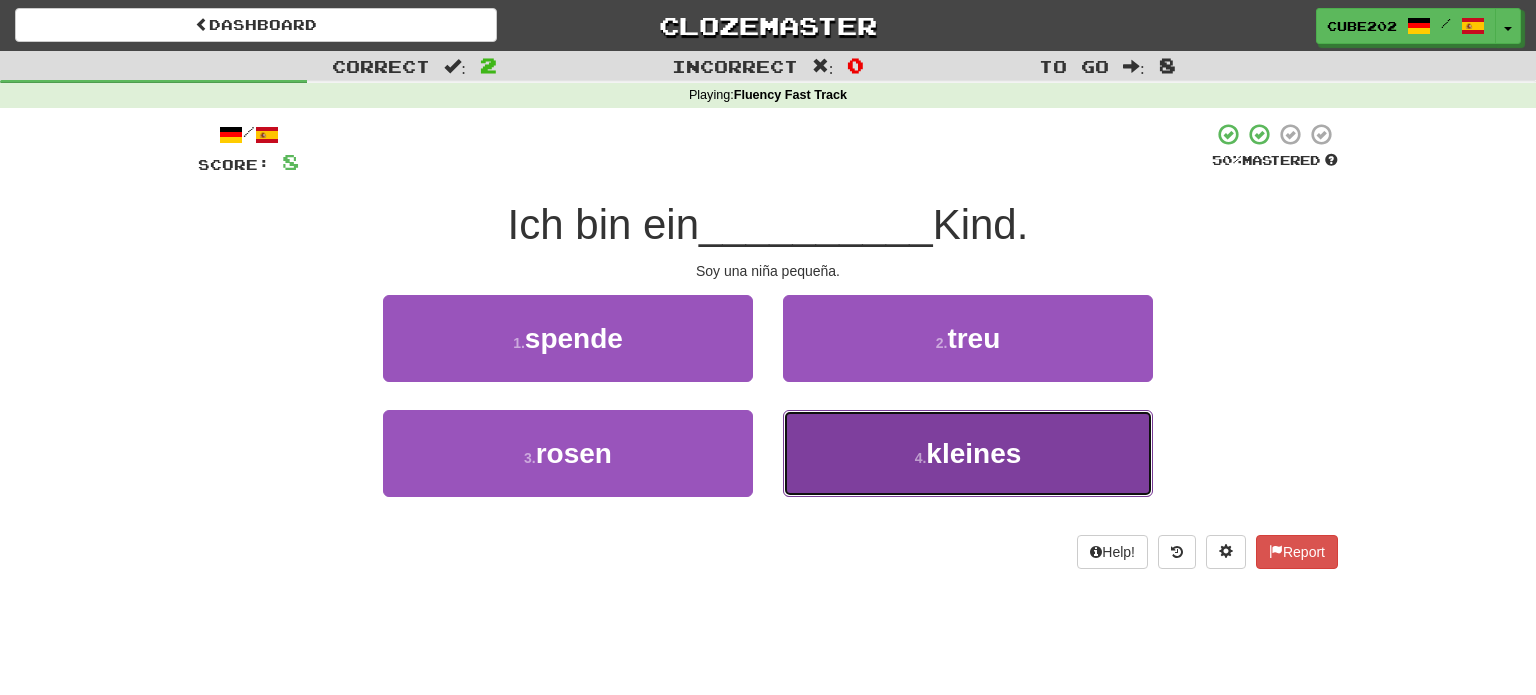 click on "4 .  kleines" at bounding box center [968, 453] 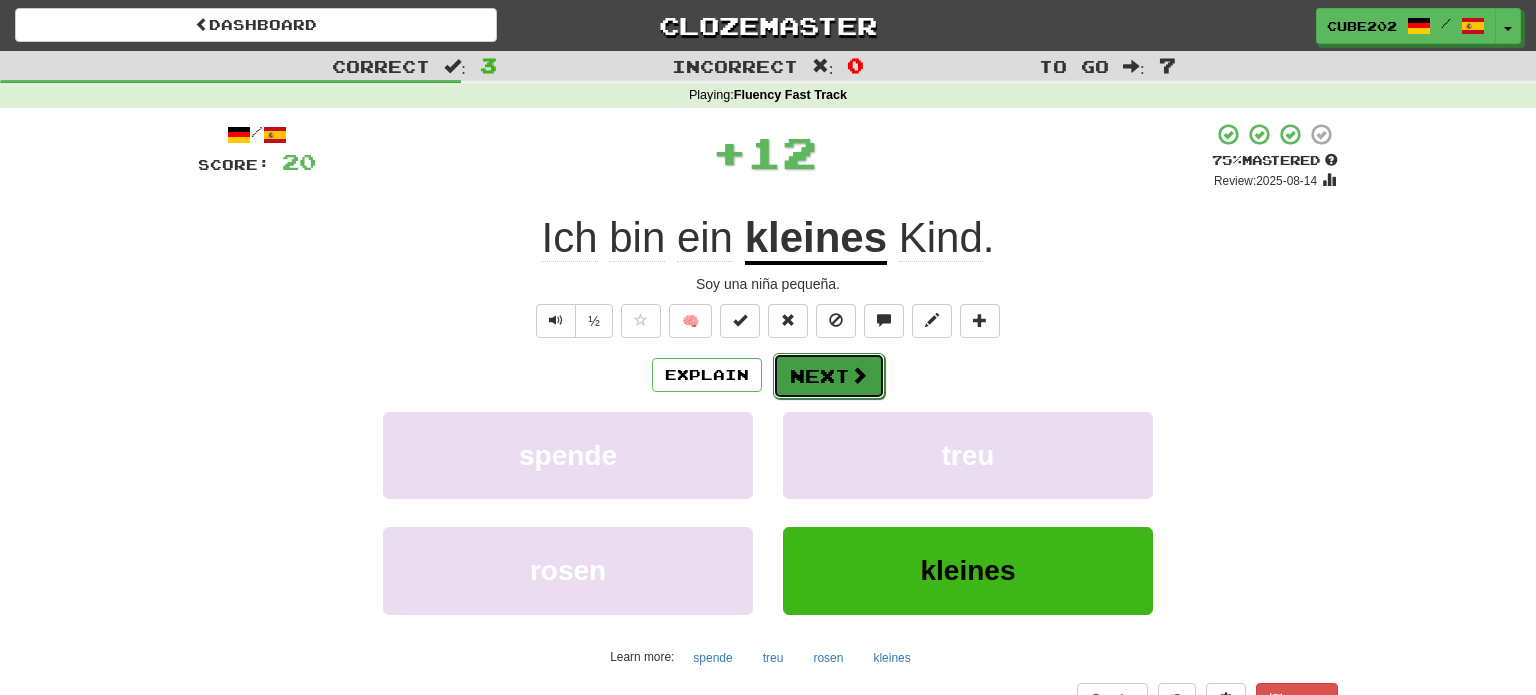 click on "Next" at bounding box center [829, 376] 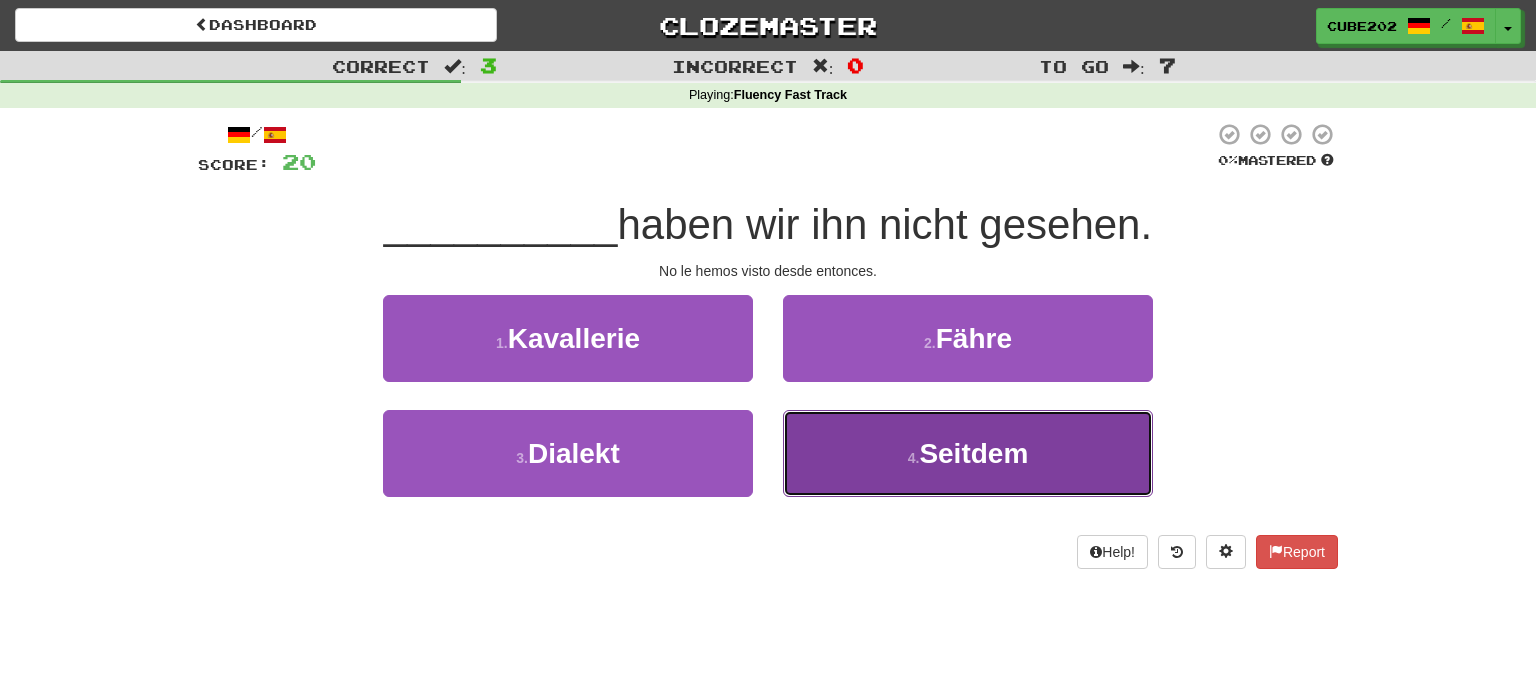 click on "4 ." at bounding box center [914, 458] 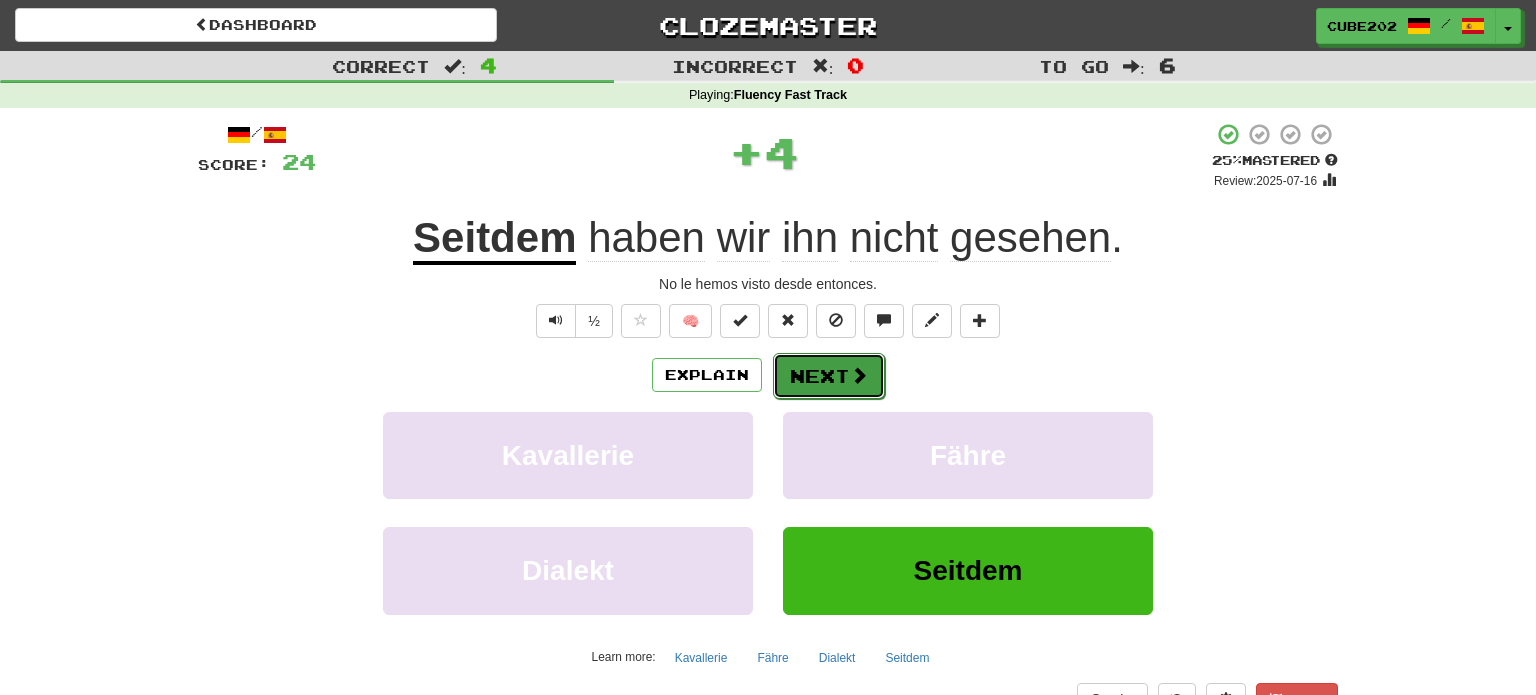 click on "Next" at bounding box center (829, 376) 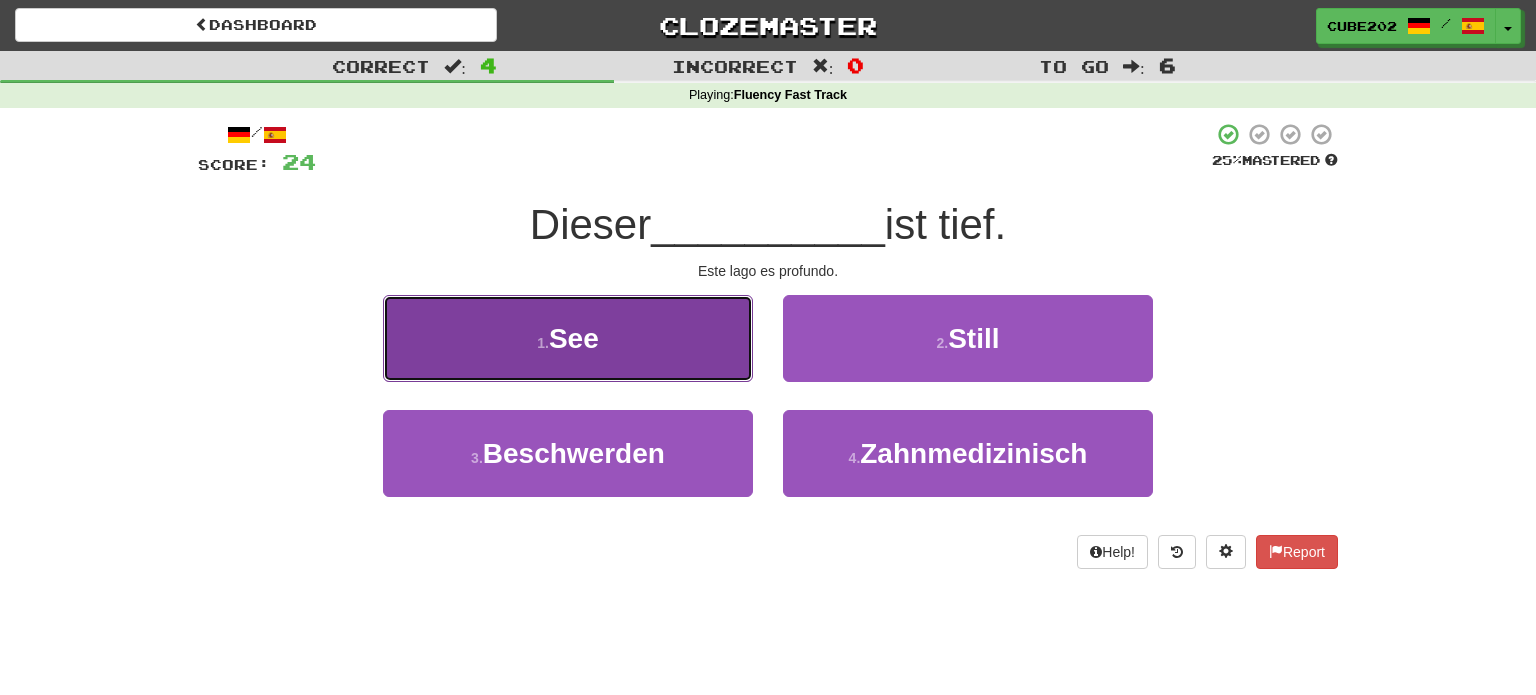 click on "1 .  See" at bounding box center (568, 338) 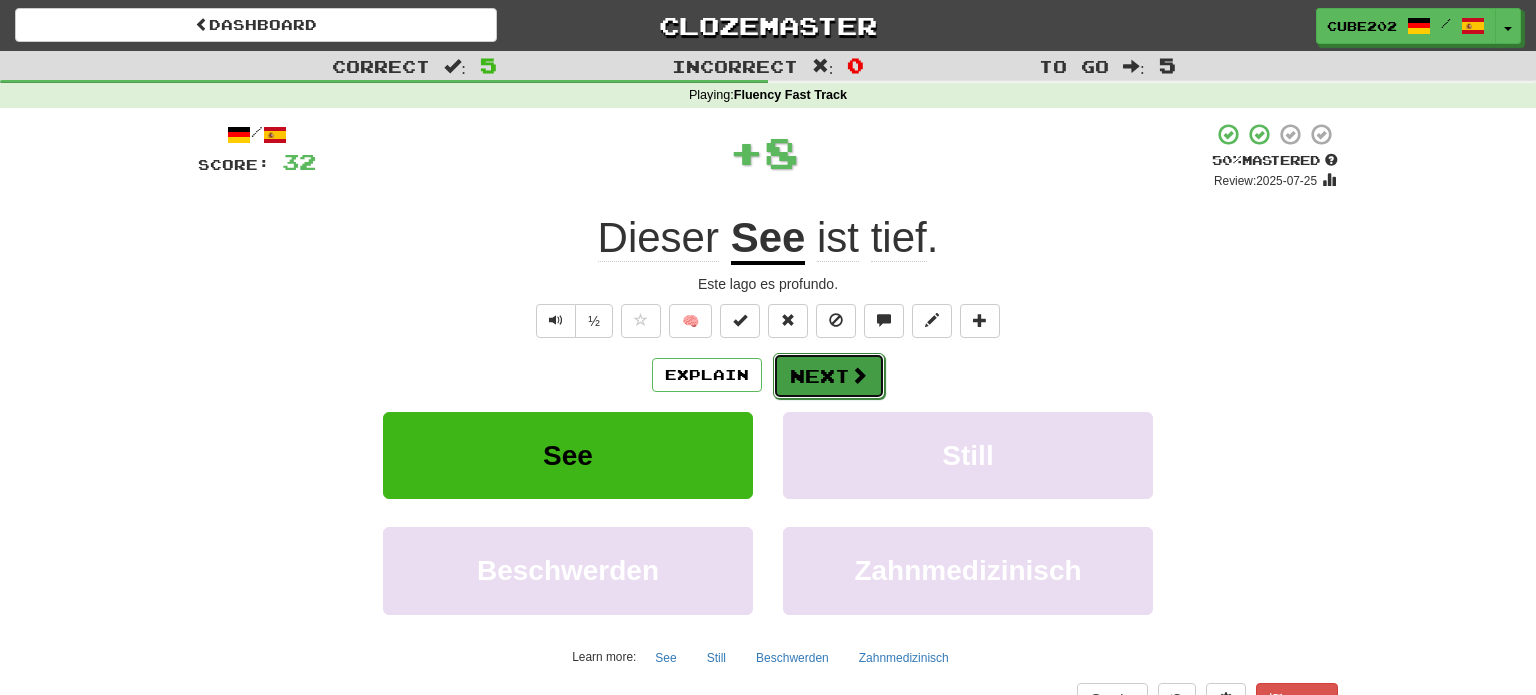 click on "Next" at bounding box center [829, 376] 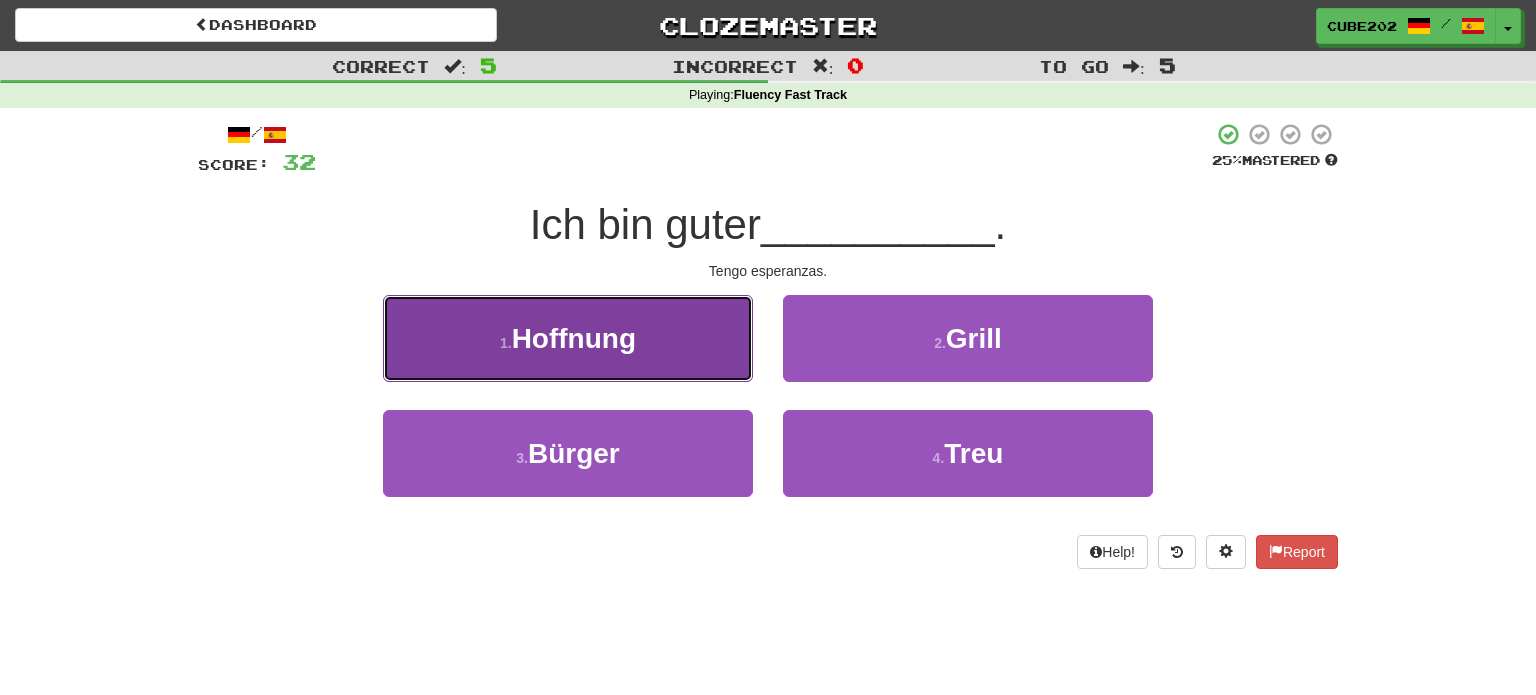 click on "1 .  Hoffnung" at bounding box center (568, 338) 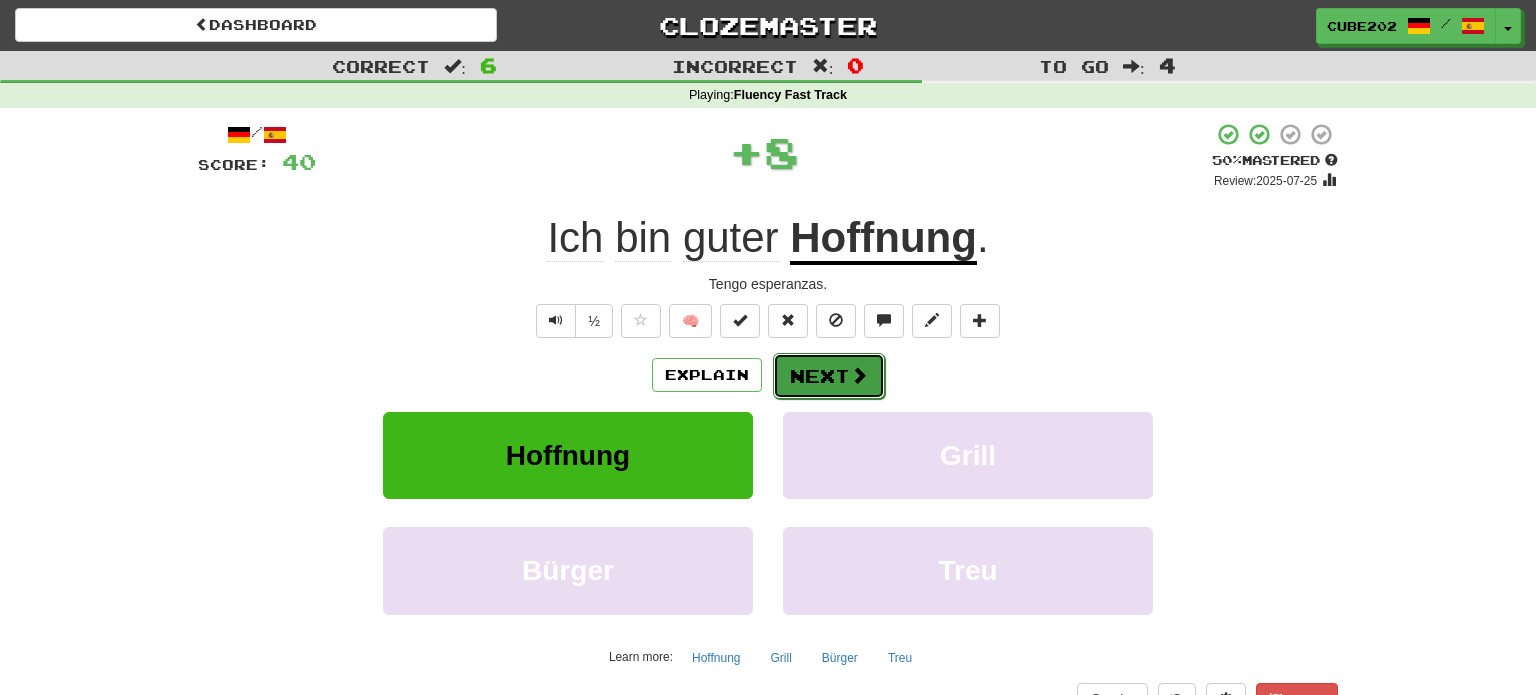 click on "Next" at bounding box center (829, 376) 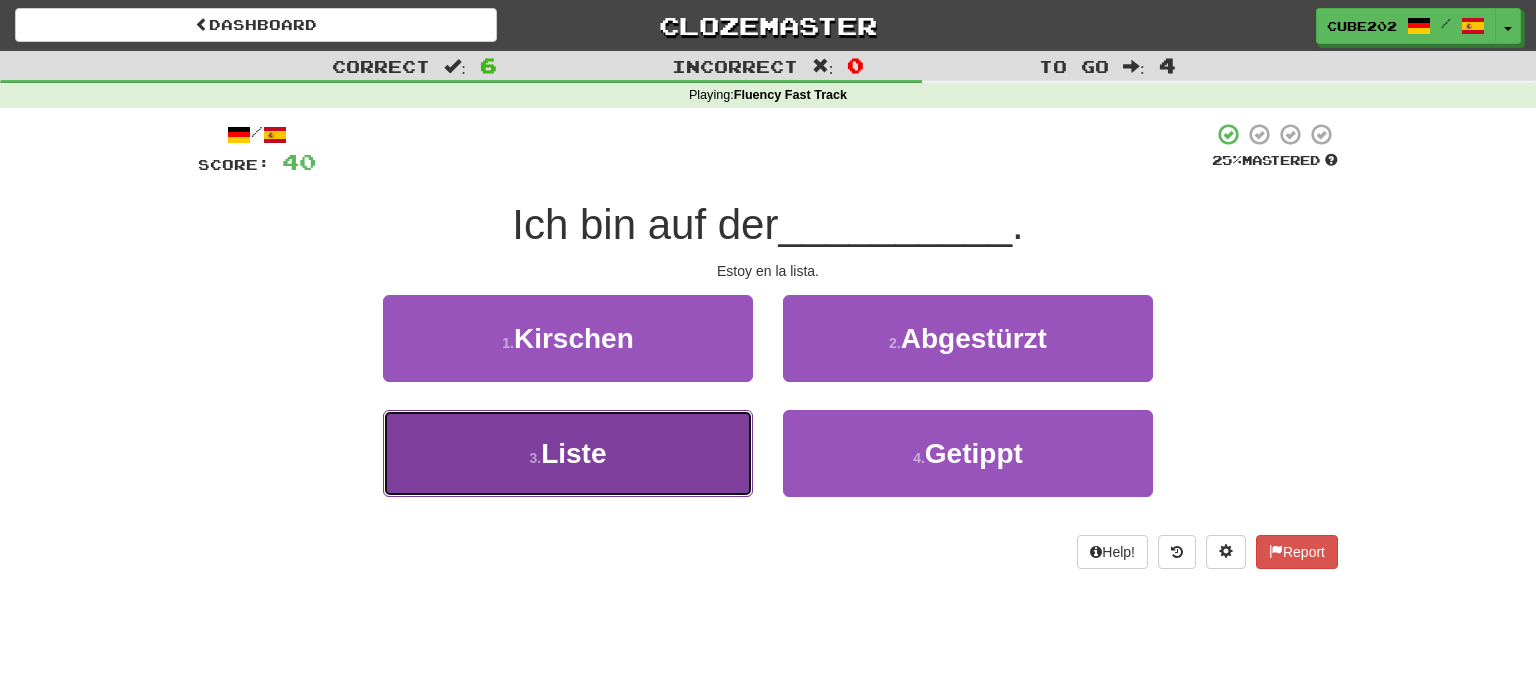 click on "3 .  Liste" at bounding box center [568, 453] 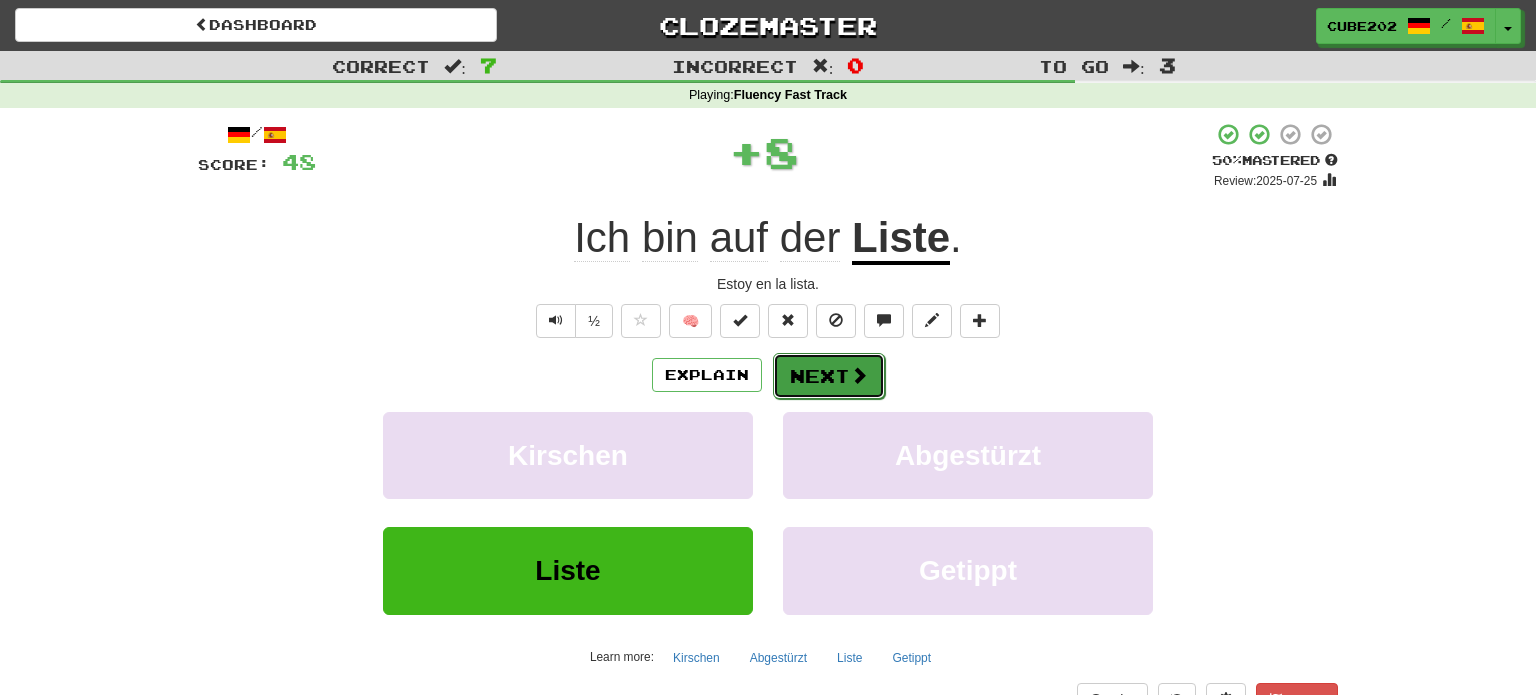 click on "Next" at bounding box center [829, 376] 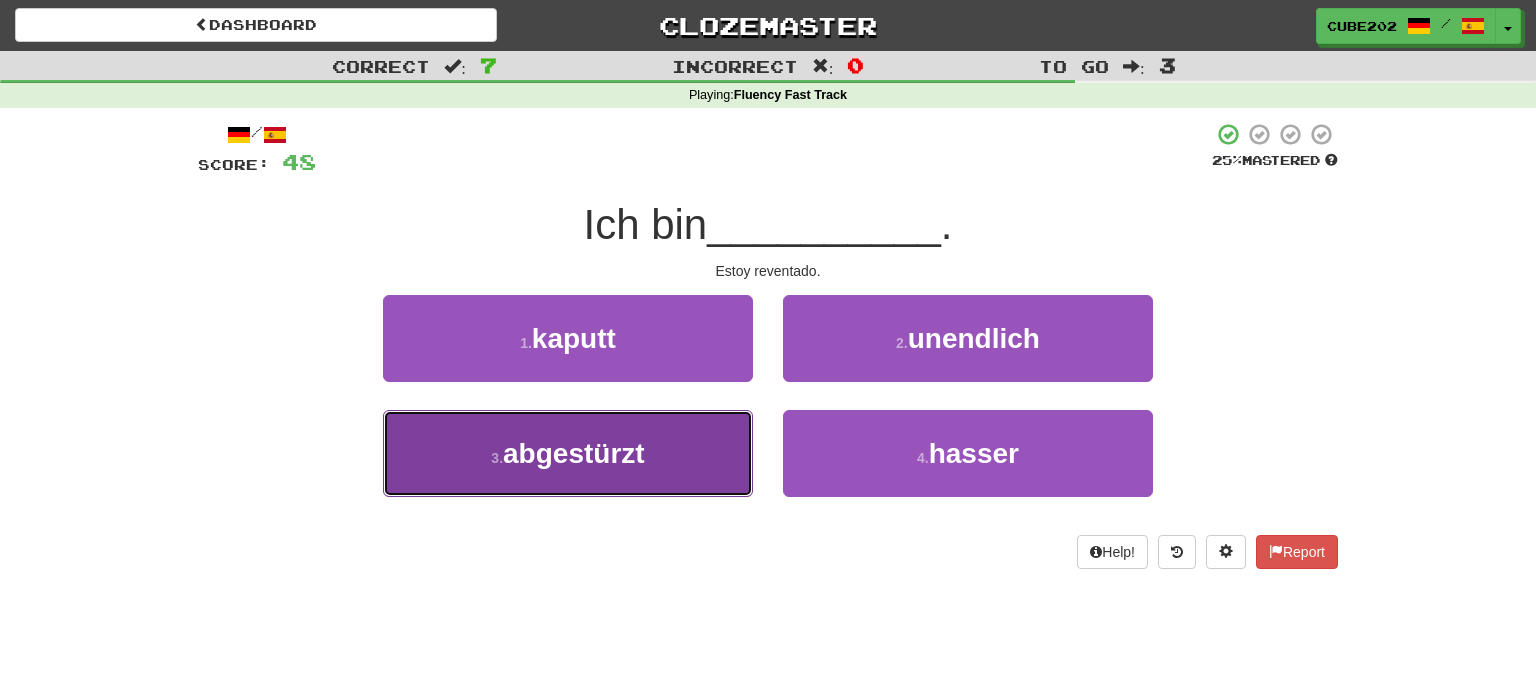 click on "3 .  abgestürzt" at bounding box center (568, 453) 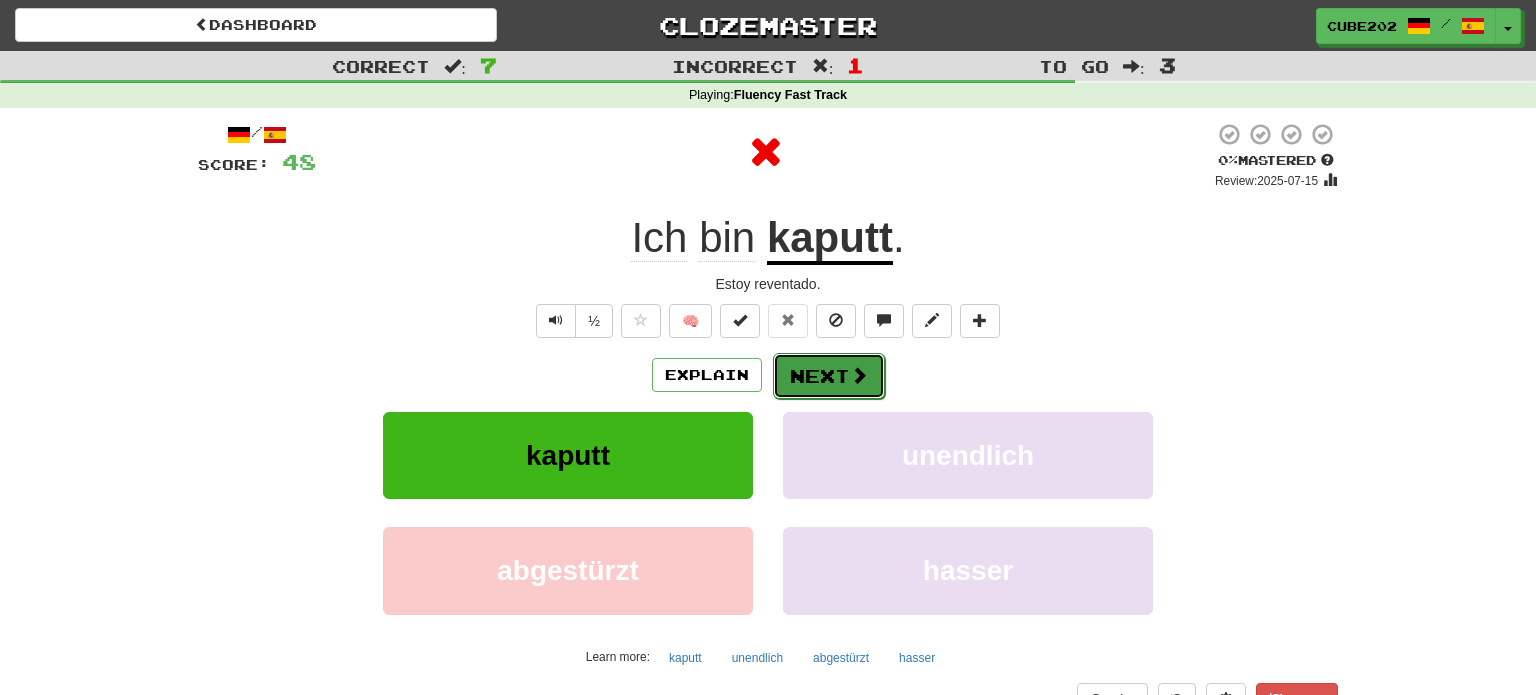 click on "Next" at bounding box center [829, 376] 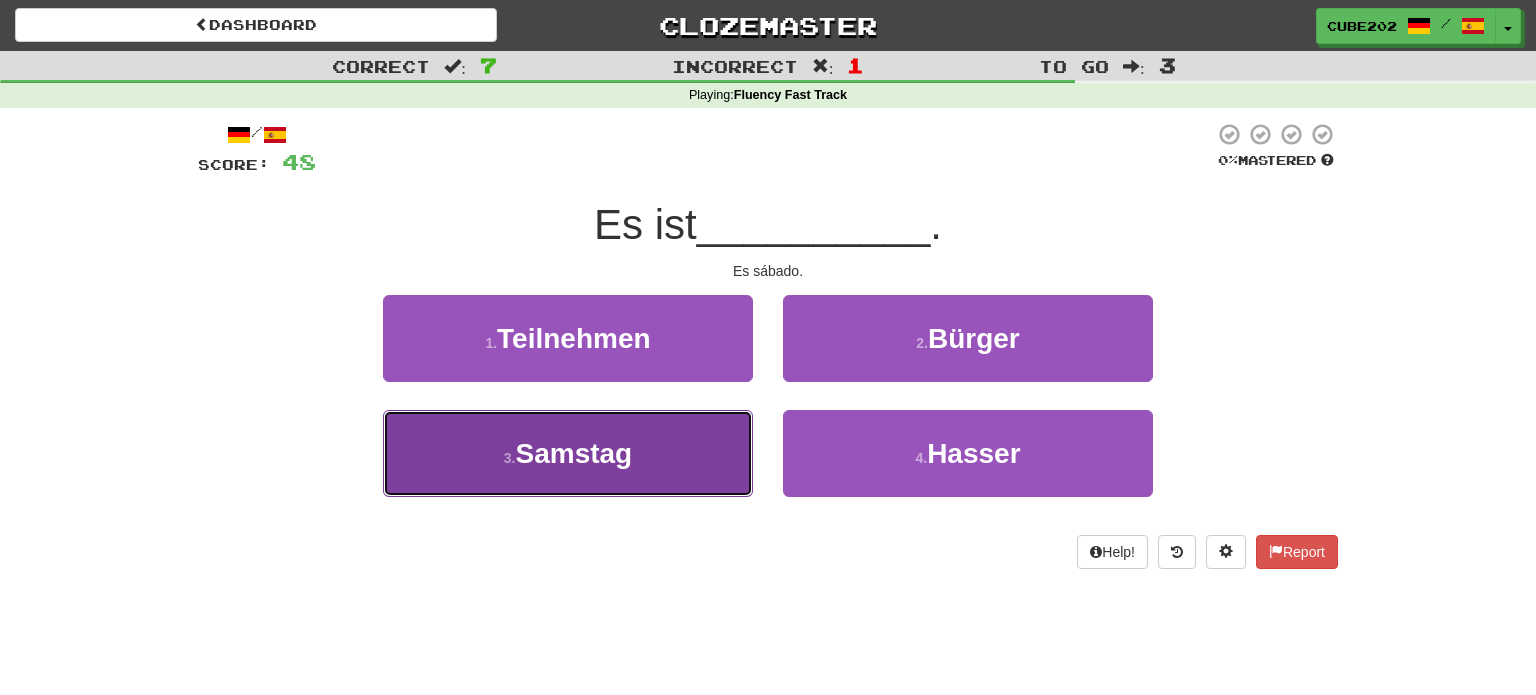 click on "3 .  Samstag" at bounding box center [568, 453] 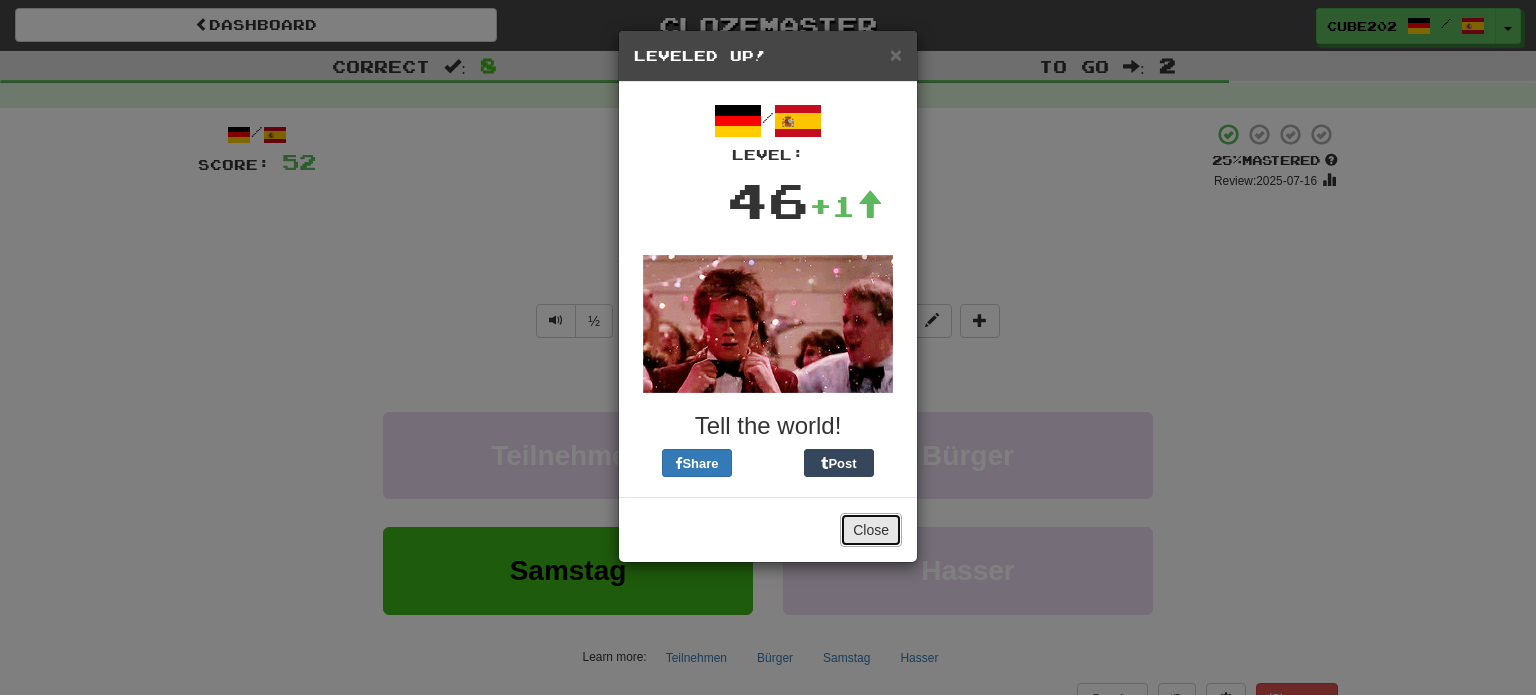 click on "Close" at bounding box center [871, 530] 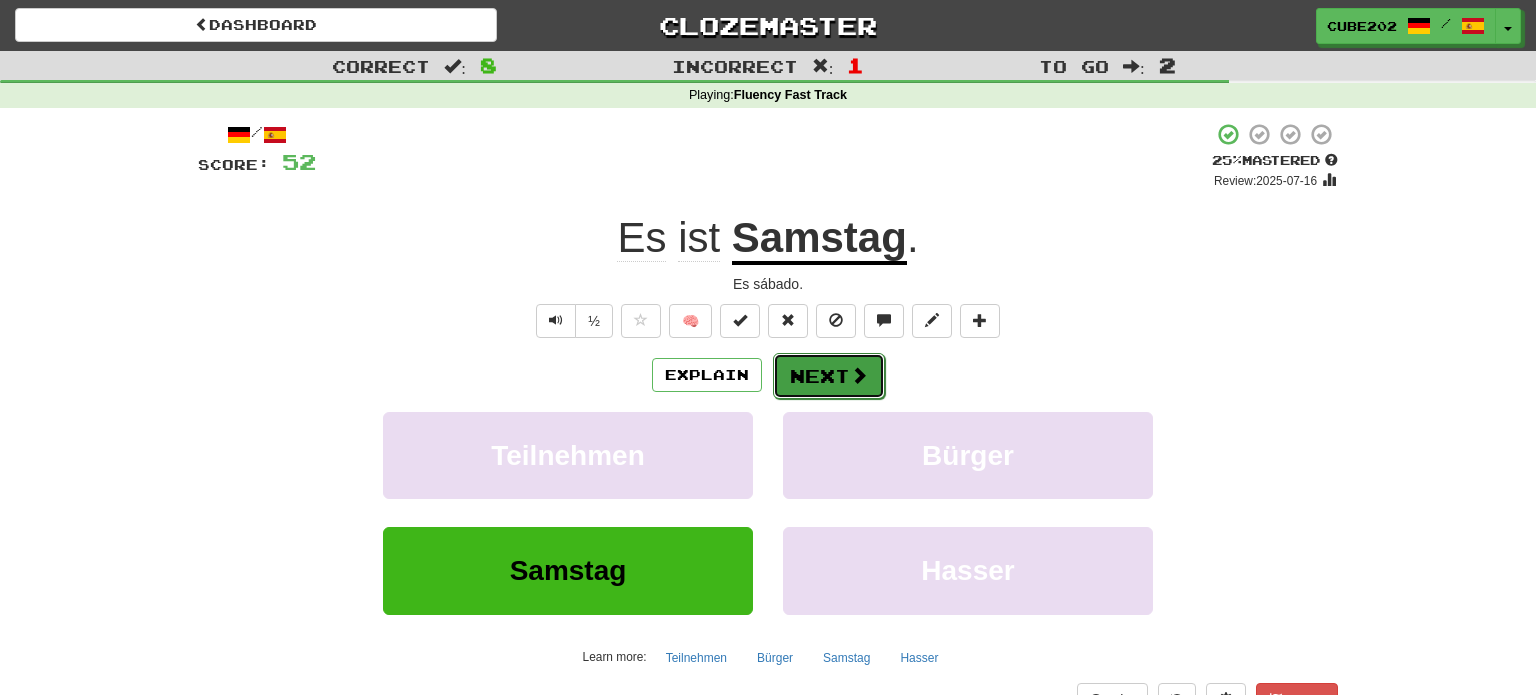 click at bounding box center [859, 375] 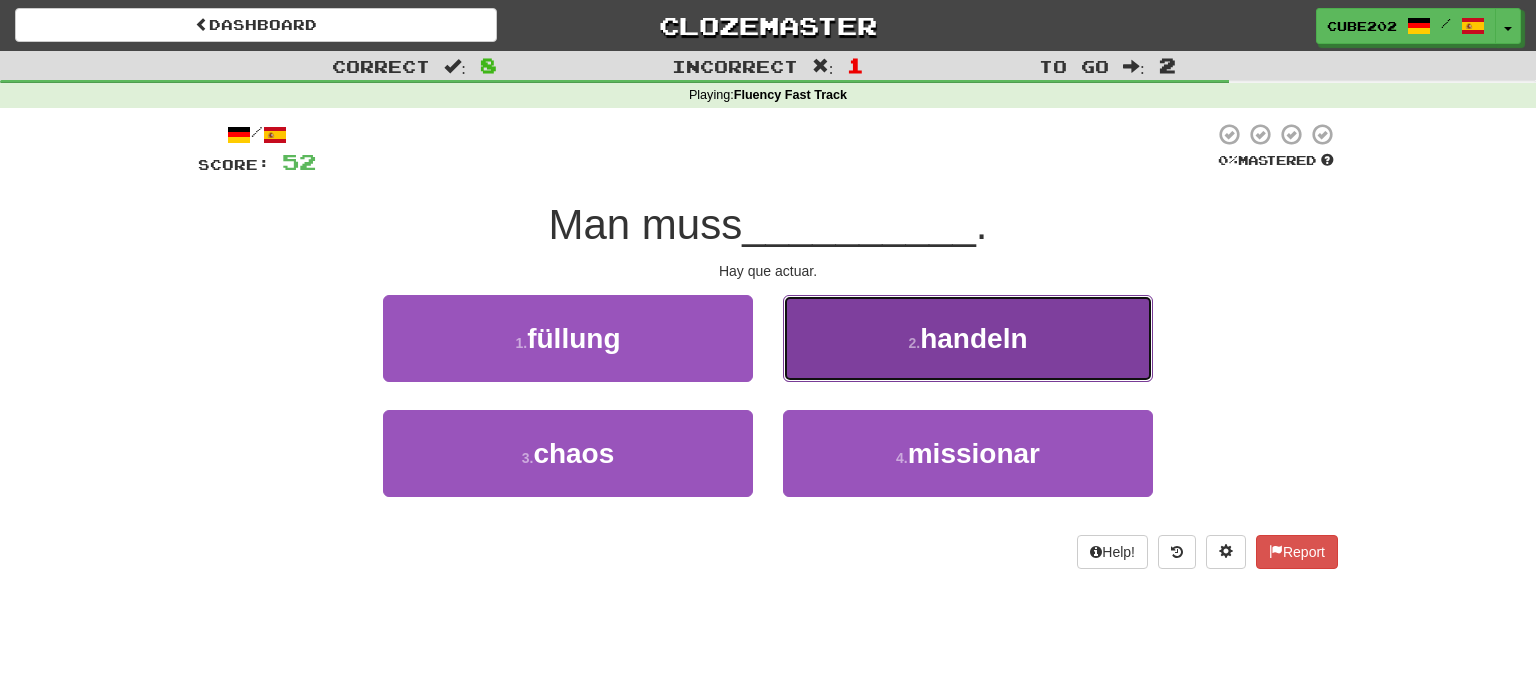 click on "2 .  handeln" at bounding box center (968, 338) 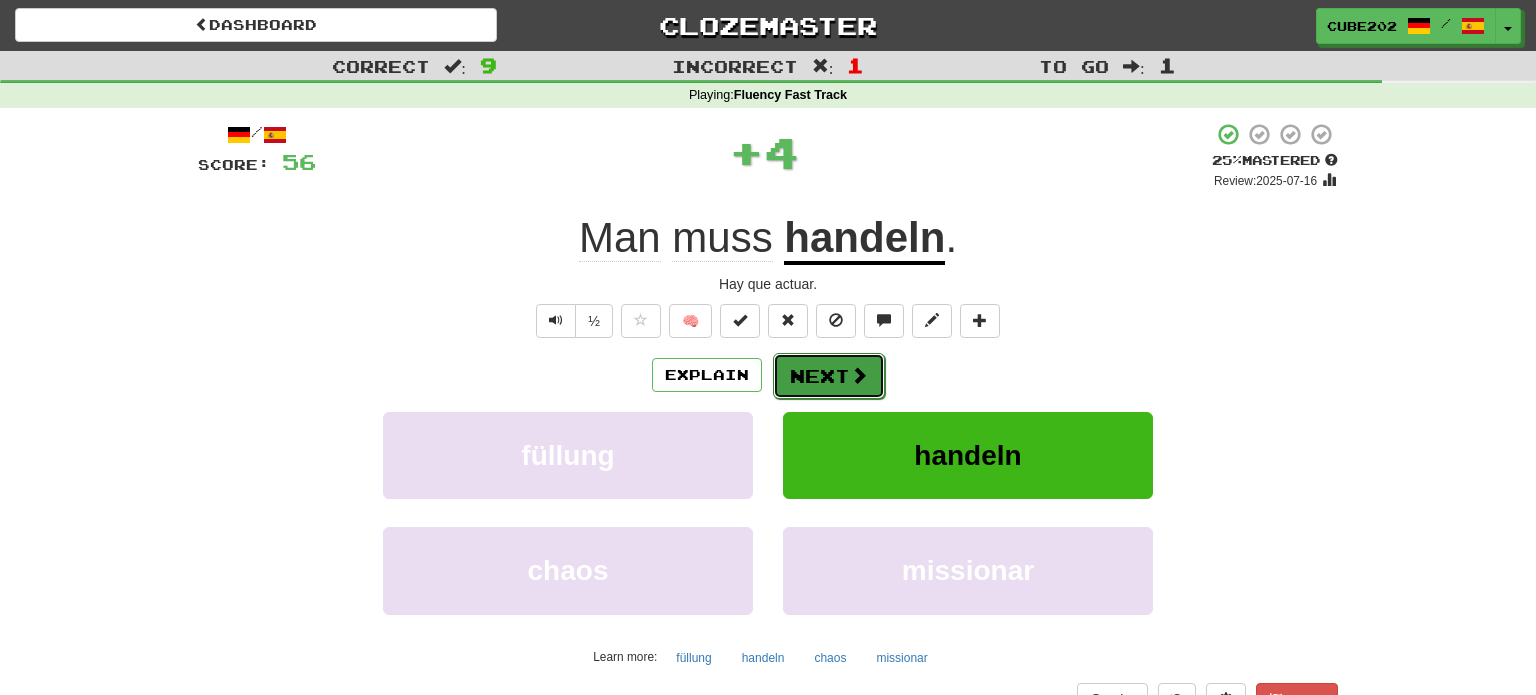 click on "Next" at bounding box center (829, 376) 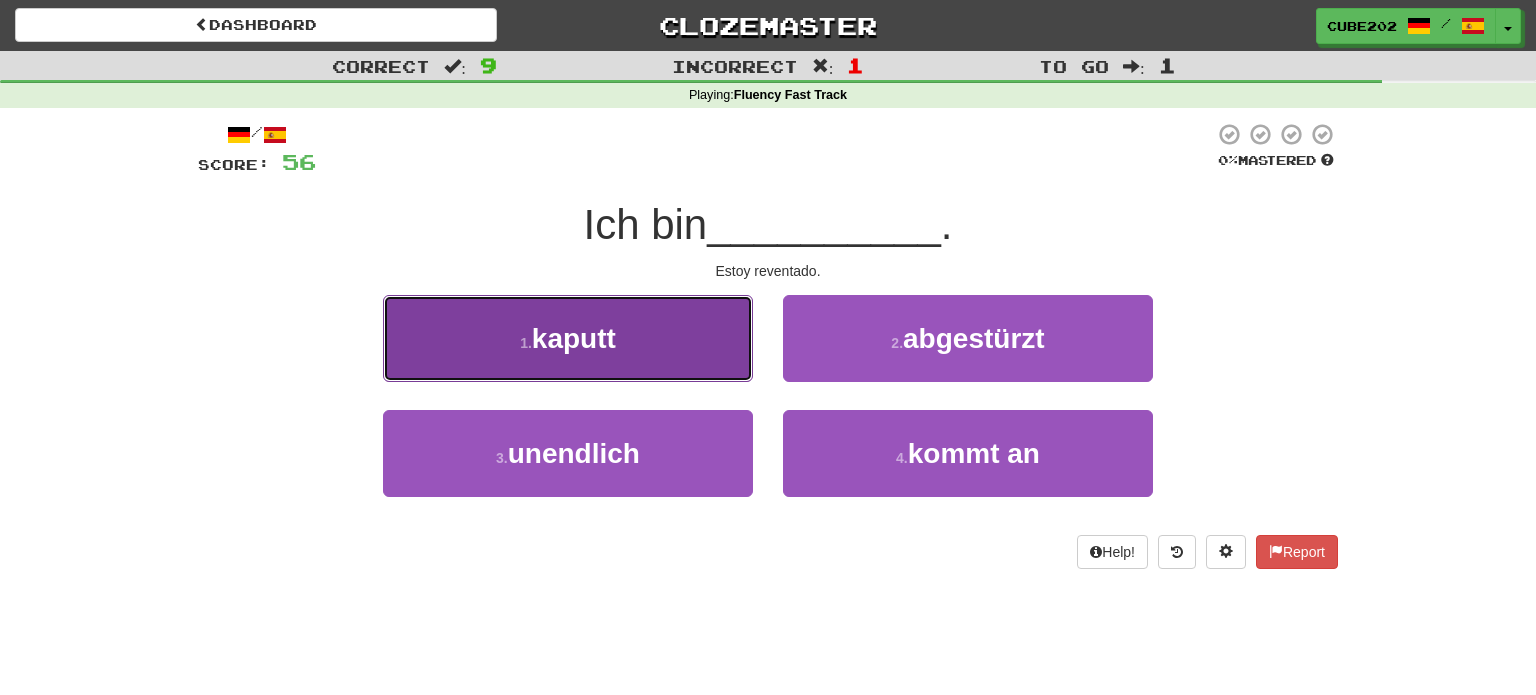 click on "1 .  kaputt" at bounding box center (568, 338) 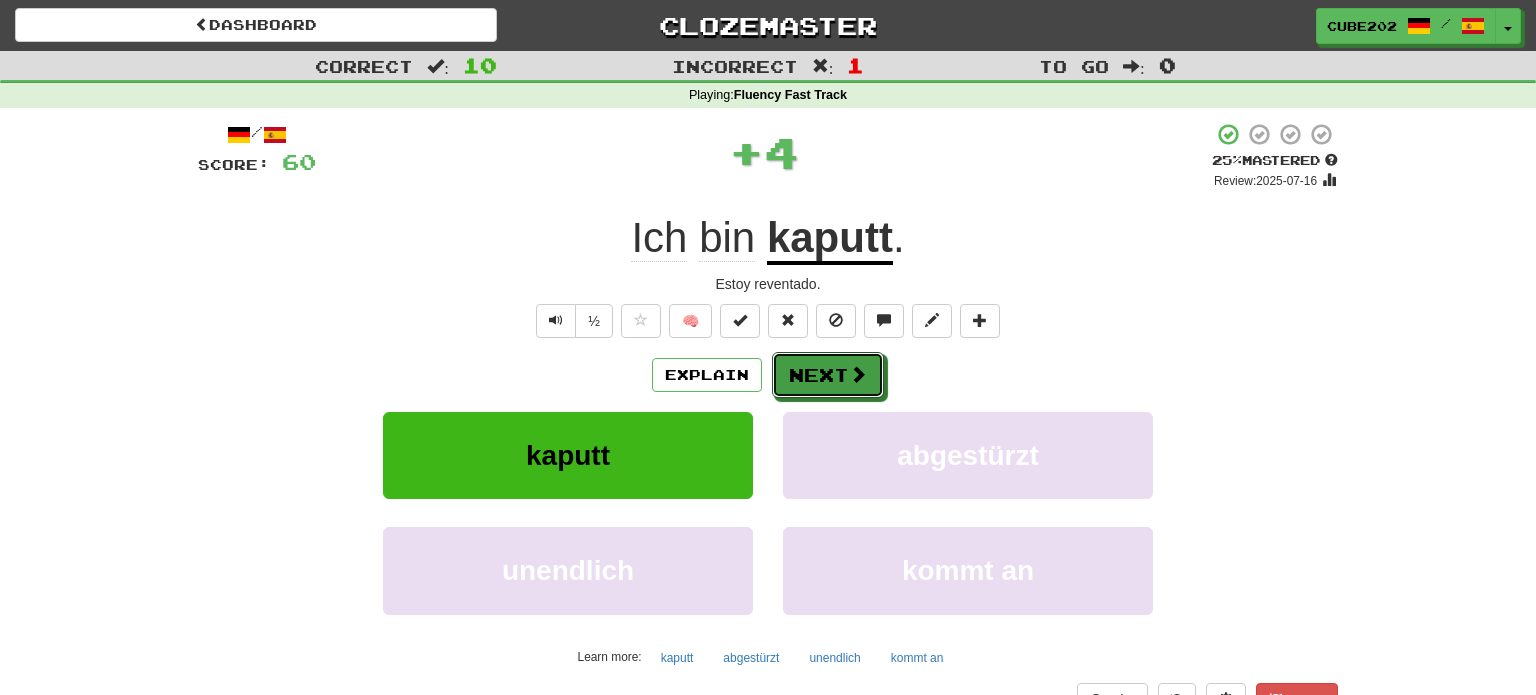 click on "Next" at bounding box center [828, 375] 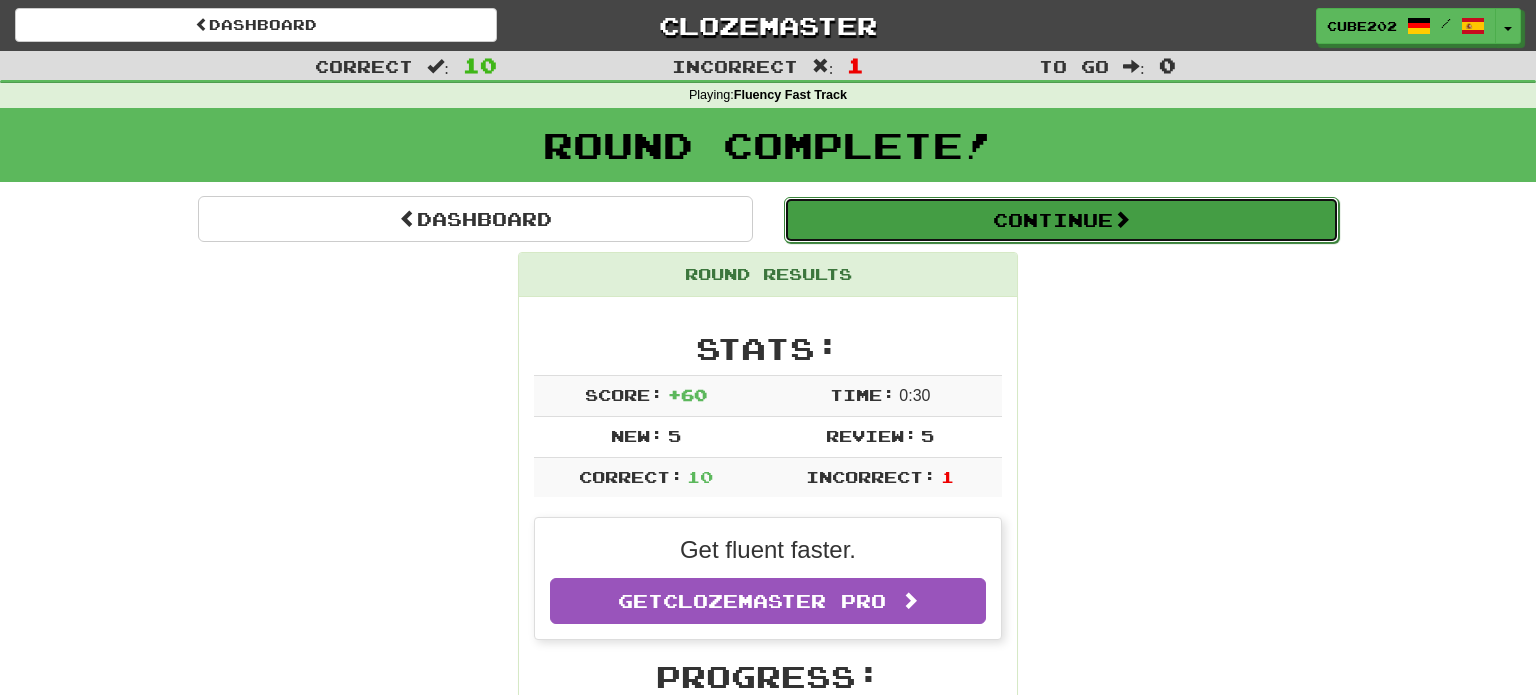 click on "Continue" at bounding box center [1061, 220] 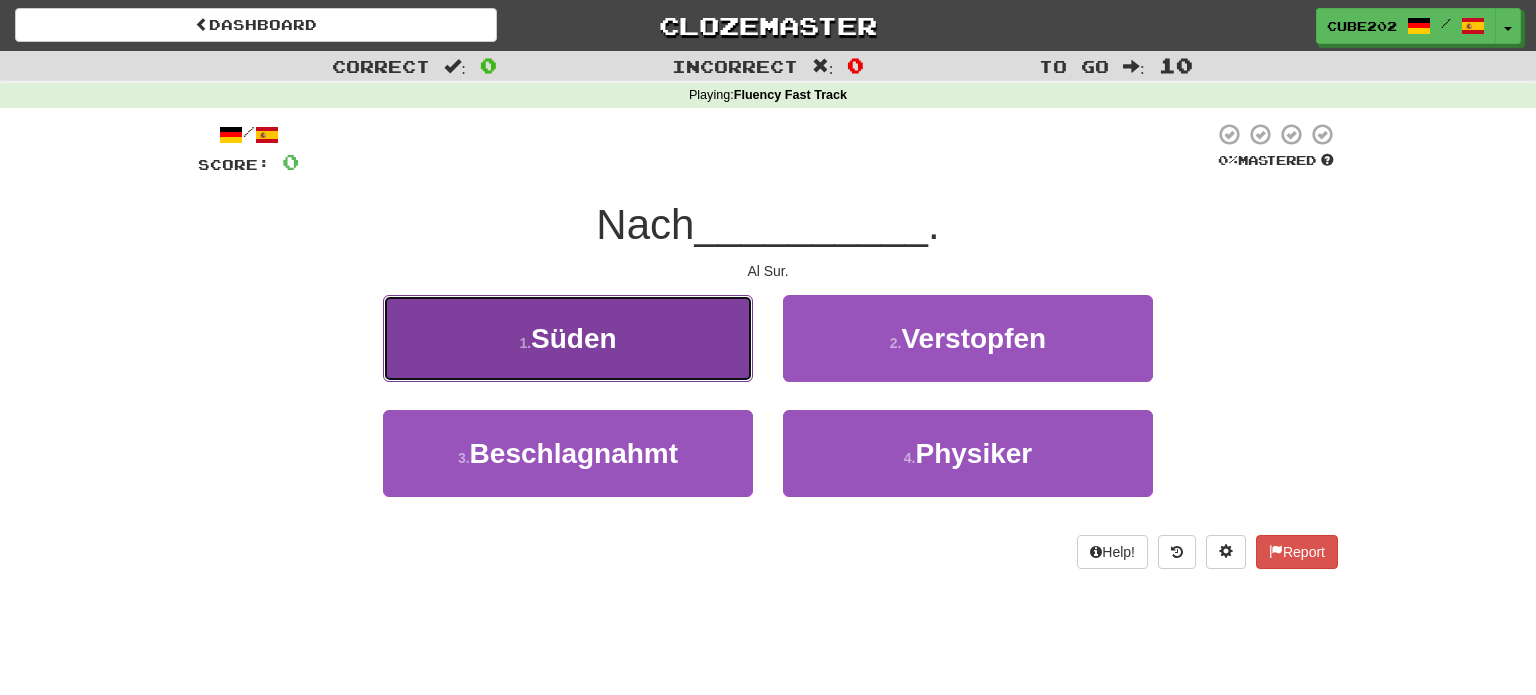 click on "1 .  Süden" at bounding box center (568, 338) 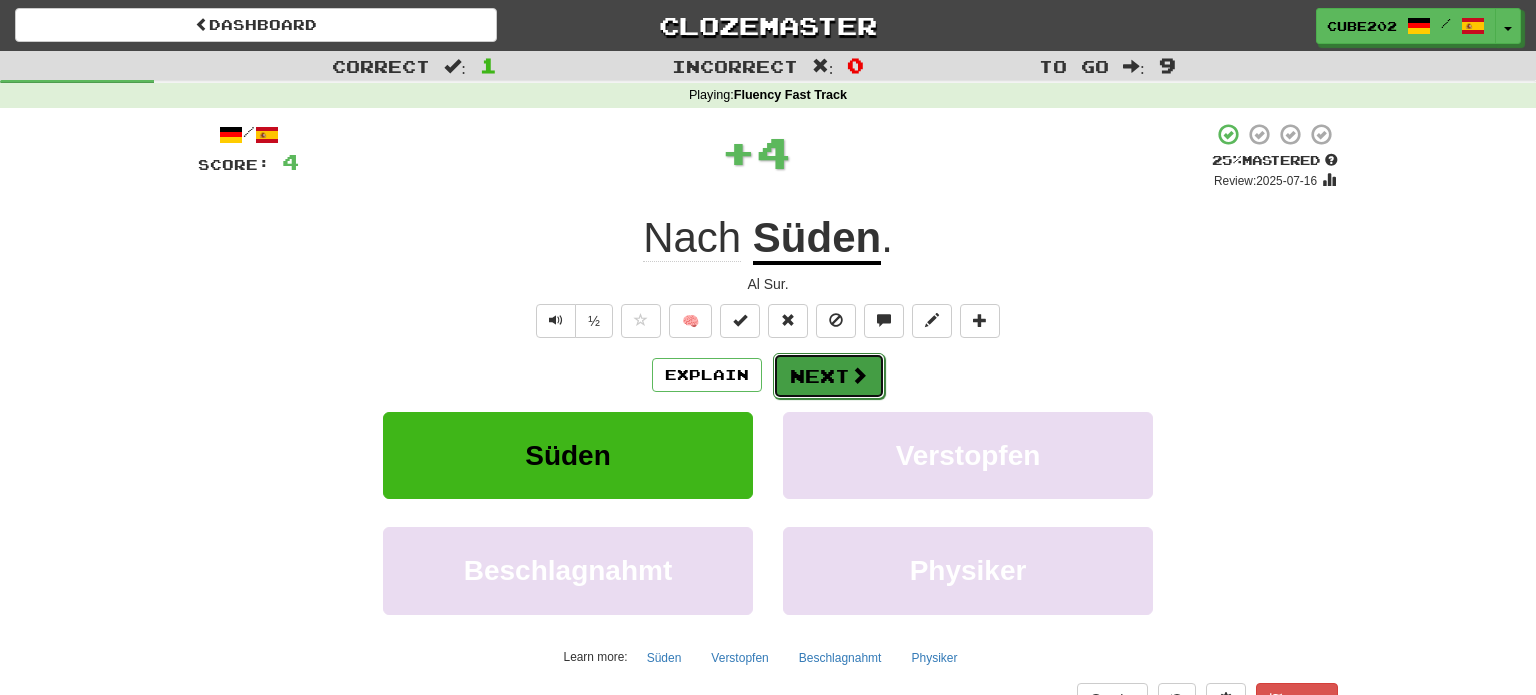 click on "Next" at bounding box center [829, 376] 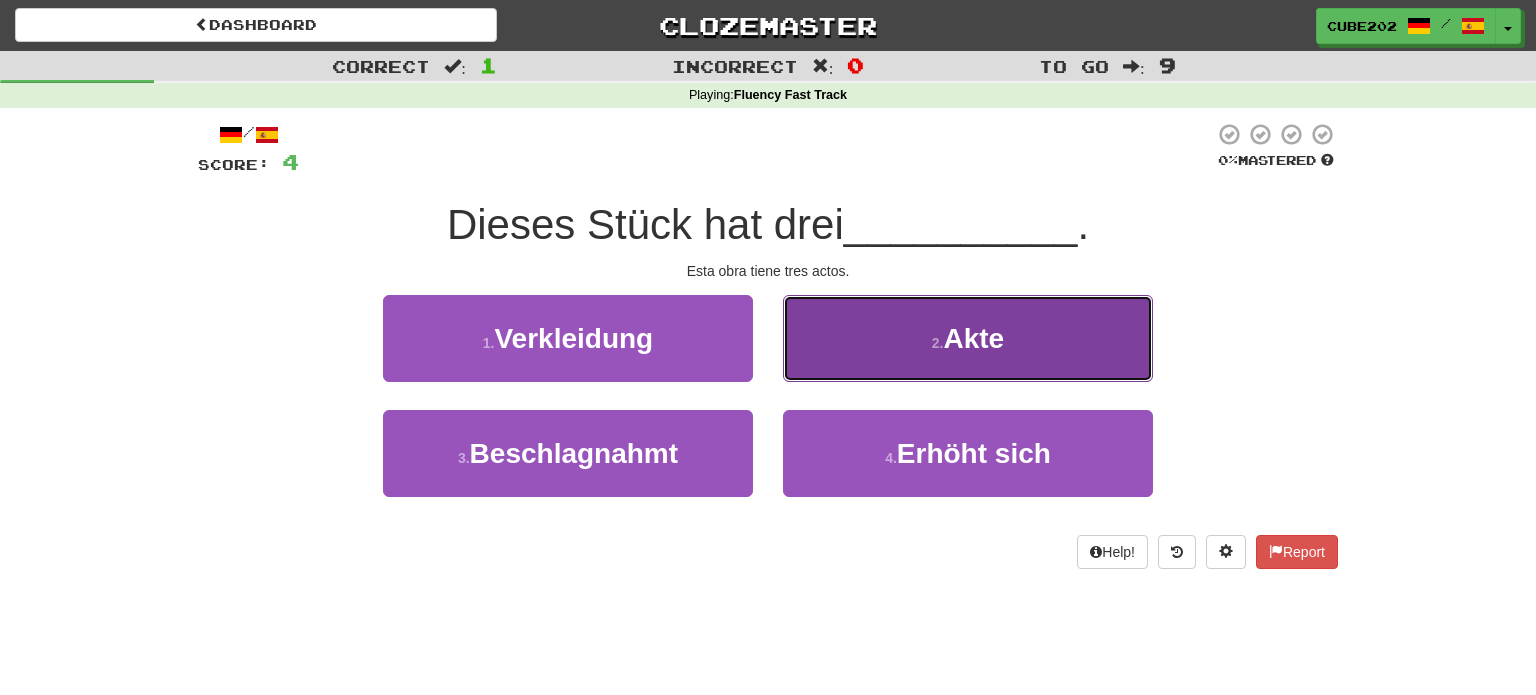 click on "2 .  Akte" at bounding box center [968, 338] 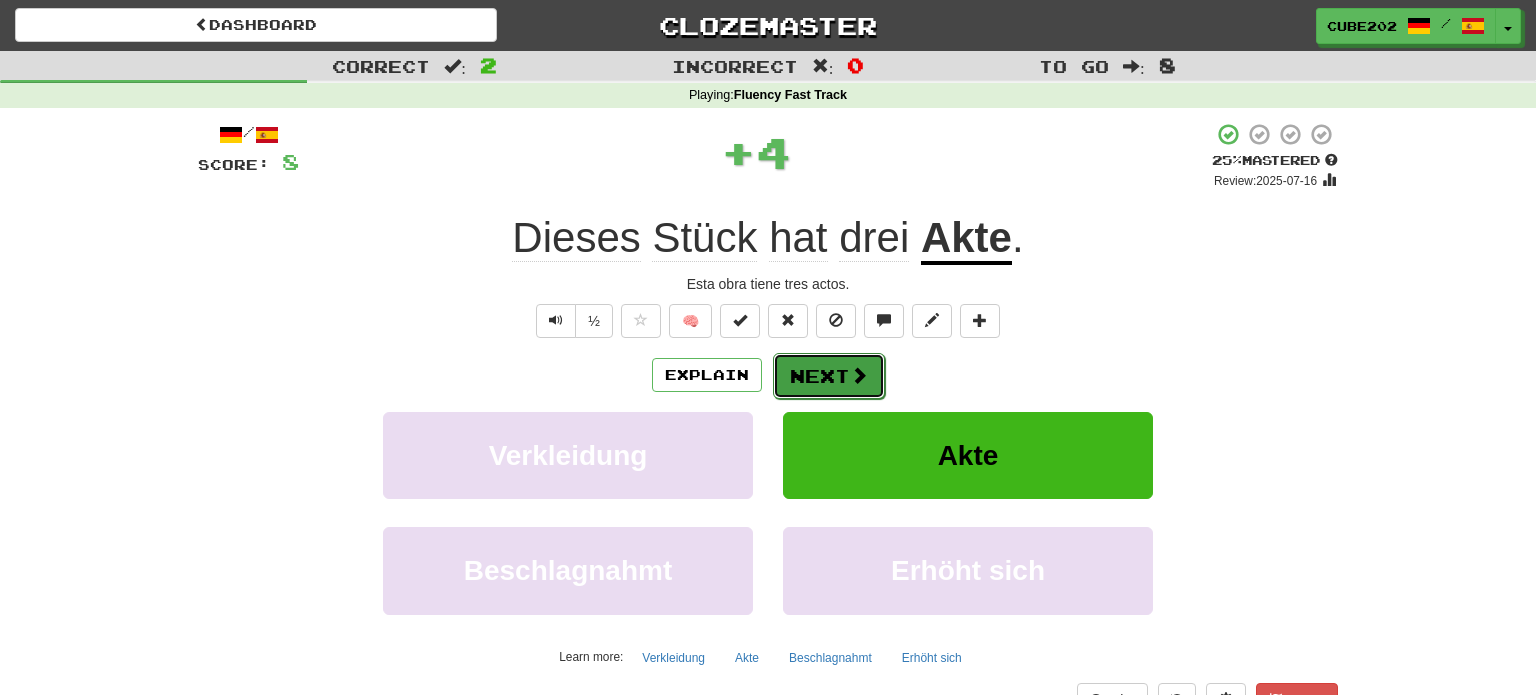 click on "Next" at bounding box center (829, 376) 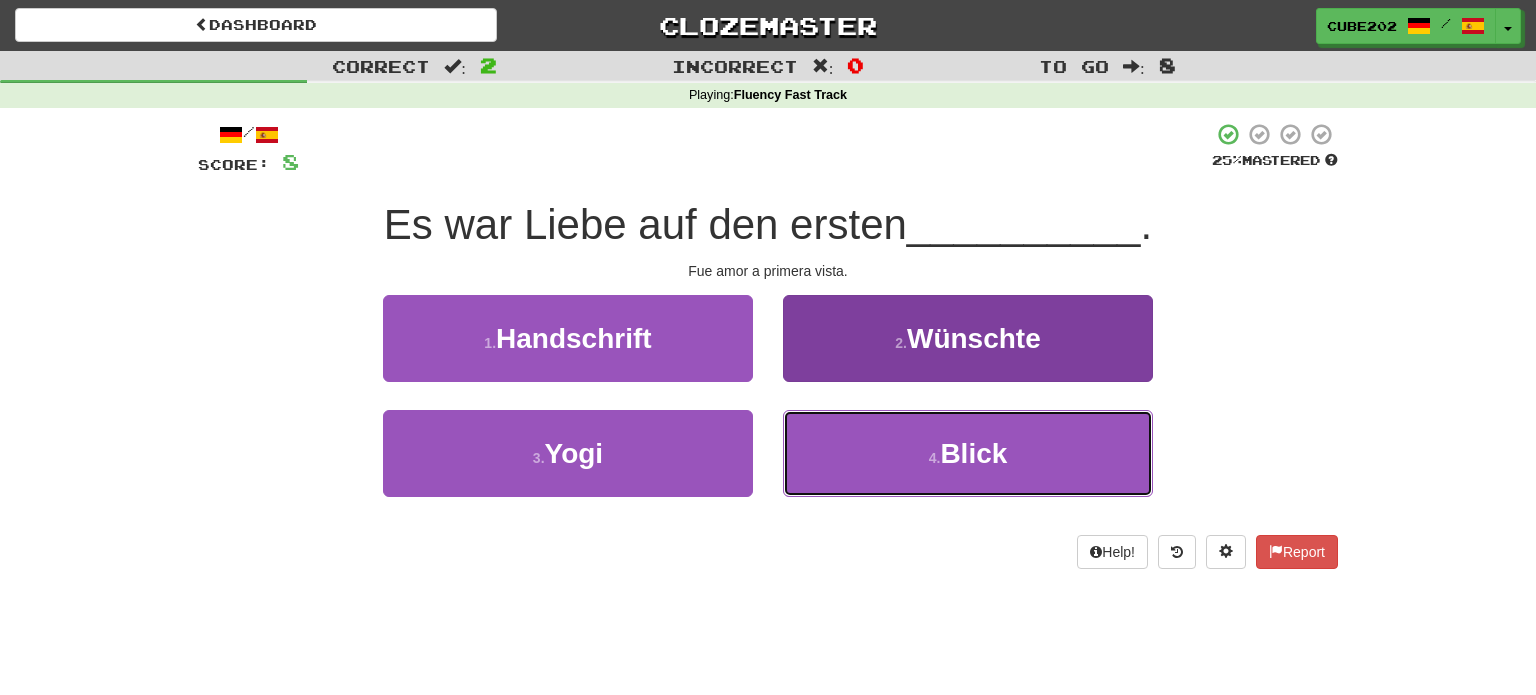 click on "4 .  Blick" at bounding box center [968, 453] 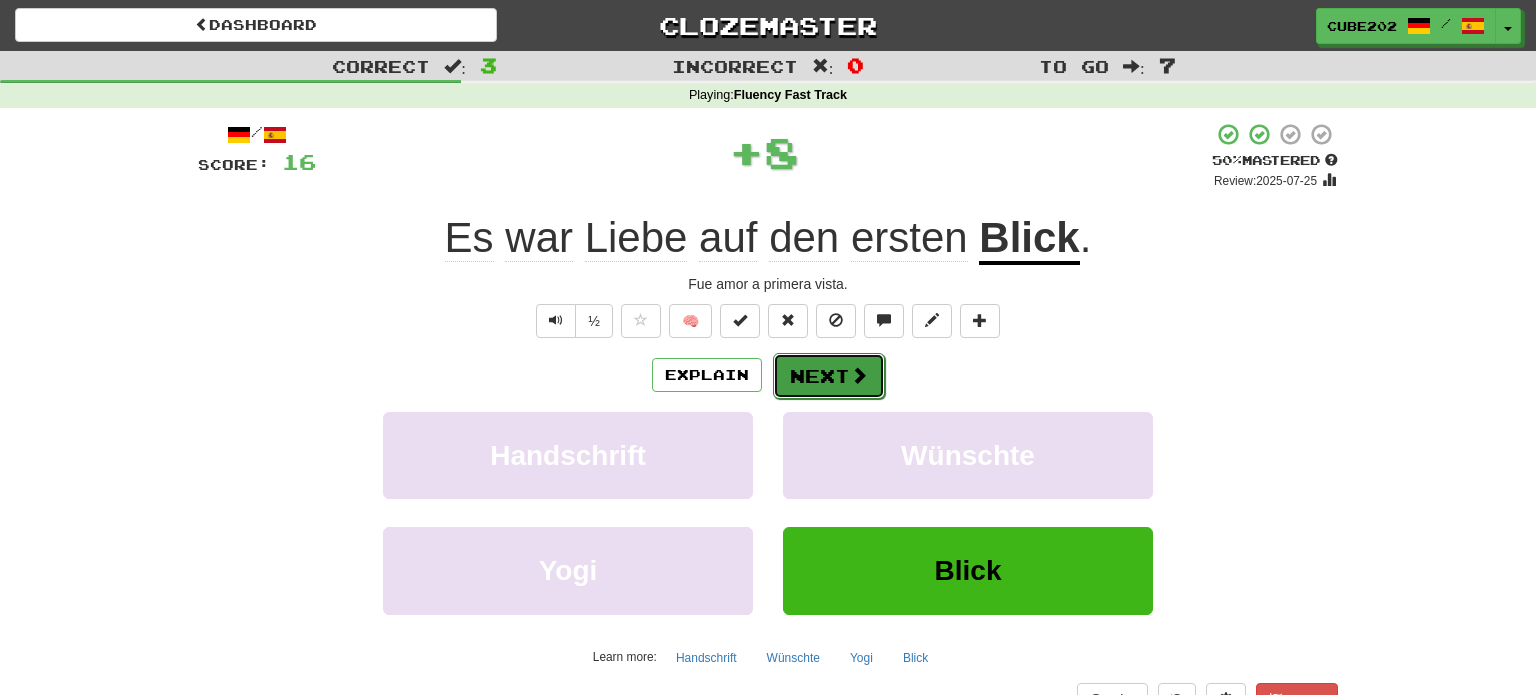 click on "Next" at bounding box center (829, 376) 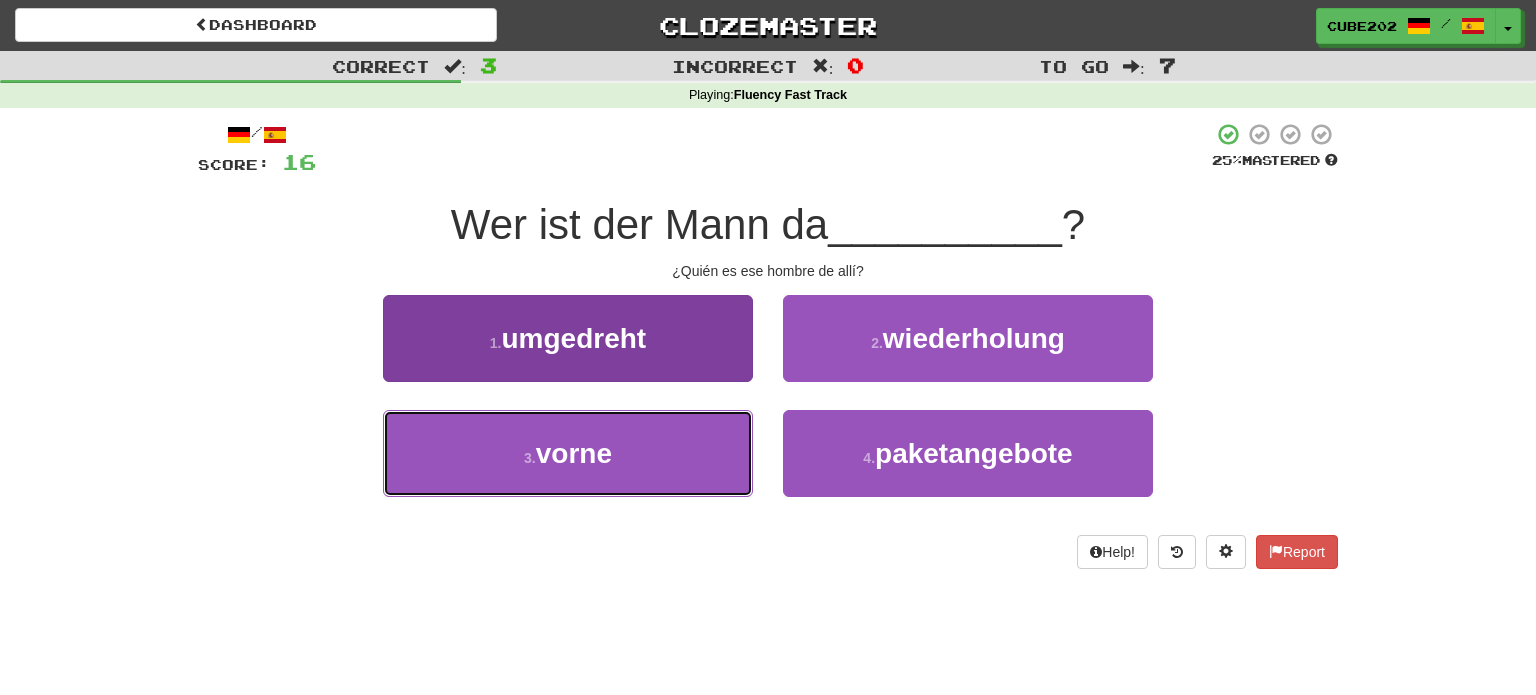 drag, startPoint x: 659, startPoint y: 458, endPoint x: 665, endPoint y: 432, distance: 26.683329 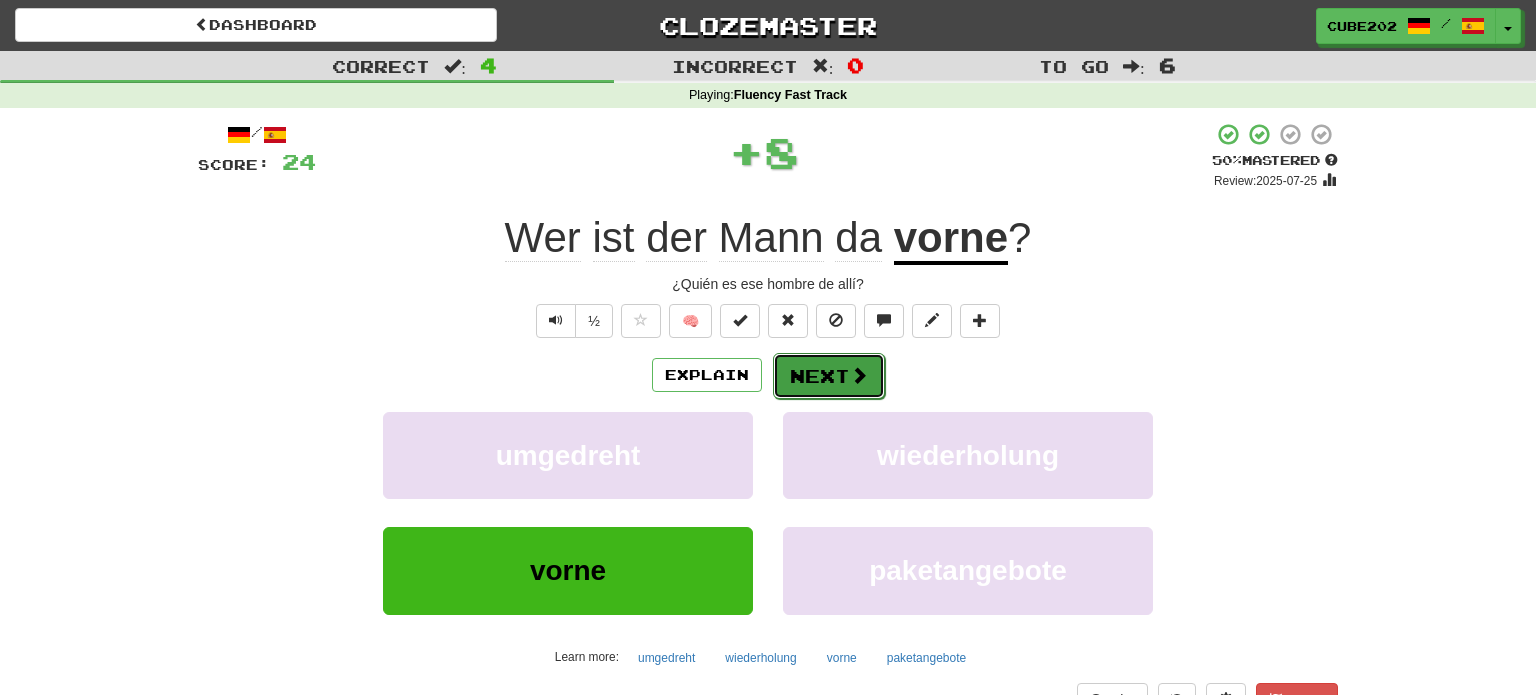 click on "Next" at bounding box center (829, 376) 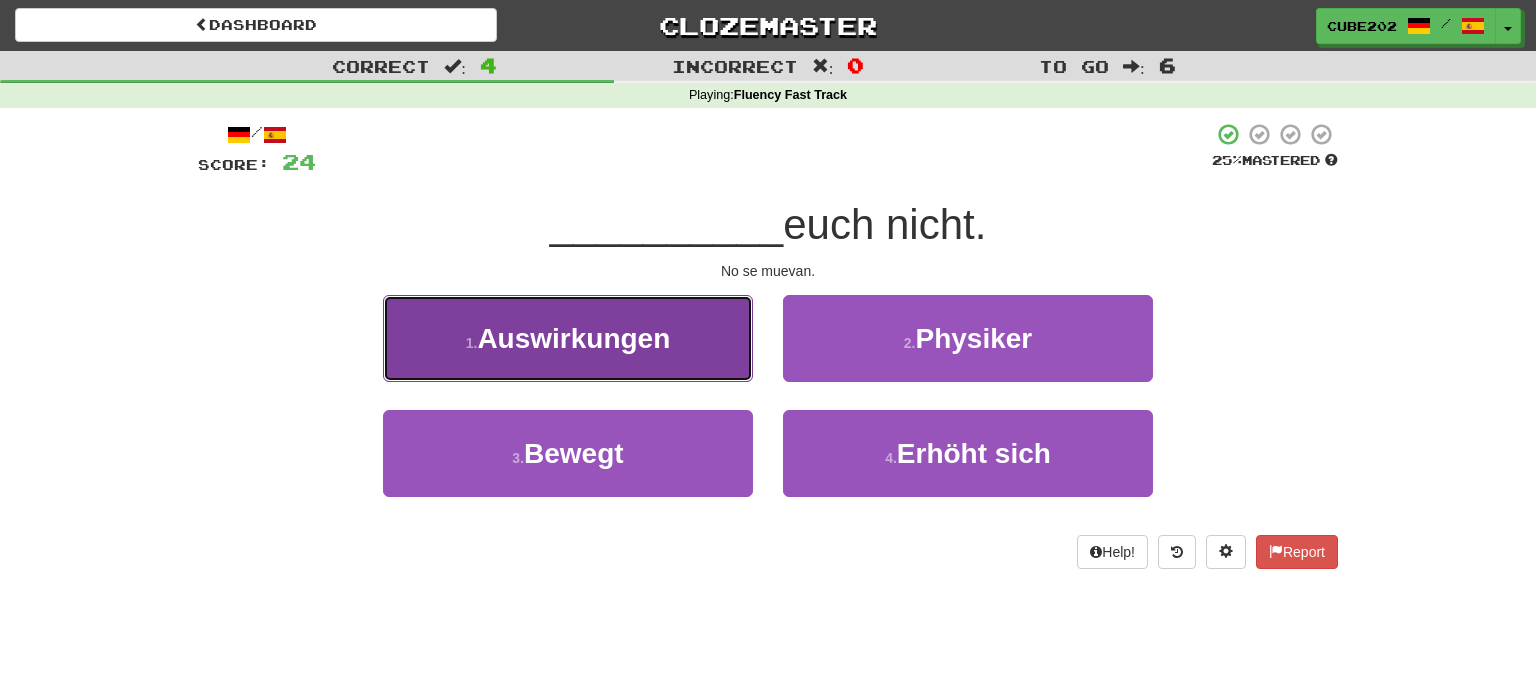 click on "1 .  Auswirkungen" at bounding box center [568, 338] 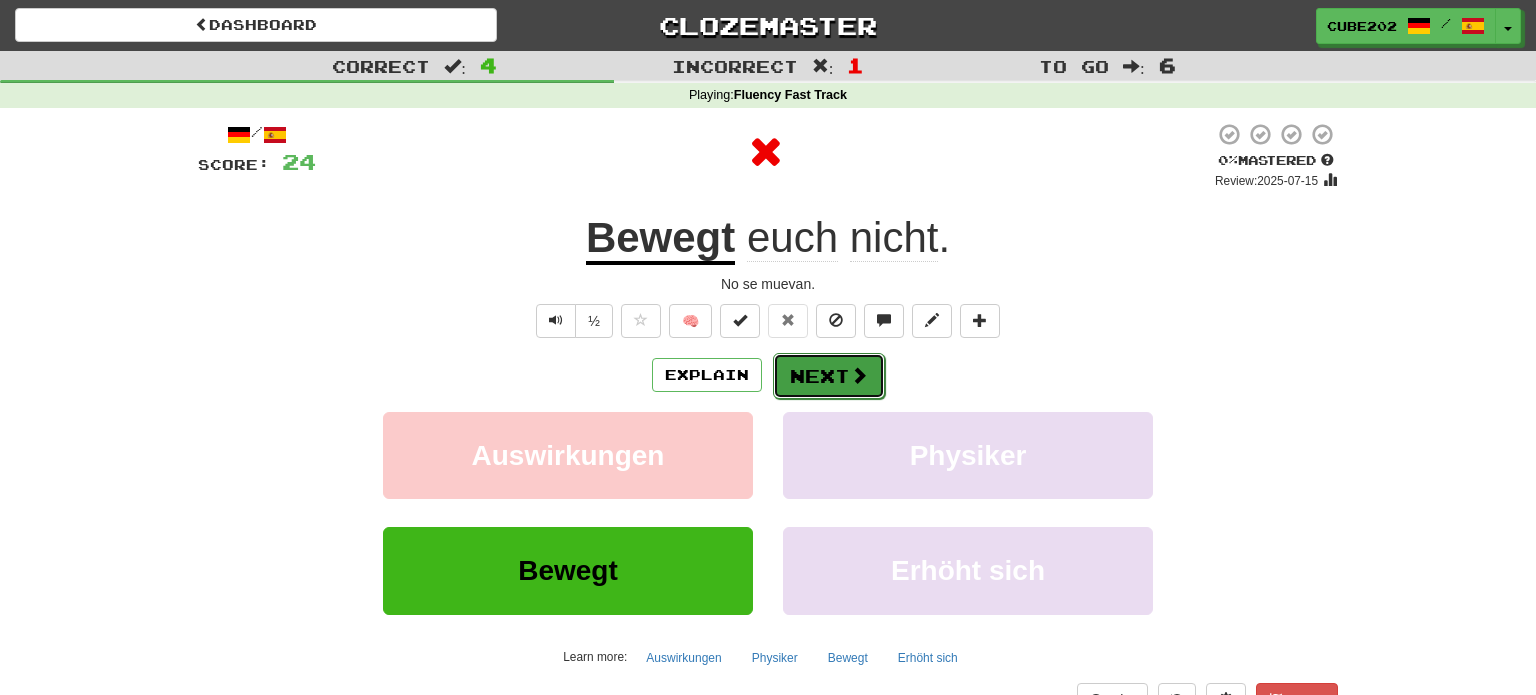click on "Next" at bounding box center (829, 376) 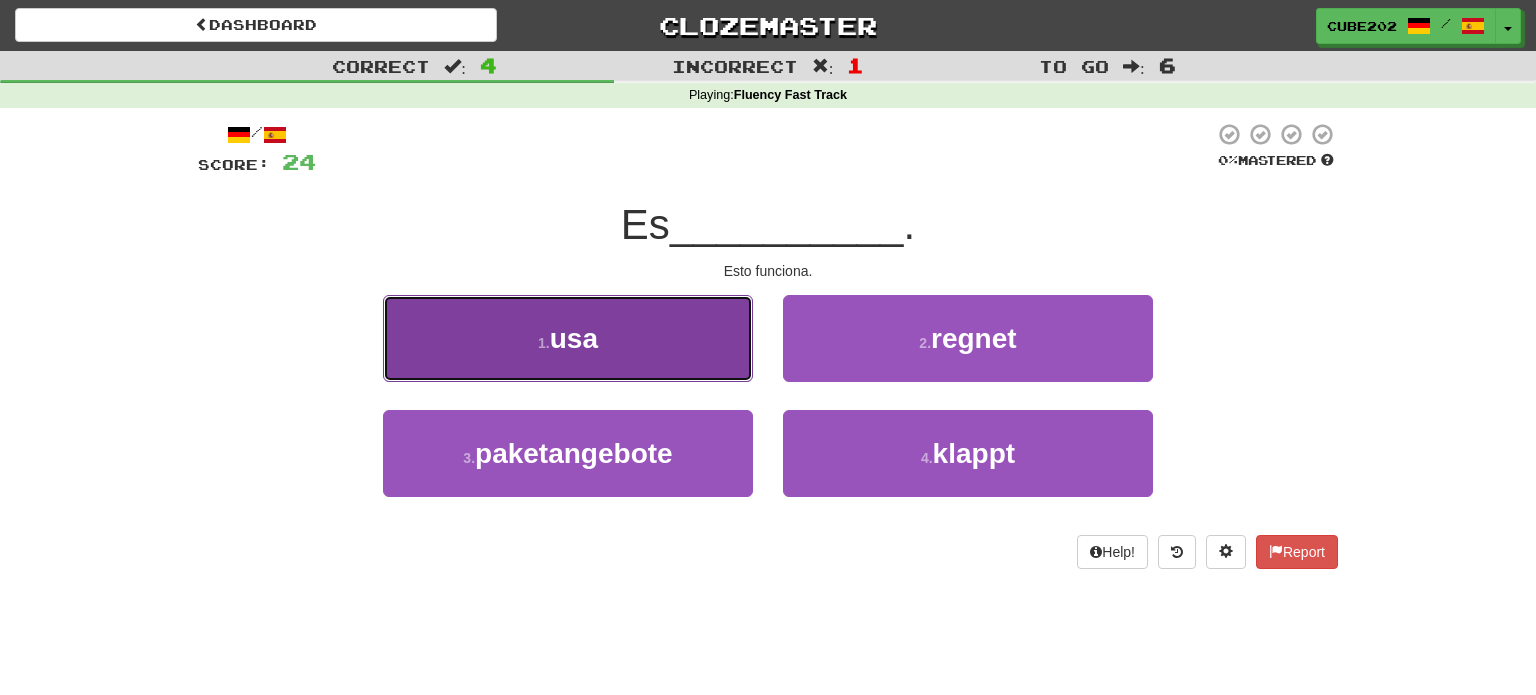 click on "1 .  usa" at bounding box center (568, 338) 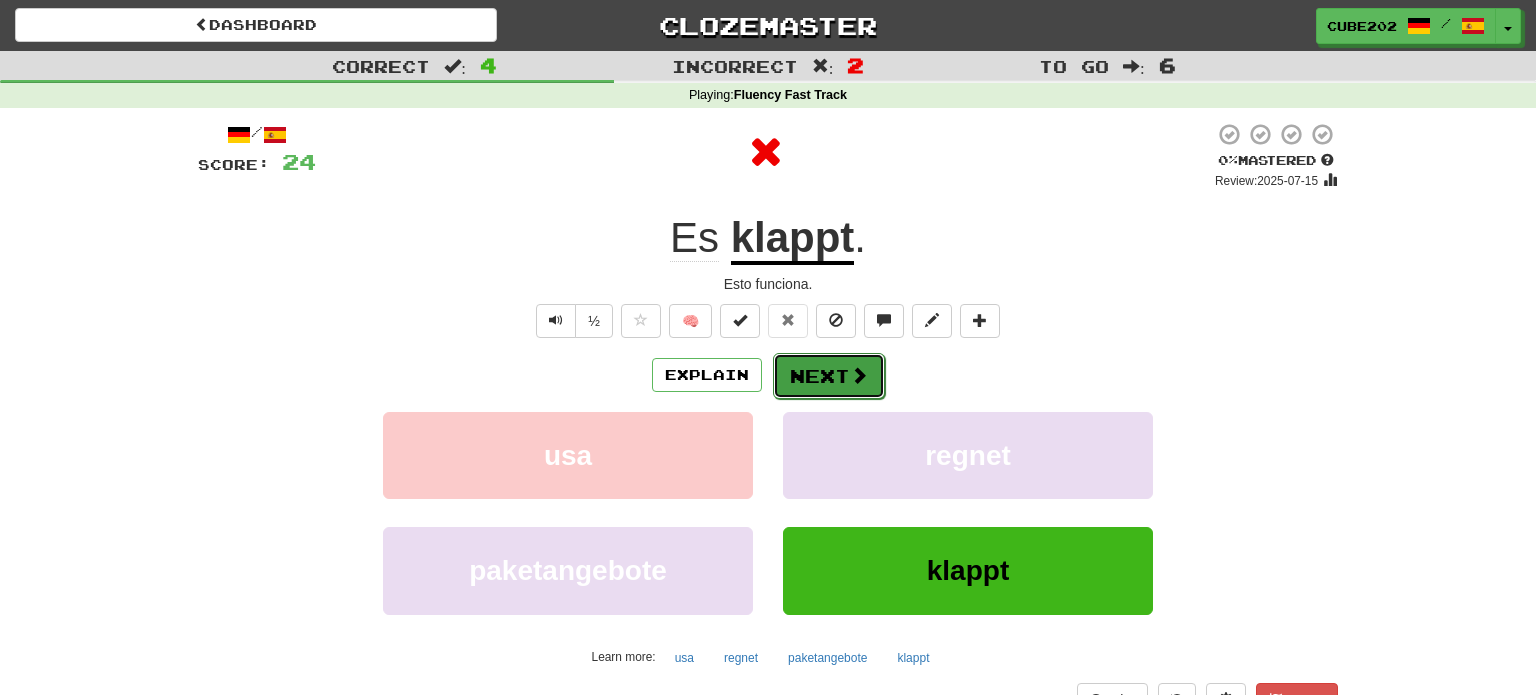 click on "Next" at bounding box center (829, 376) 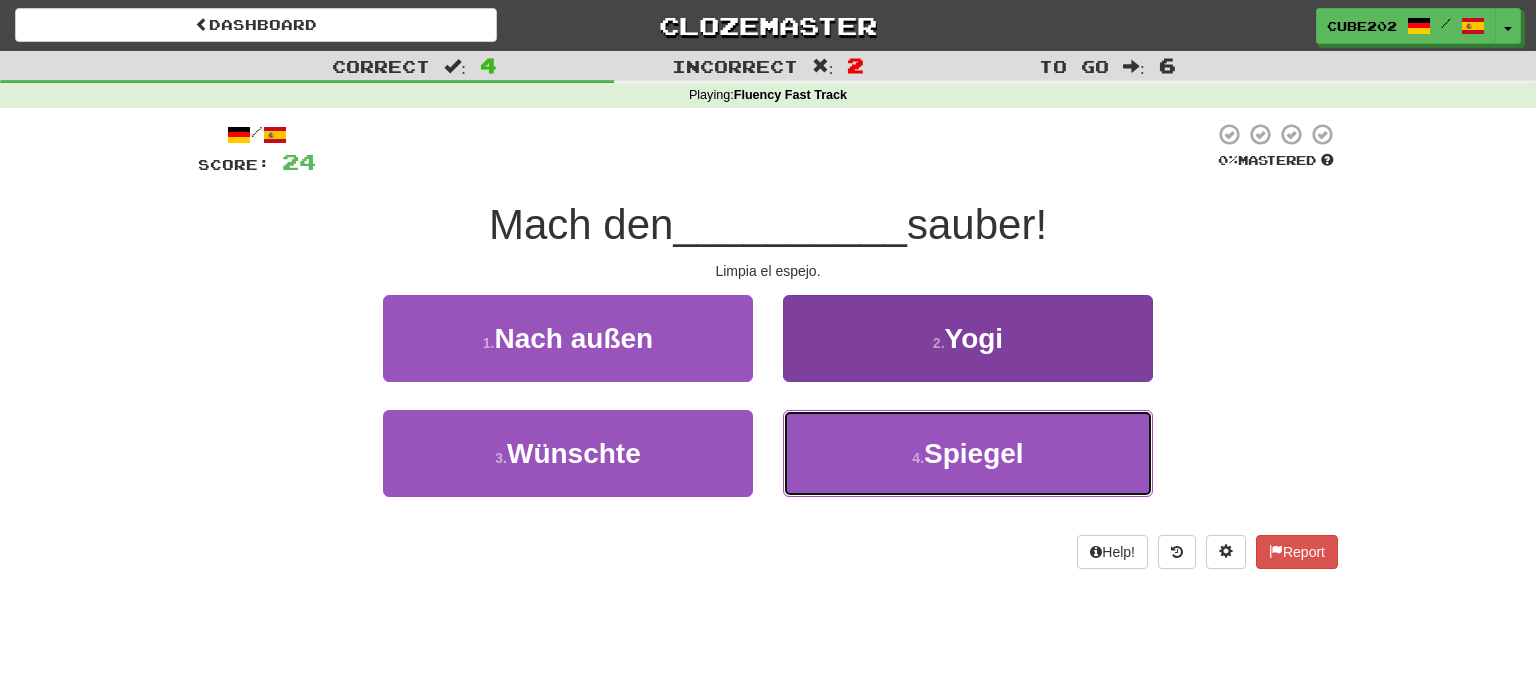 click on "4 .  Spiegel" at bounding box center [968, 453] 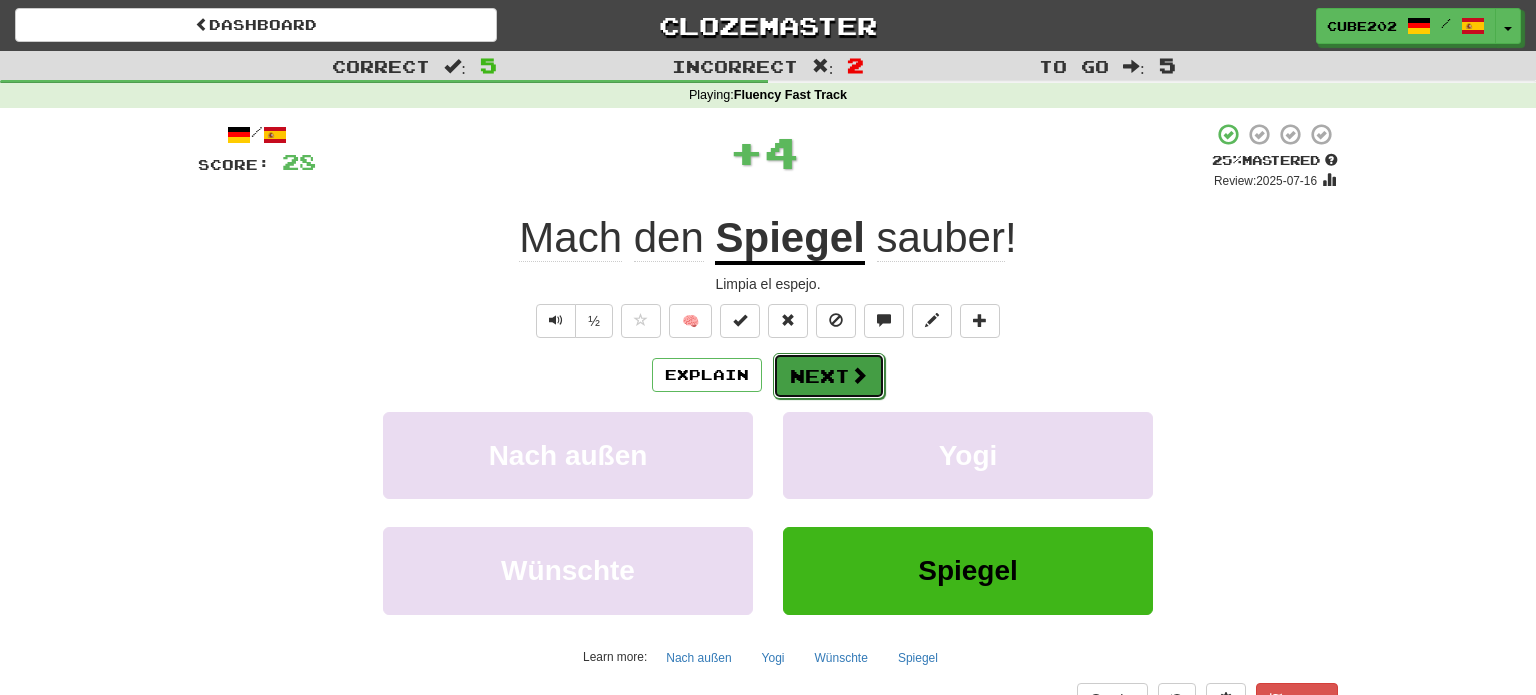 click on "Next" at bounding box center [829, 376] 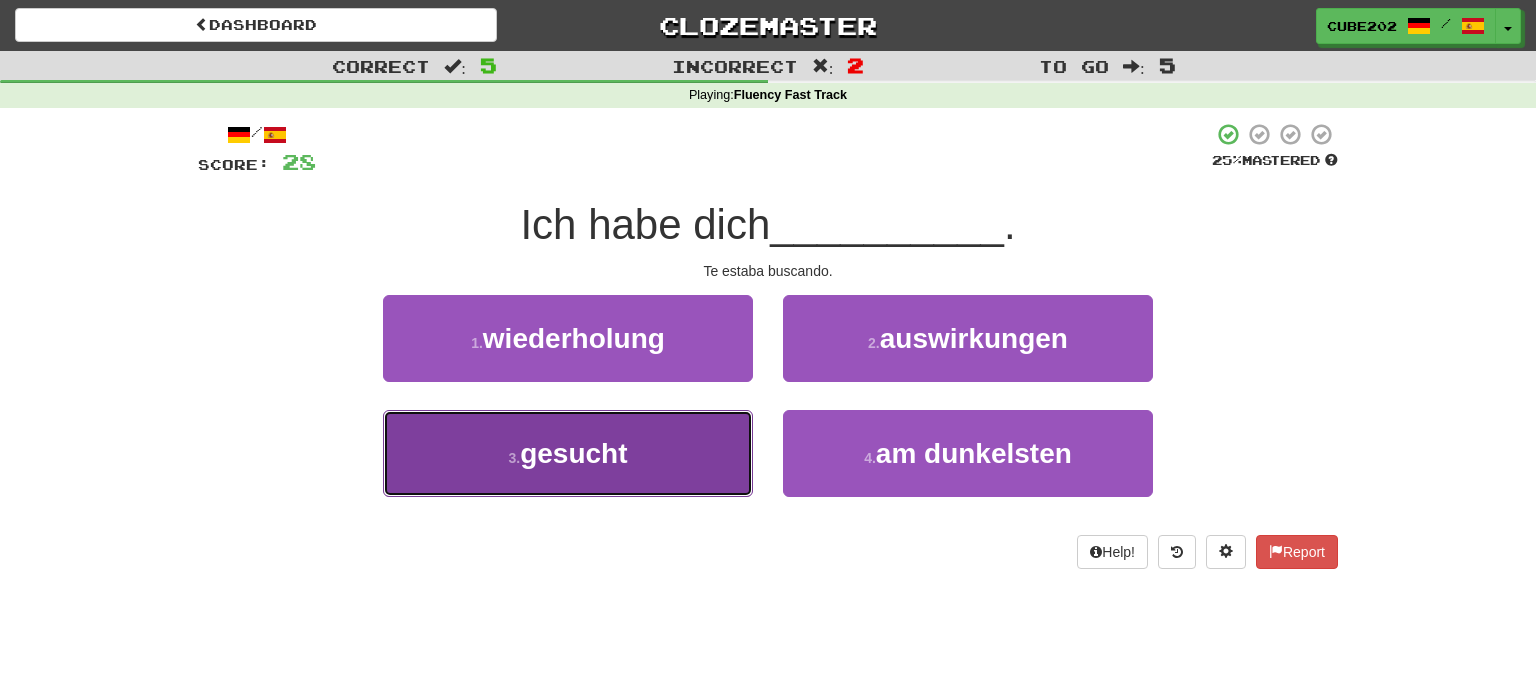 click on "3 .  gesucht" at bounding box center (568, 453) 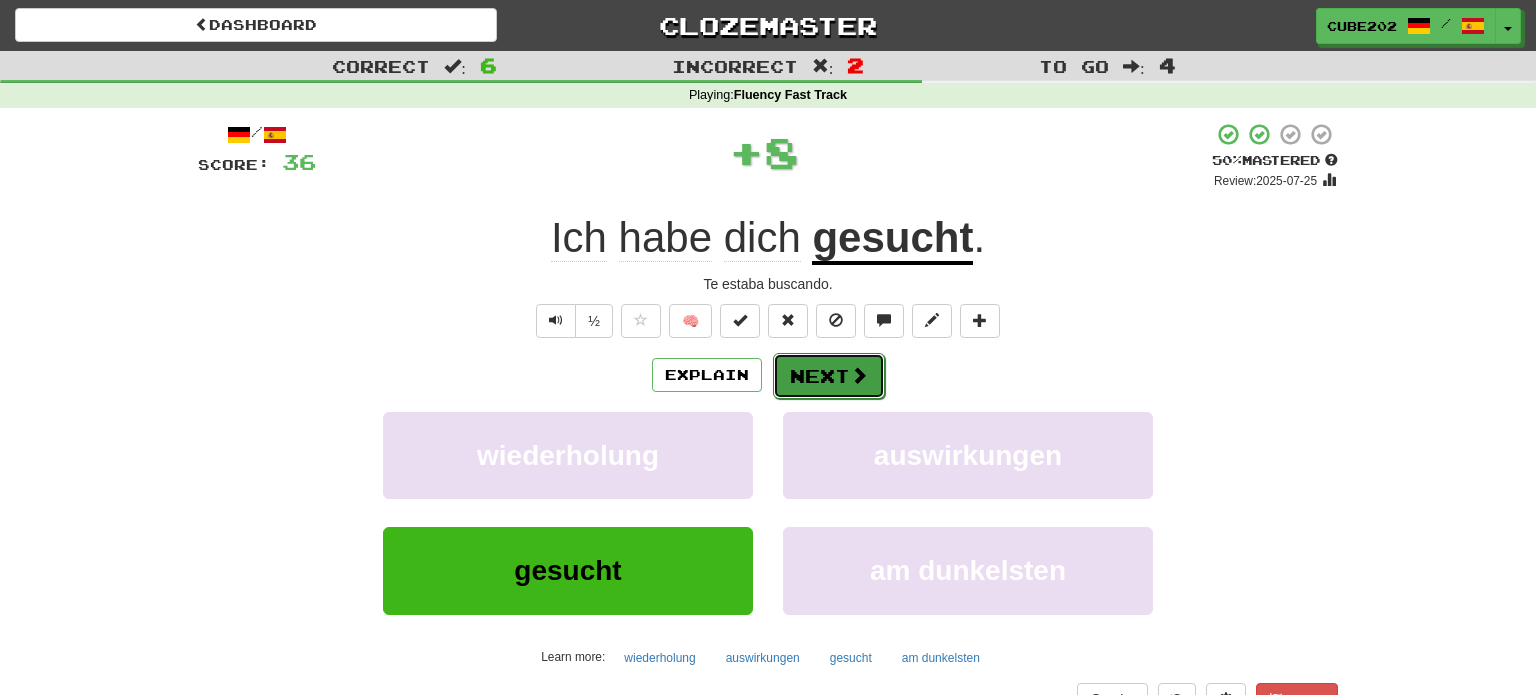 click on "Next" at bounding box center [829, 376] 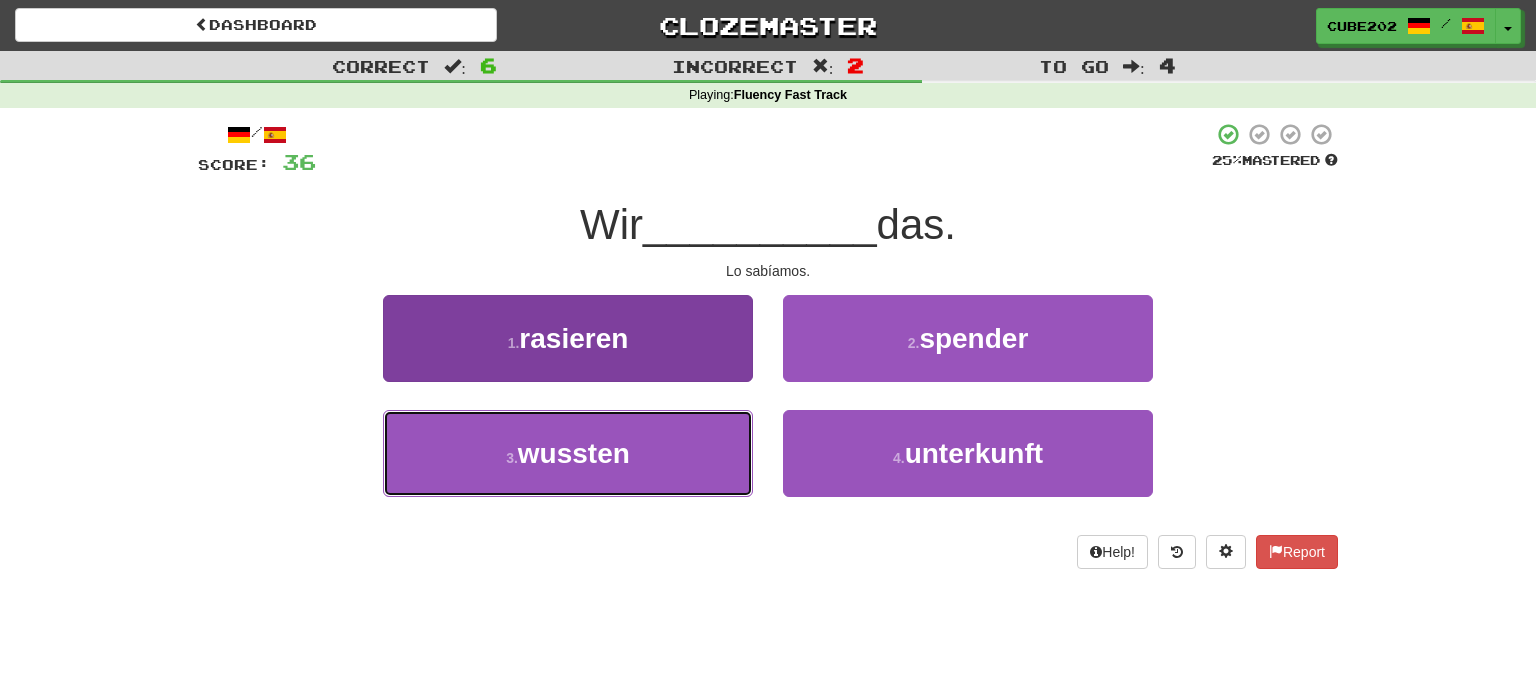 click on "3 .  wussten" at bounding box center (568, 453) 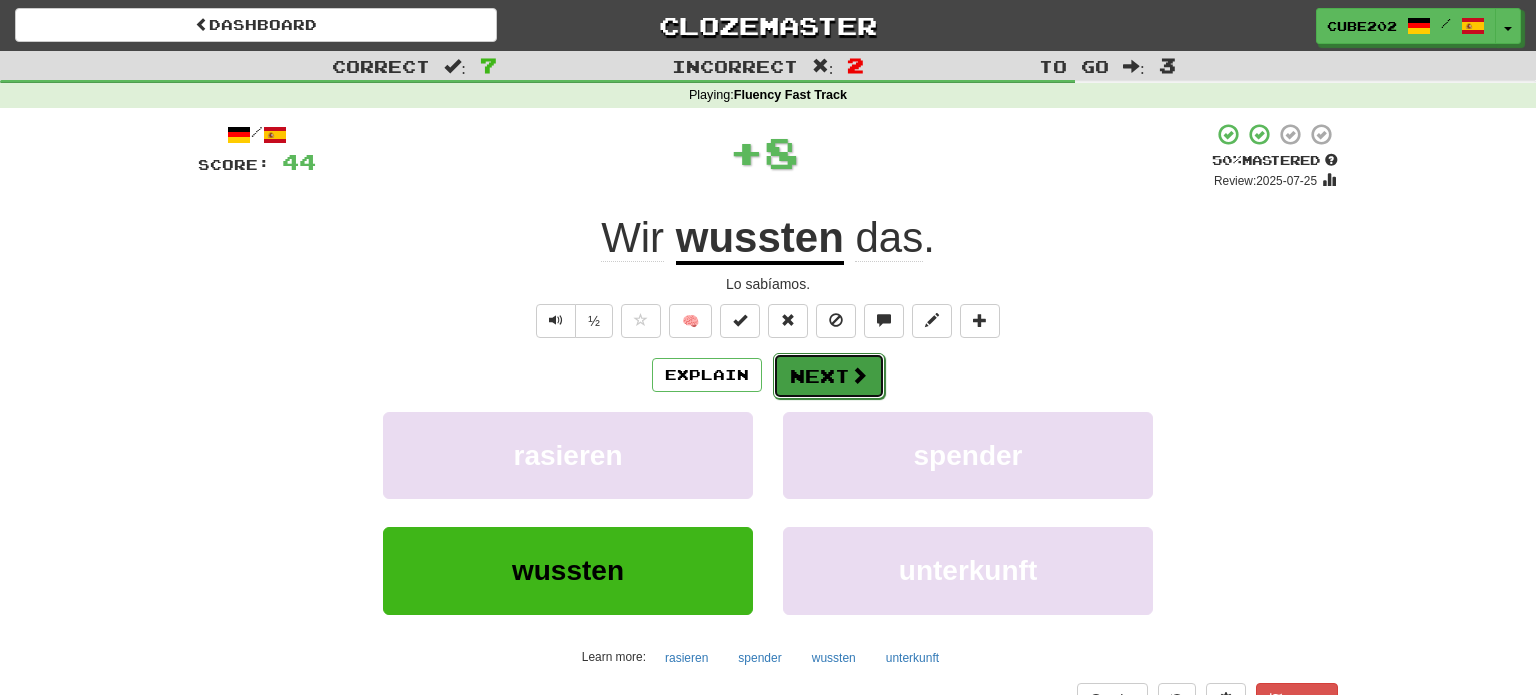 click on "Next" at bounding box center [829, 376] 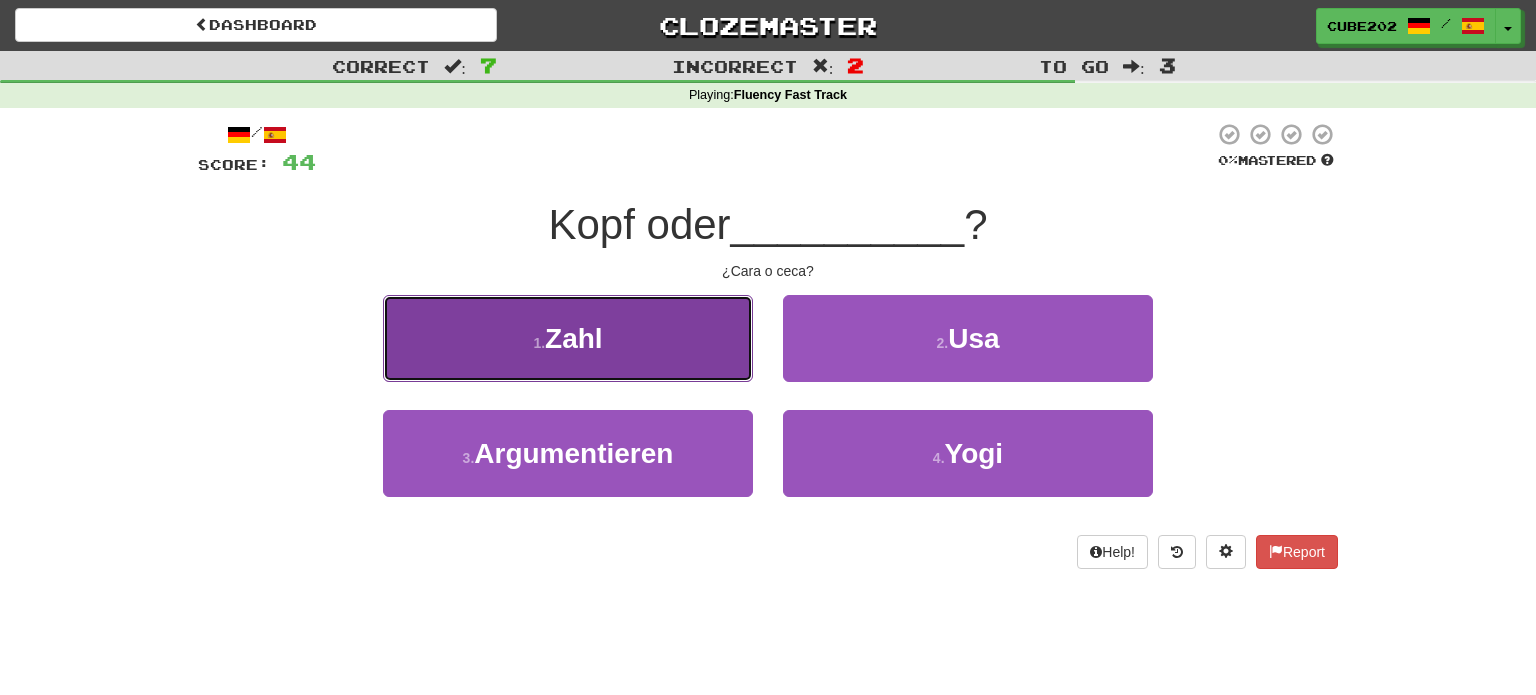 click on "1 .  Zahl" at bounding box center (568, 338) 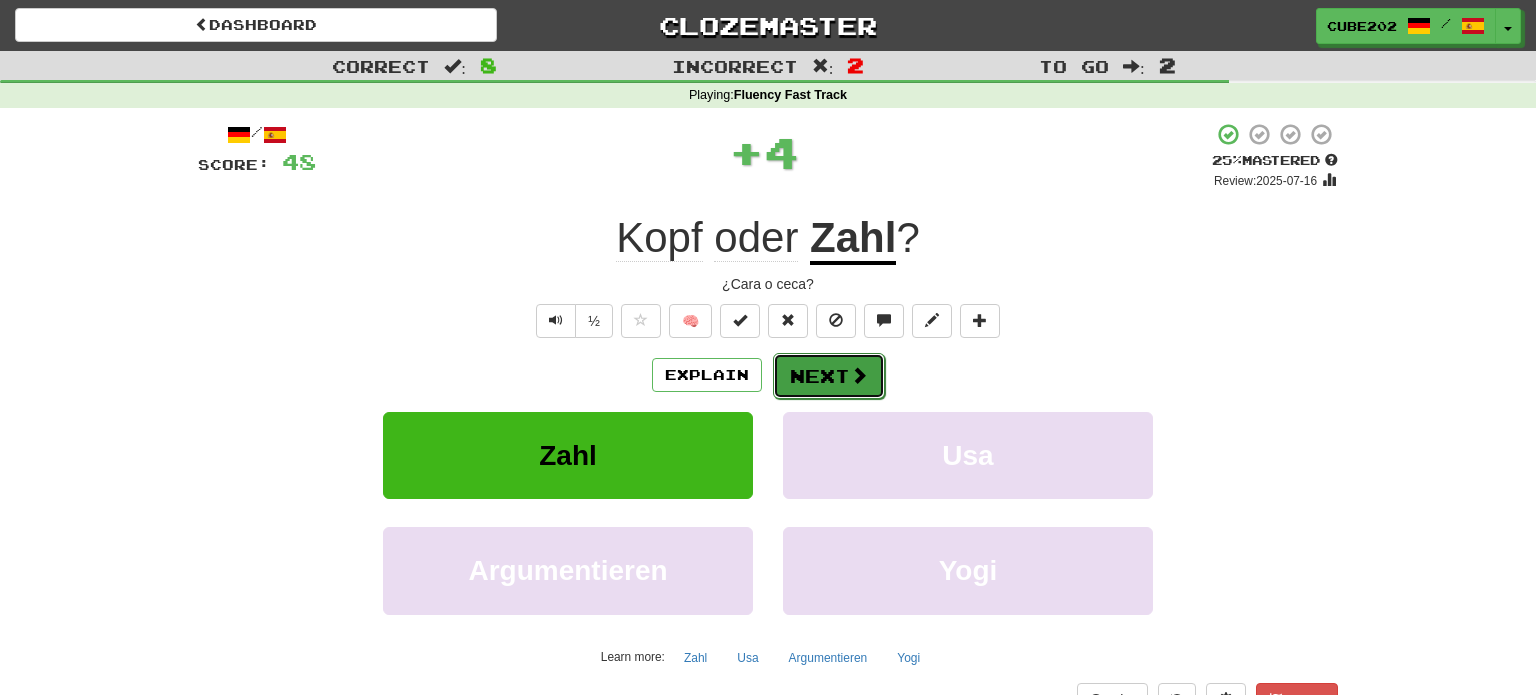 click on "Next" at bounding box center [829, 376] 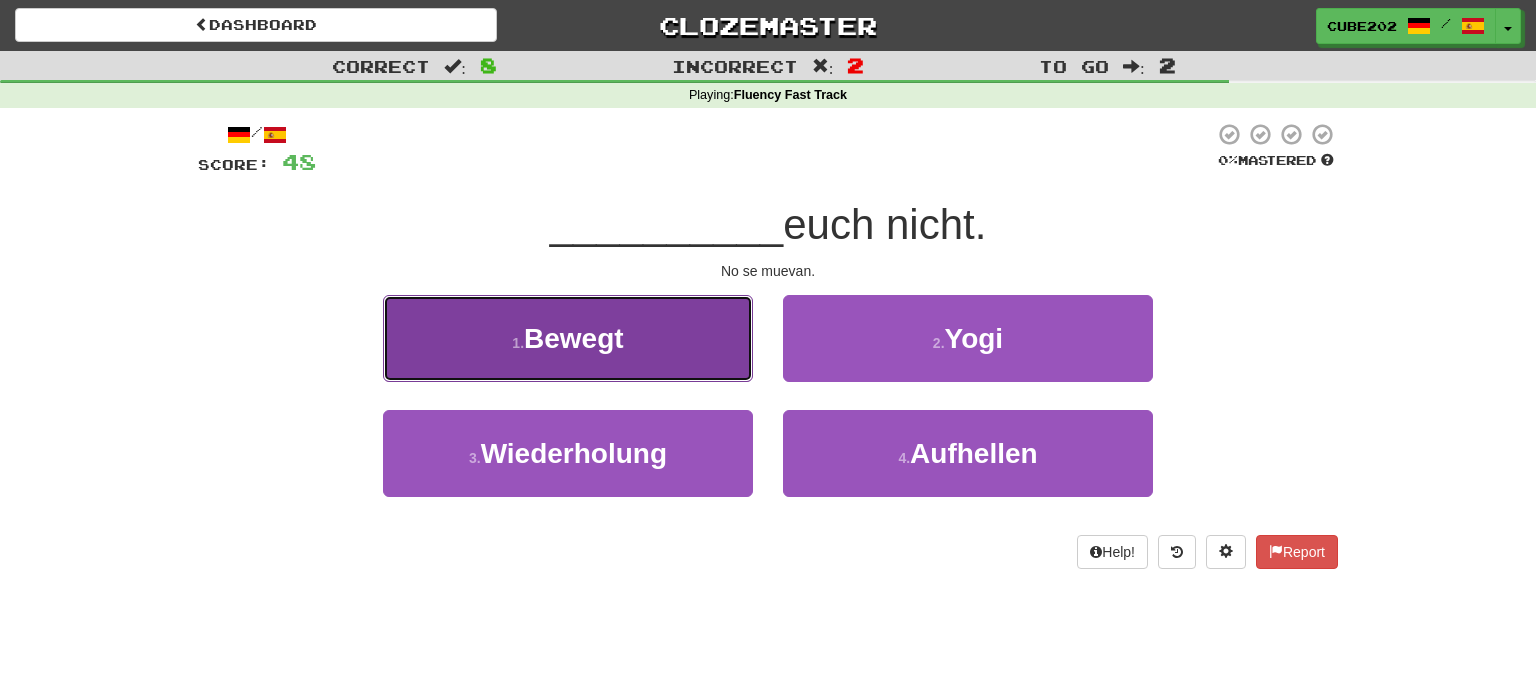 click on "1 .  Bewegt" at bounding box center (568, 338) 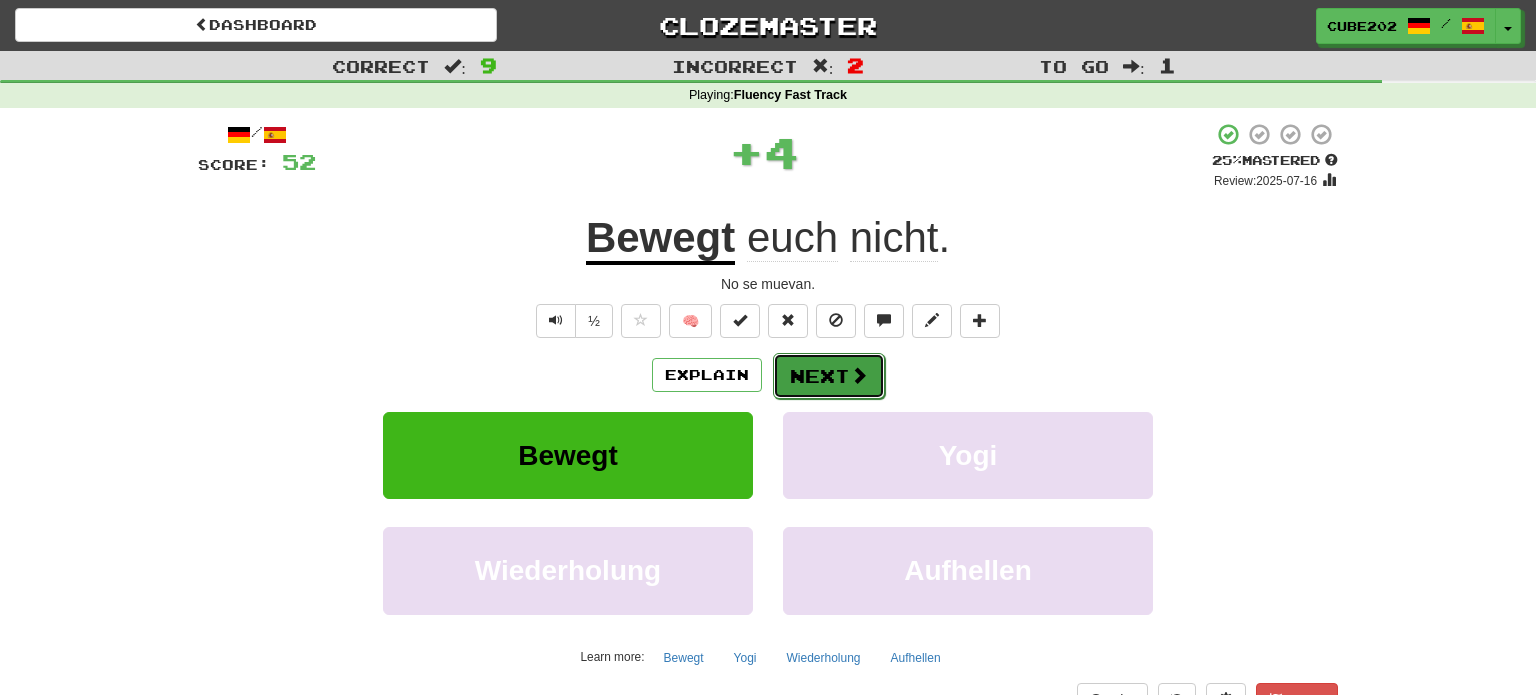 click on "Next" at bounding box center (829, 376) 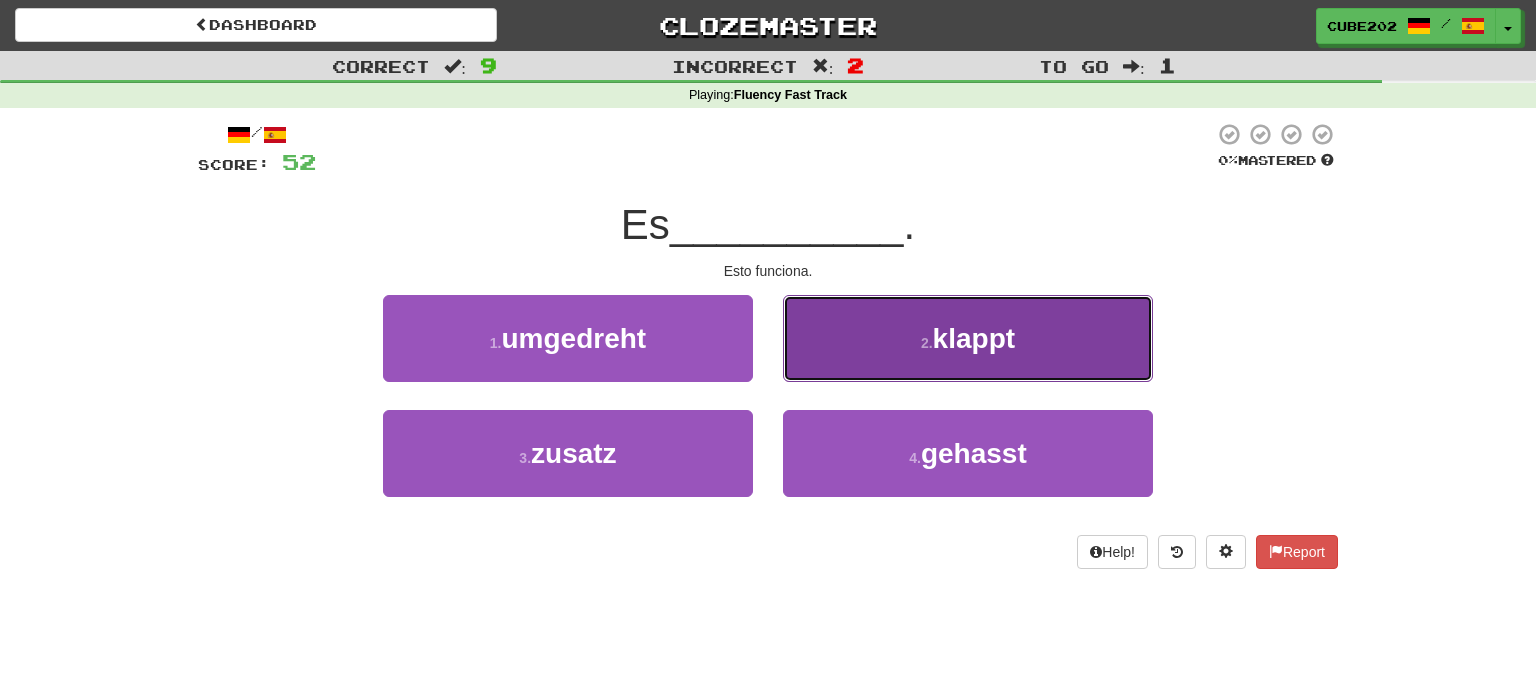 click on "2 .  klappt" at bounding box center (968, 338) 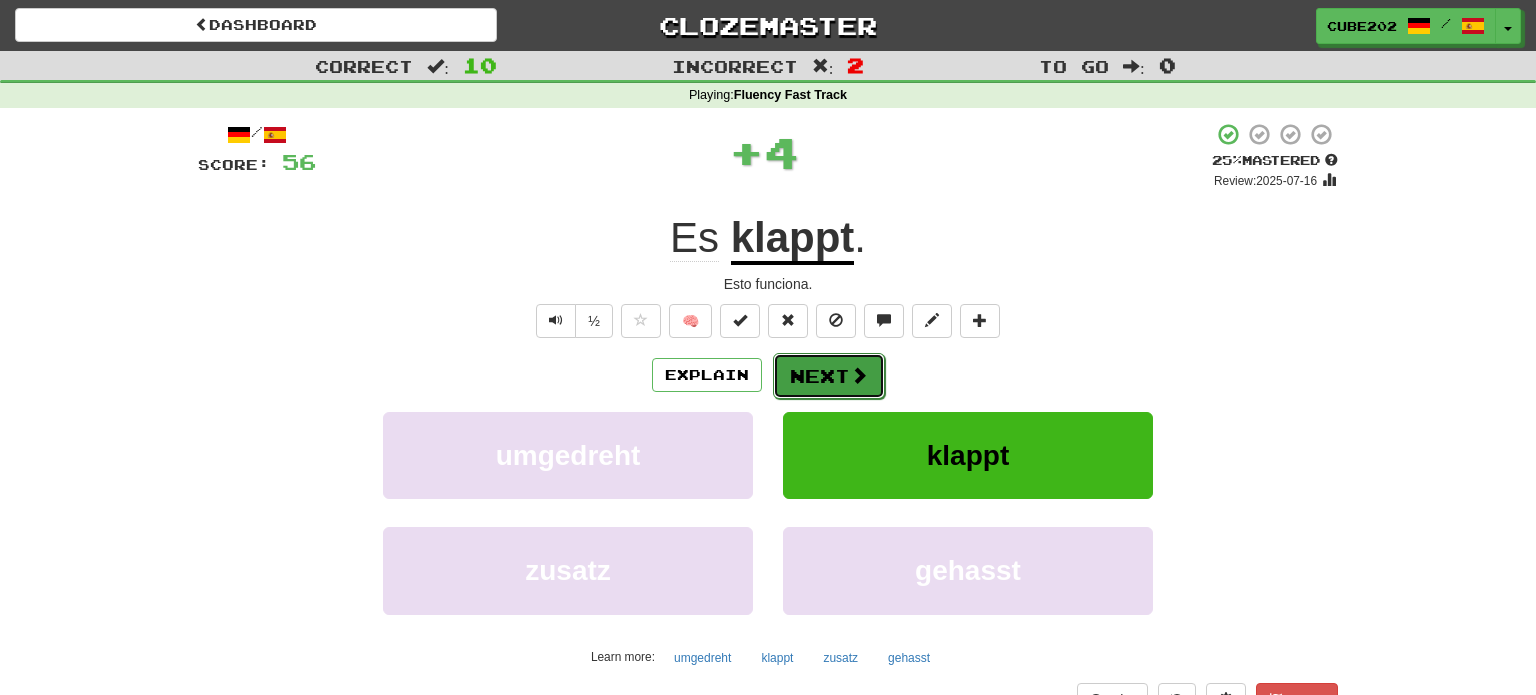 click on "Next" at bounding box center (829, 376) 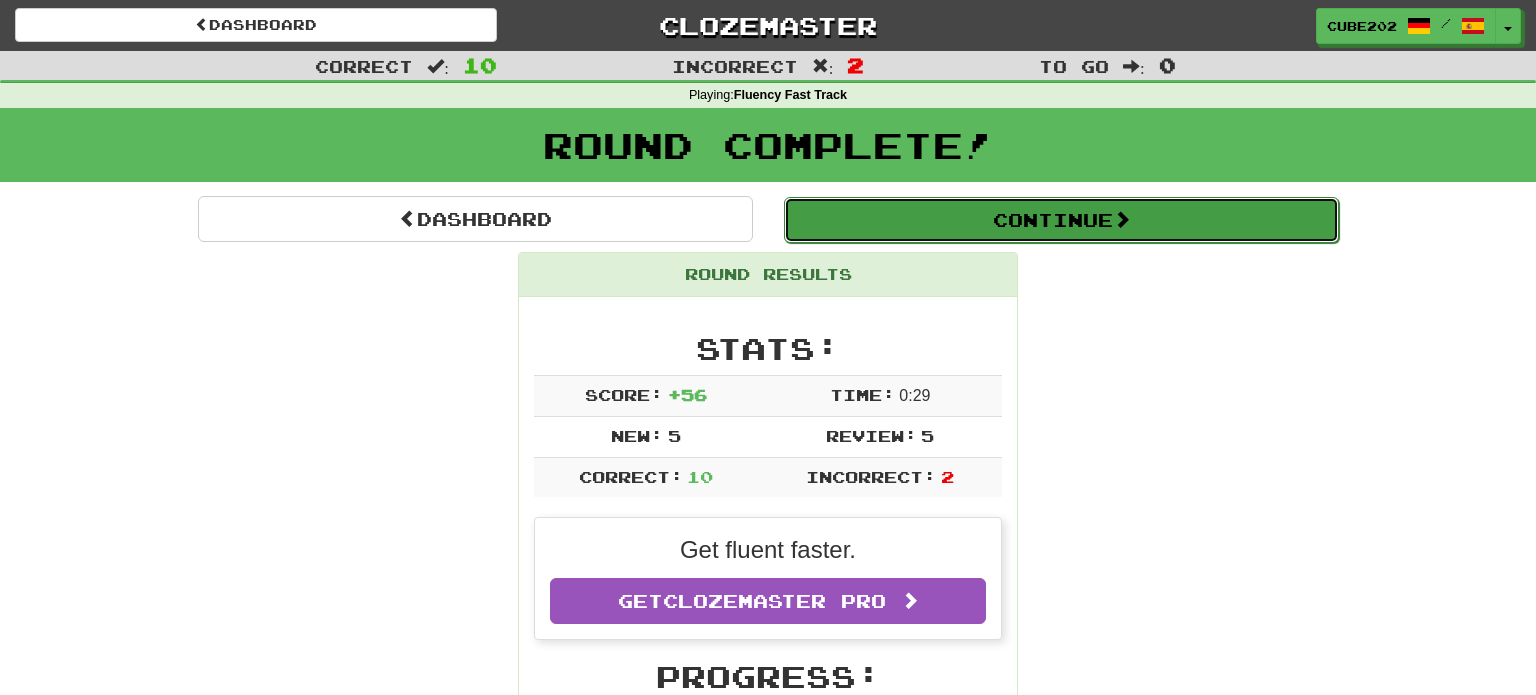 click on "Continue" at bounding box center [1061, 220] 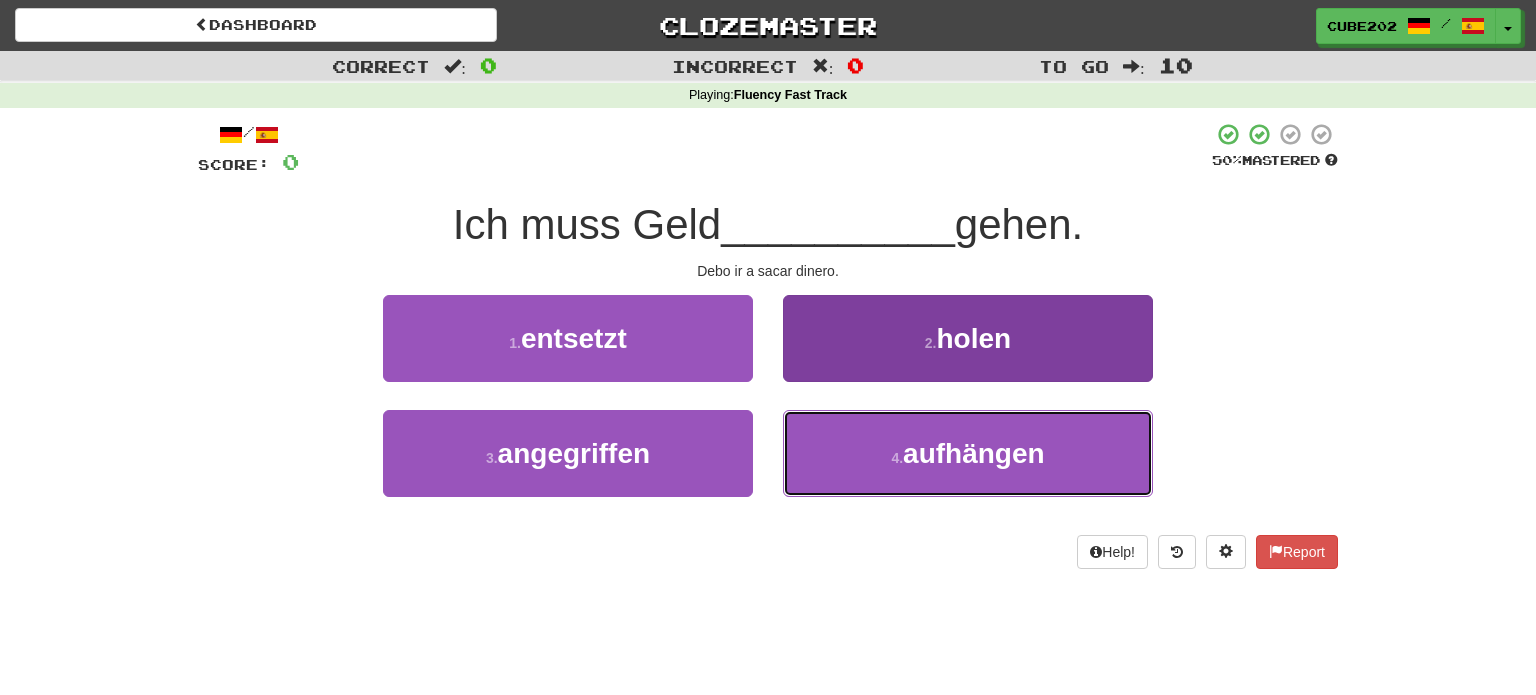 click on "4 .  aufhängen" at bounding box center (968, 453) 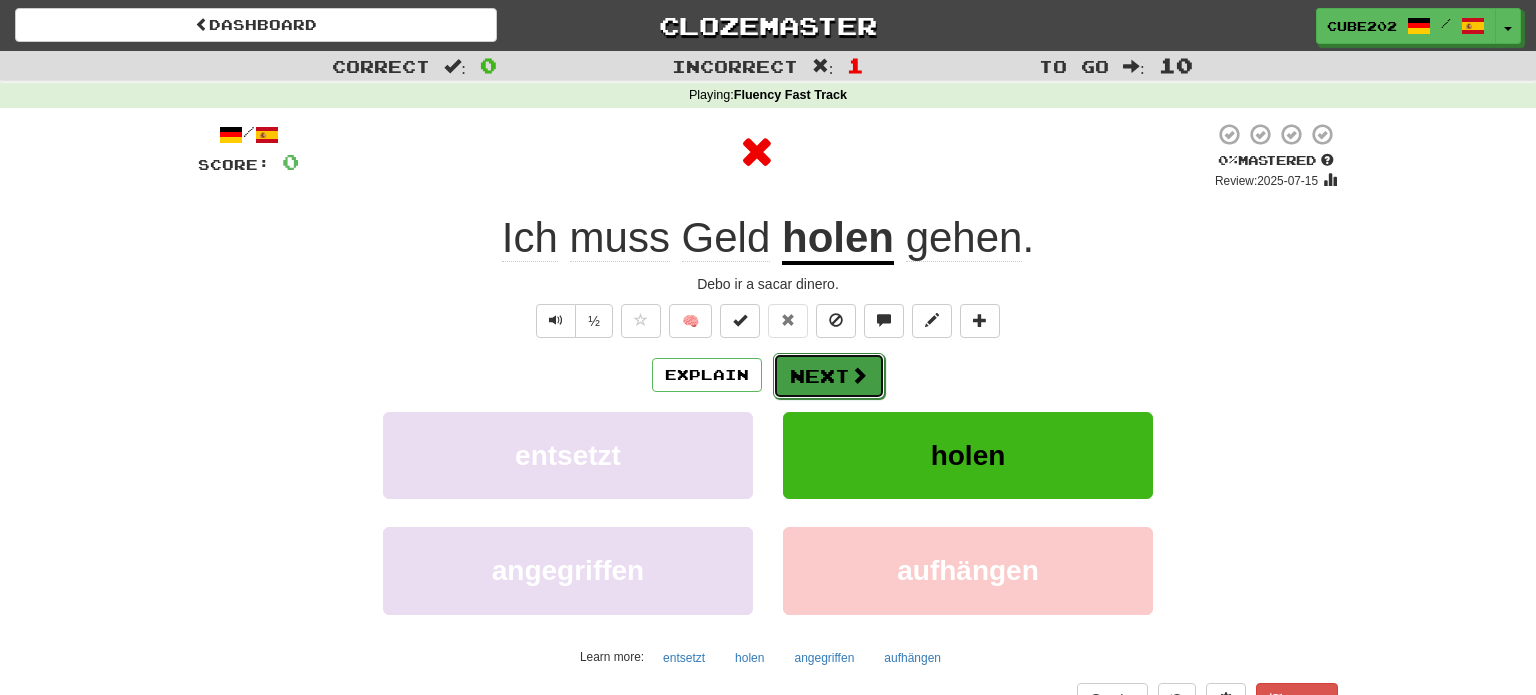 click on "Next" at bounding box center (829, 376) 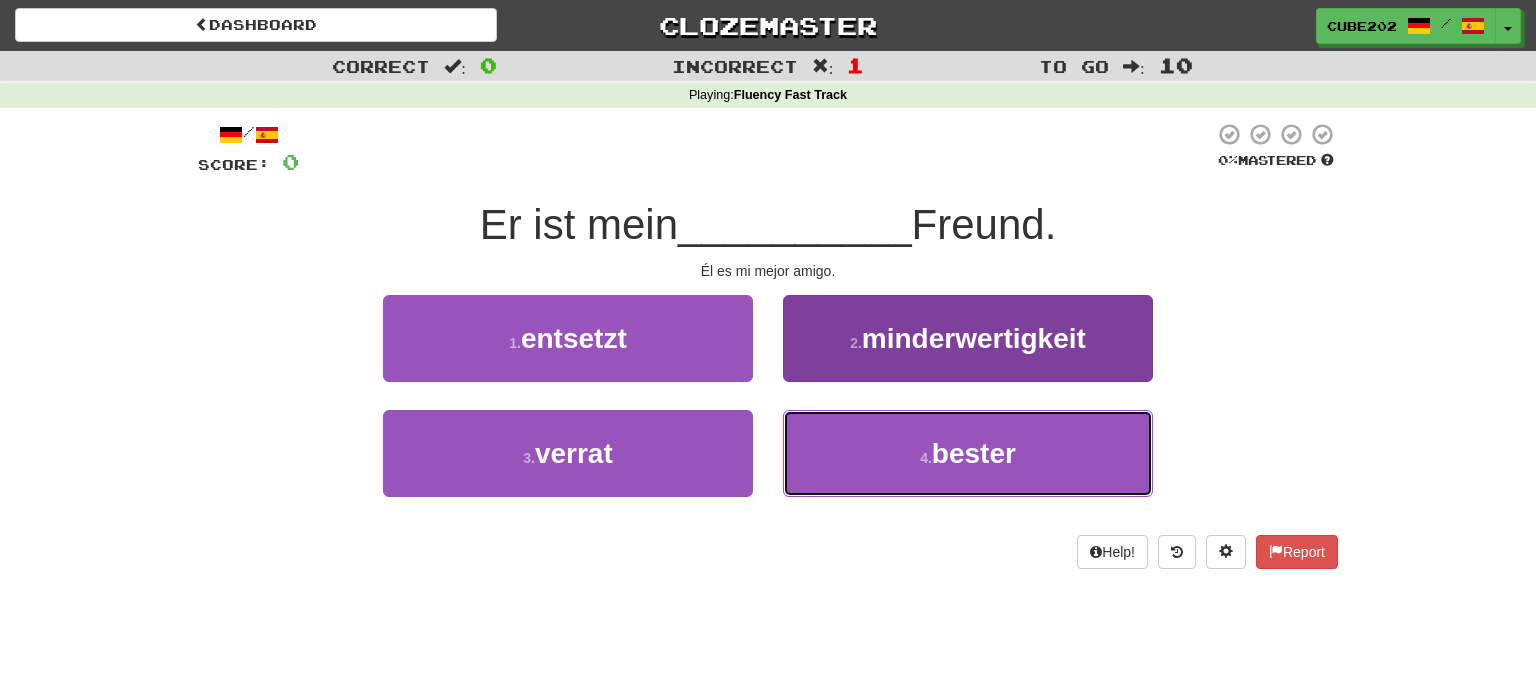 click on "4 .  bester" at bounding box center [968, 453] 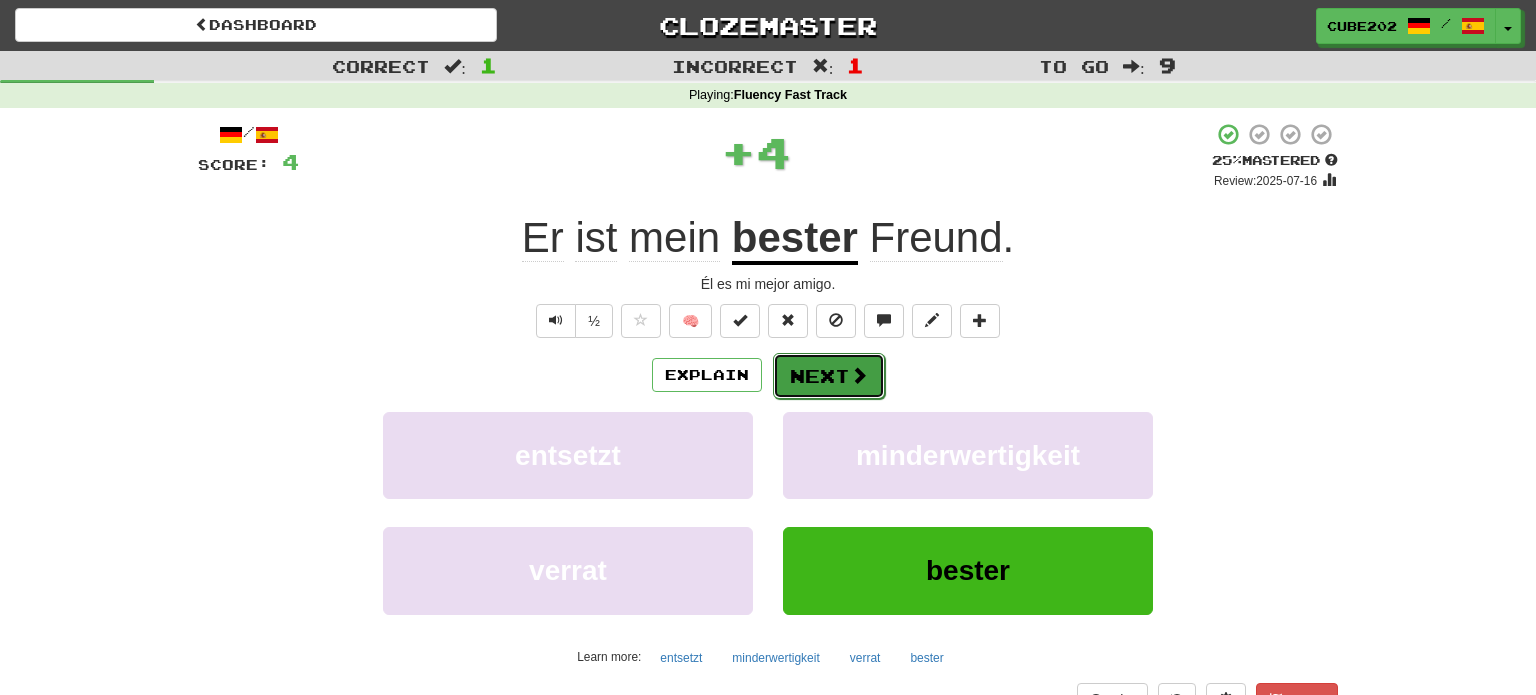 click on "Next" at bounding box center (829, 376) 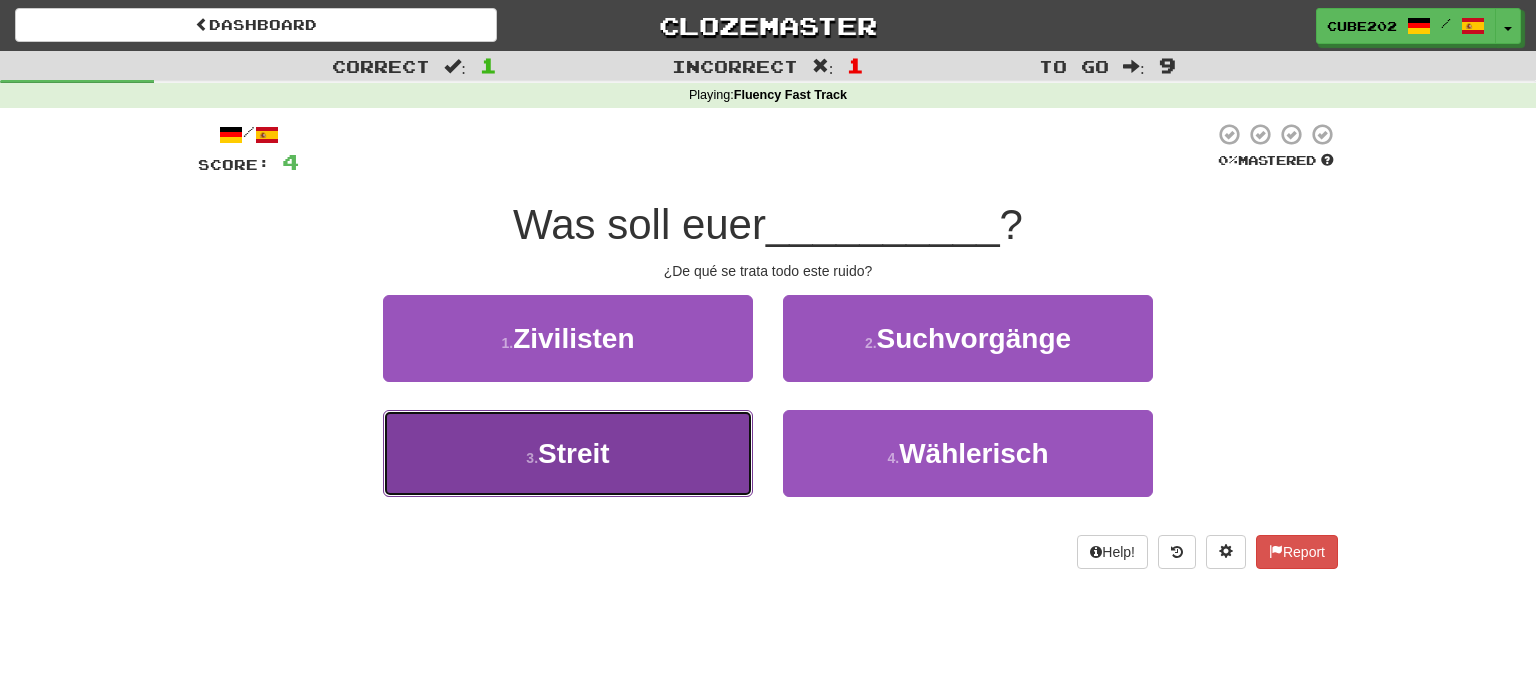 click on "3 .  Streit" at bounding box center [568, 453] 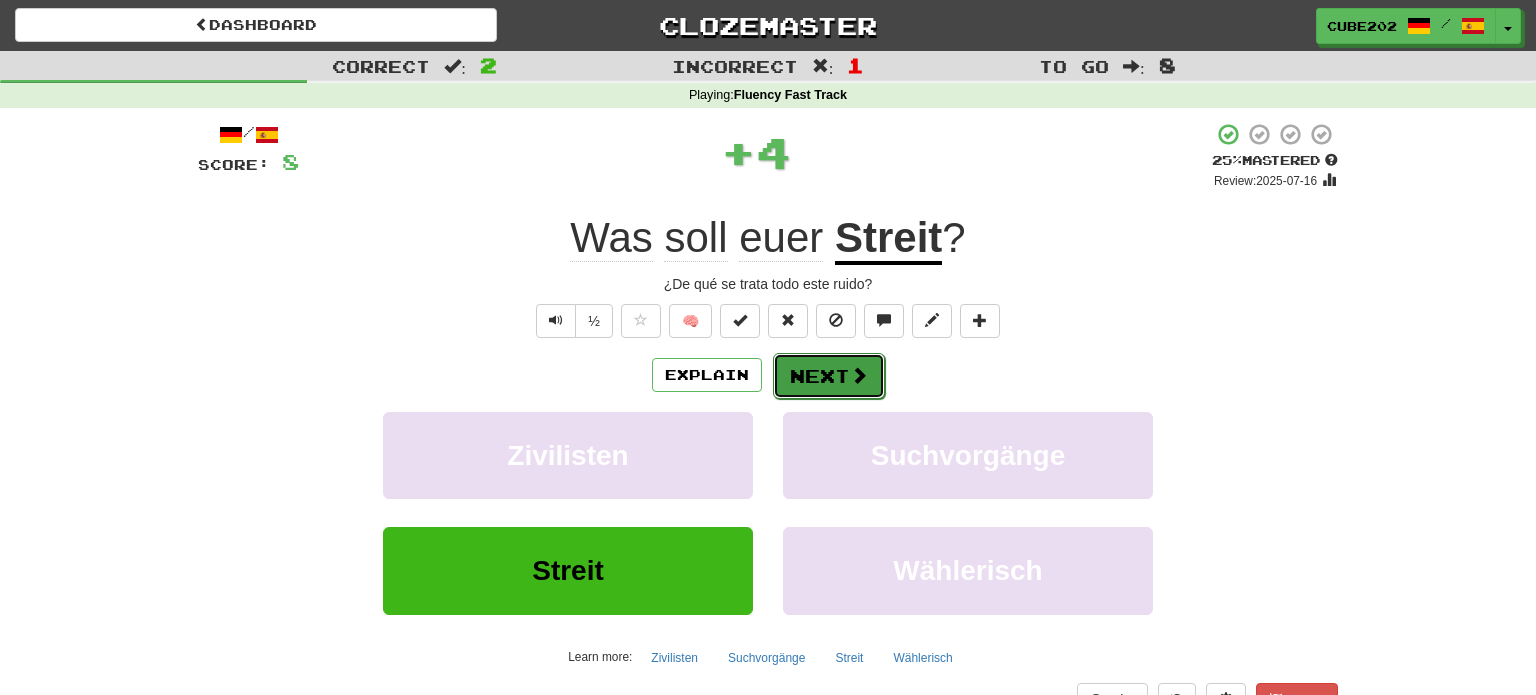 click on "Next" at bounding box center [829, 376] 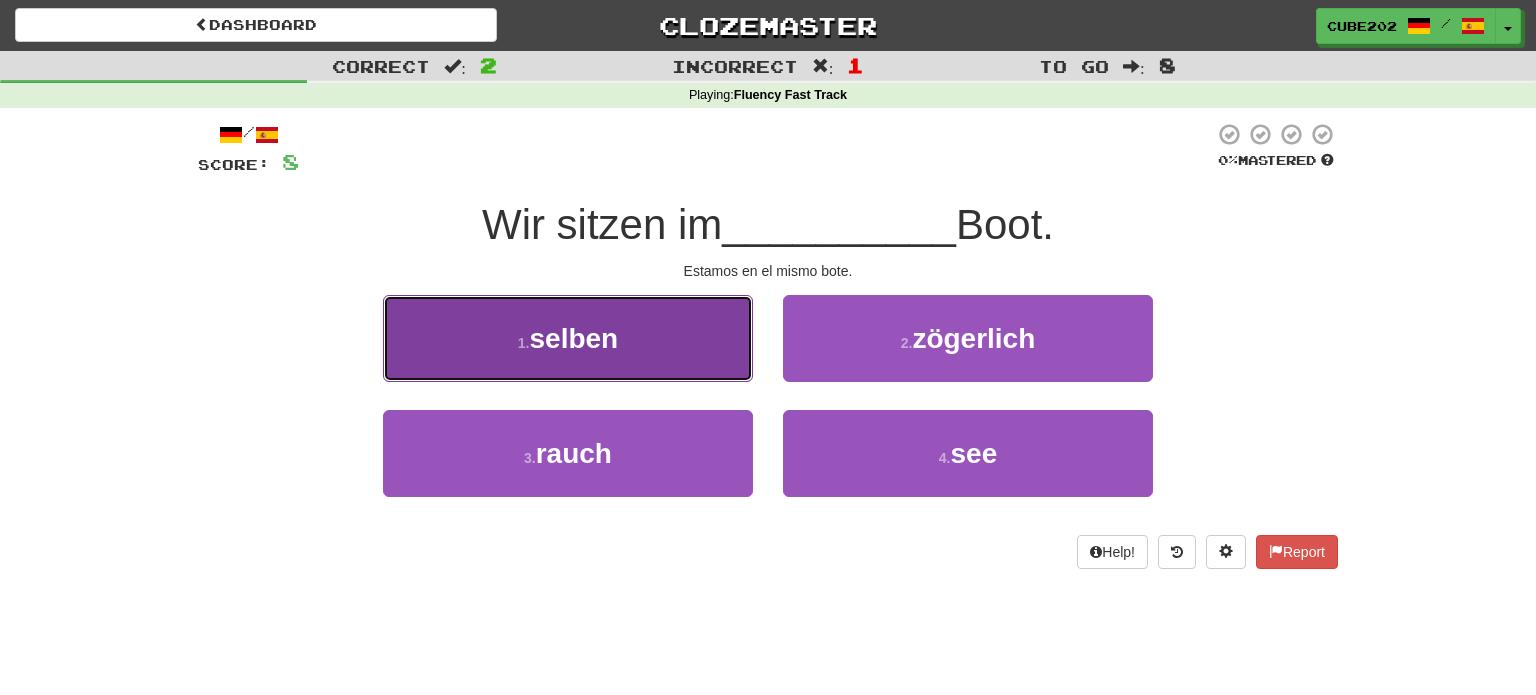 click on "1 .  selben" at bounding box center [568, 338] 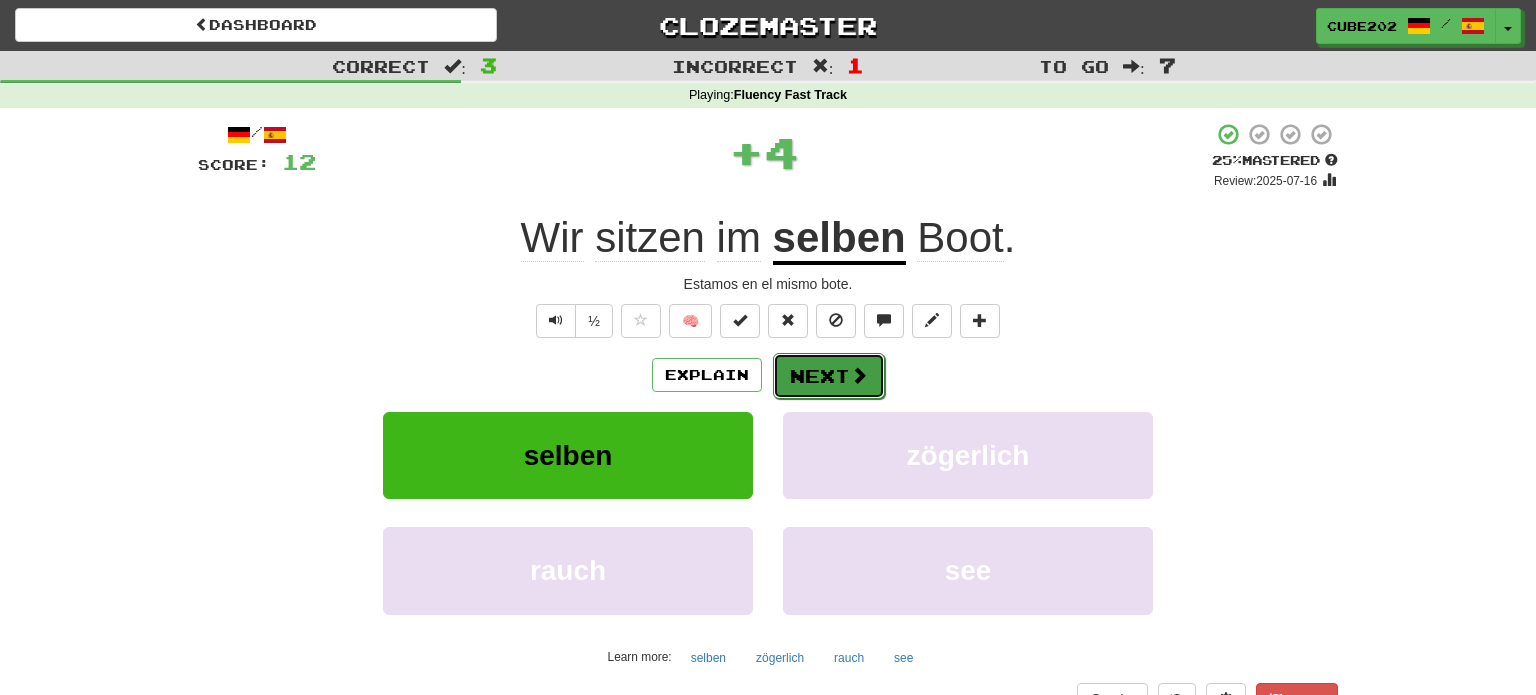 click on "Next" at bounding box center (829, 376) 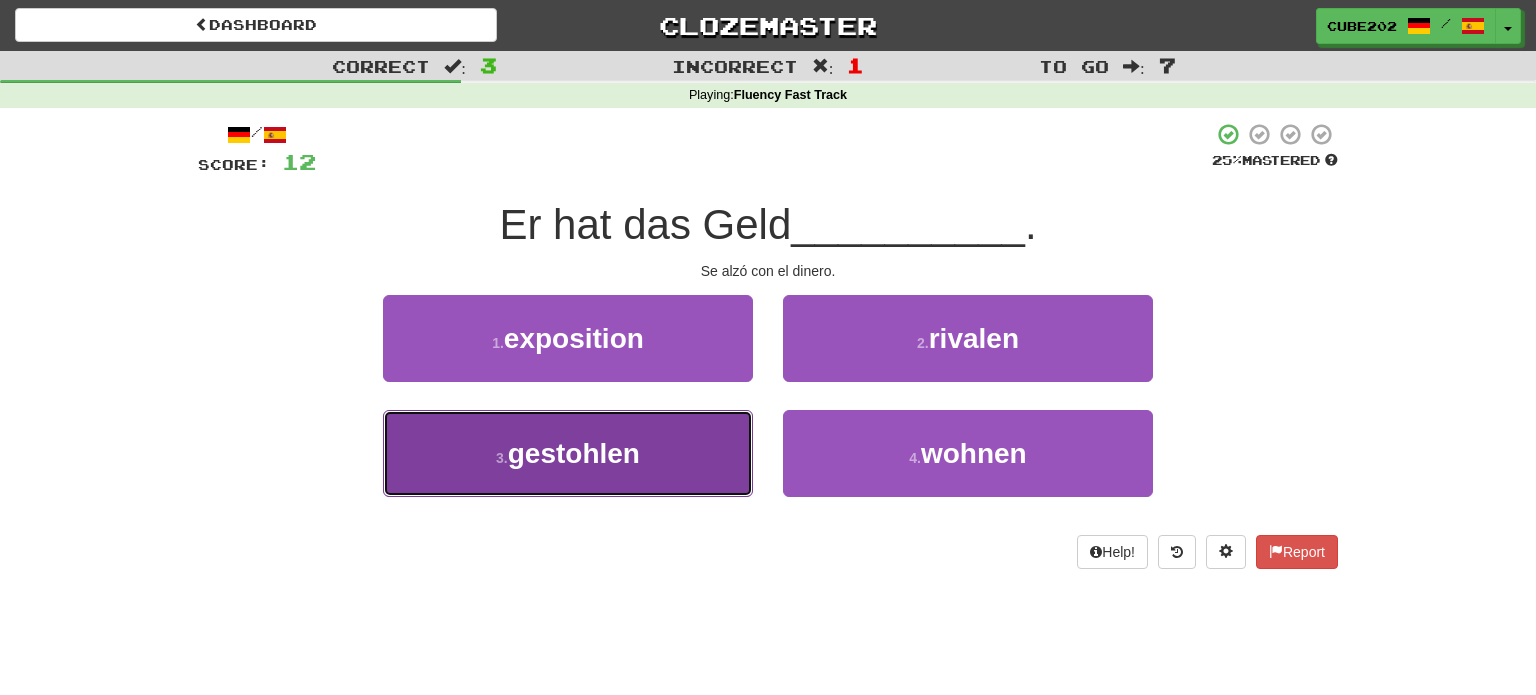 click on "3 .  gestohlen" at bounding box center [568, 453] 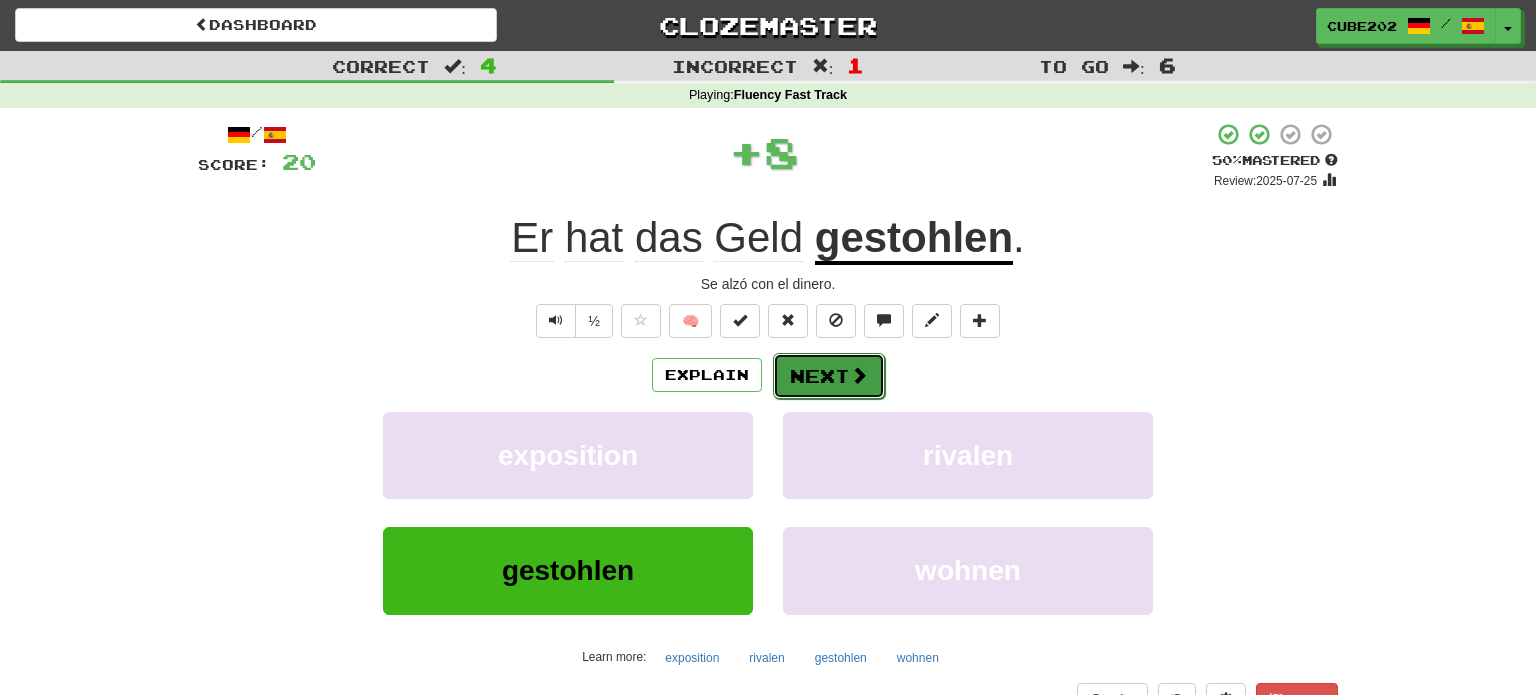 click on "Next" at bounding box center [829, 376] 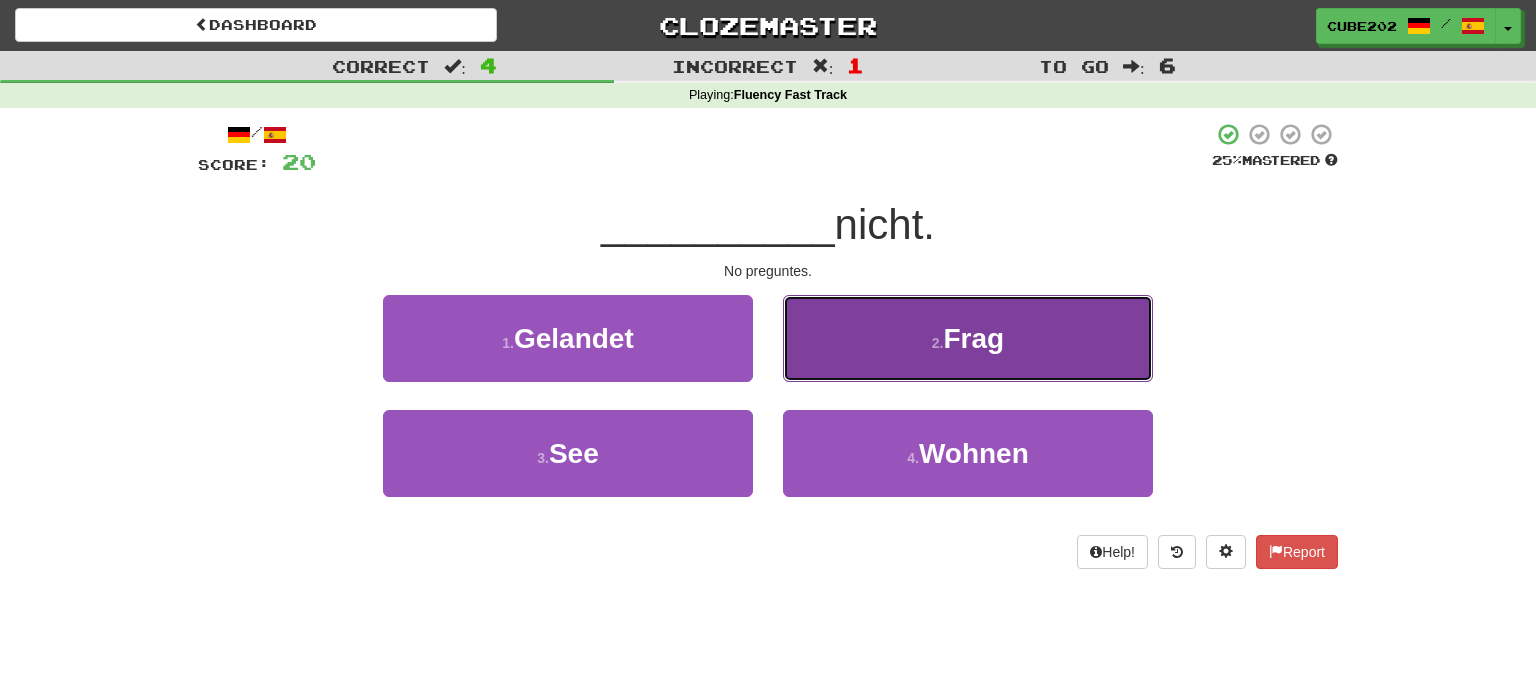 click on "2 .  Frag" at bounding box center [968, 338] 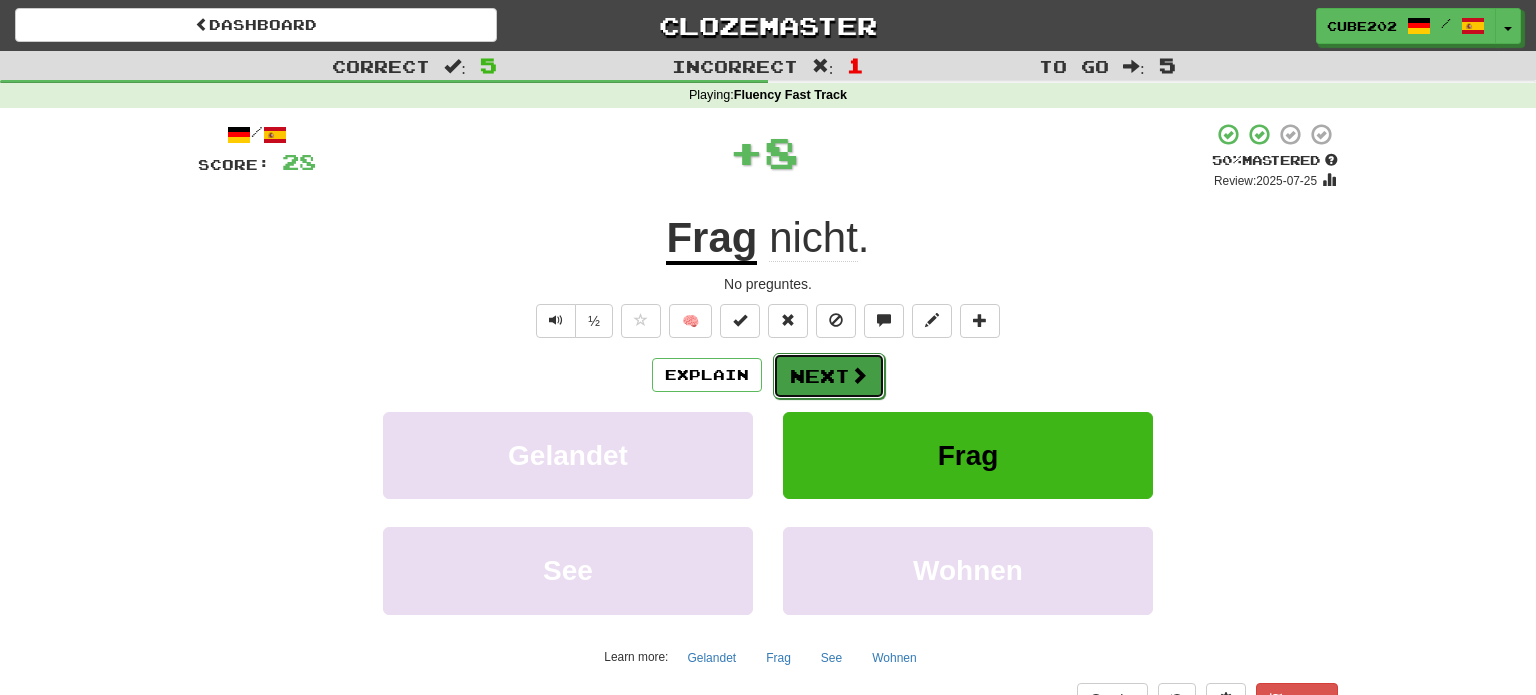 click on "Next" at bounding box center [829, 376] 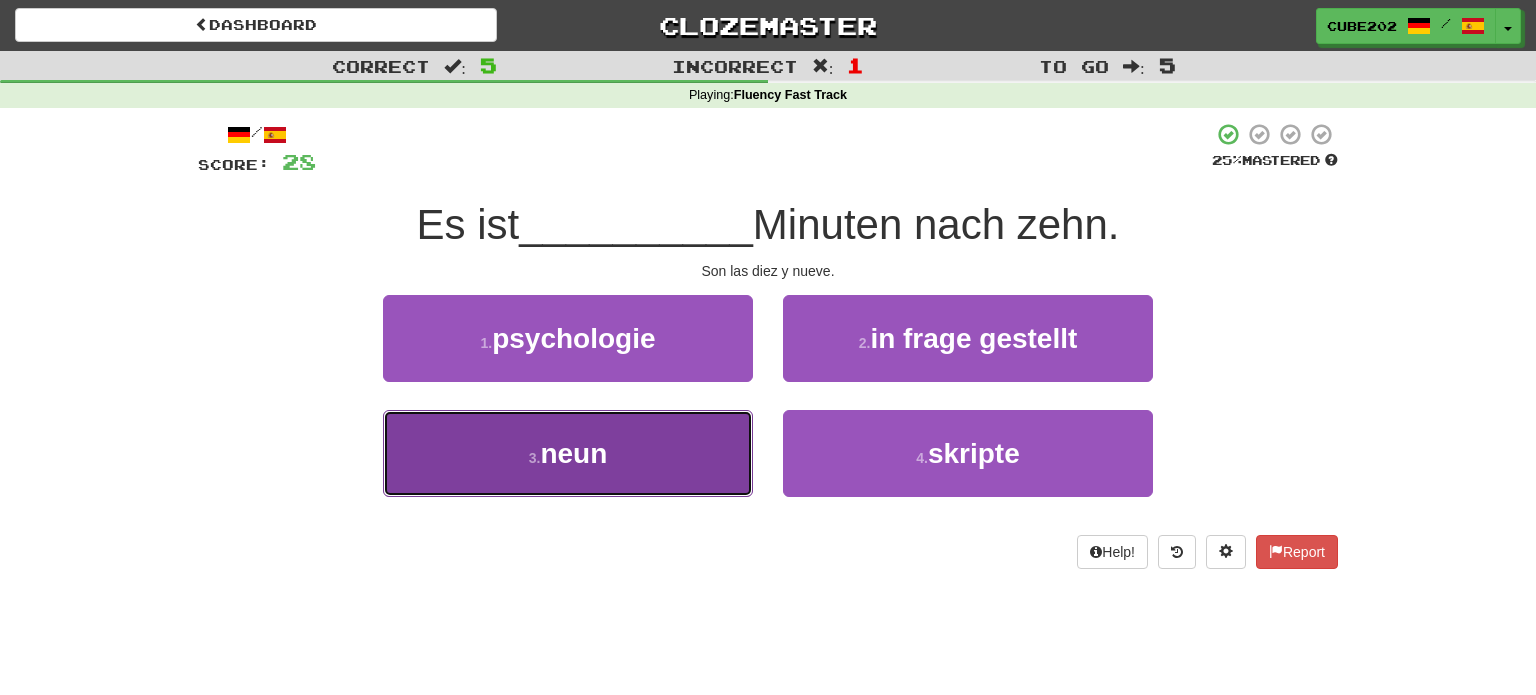 click on "3 .  neun" at bounding box center [568, 453] 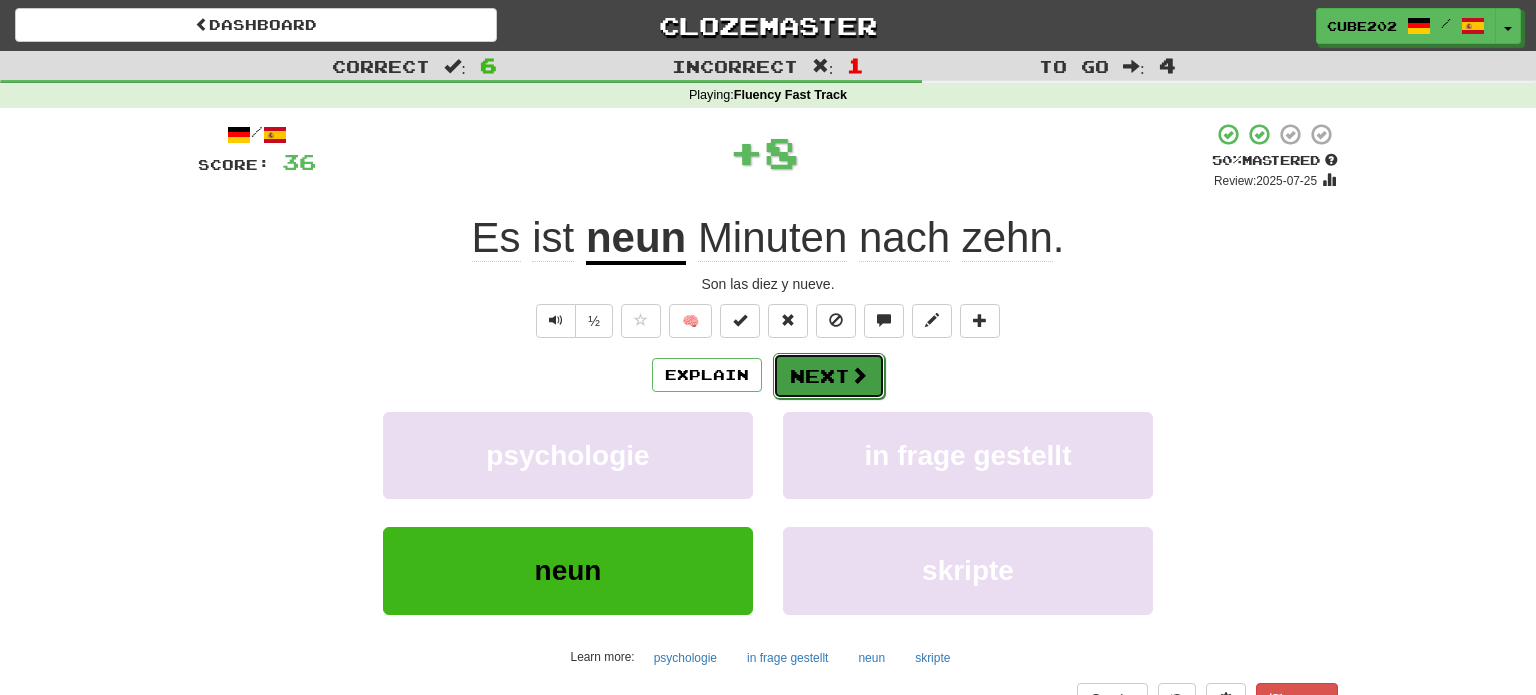 click on "Next" at bounding box center [829, 376] 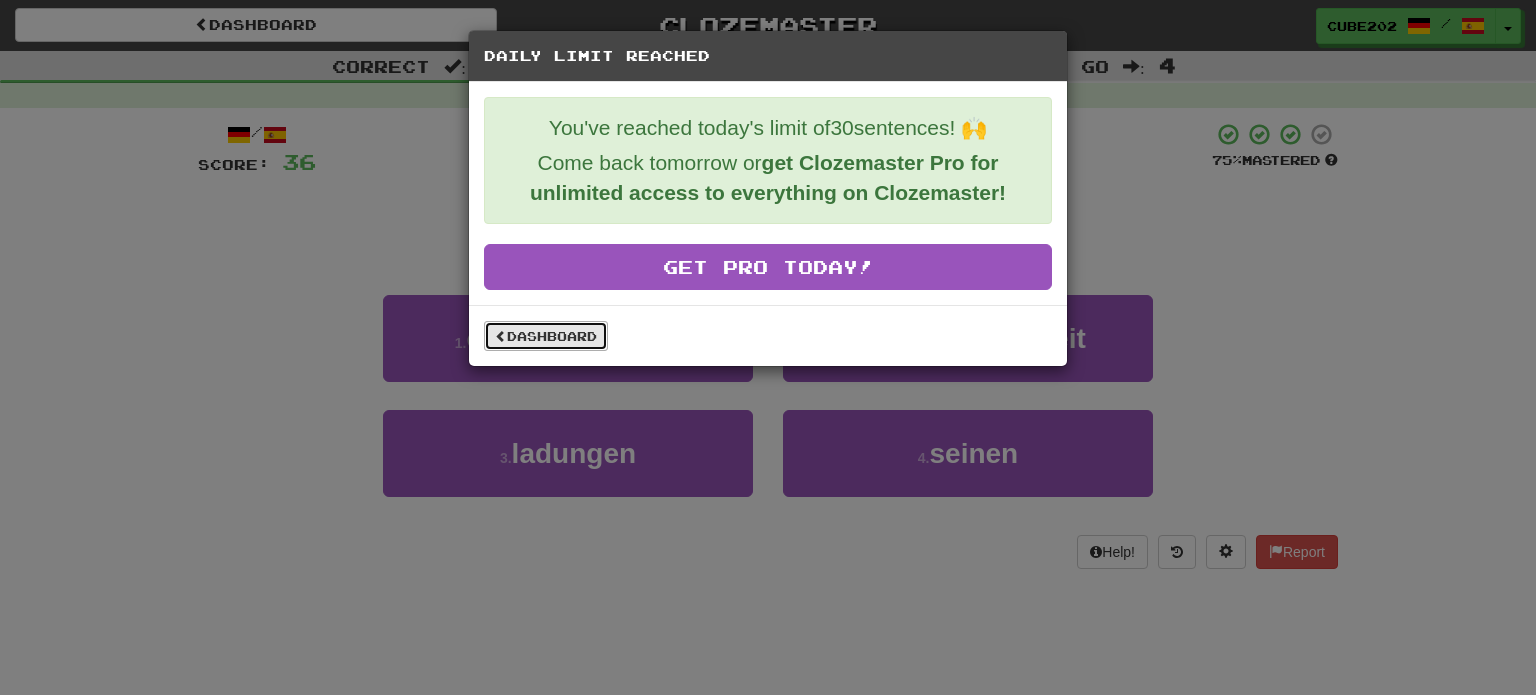 click on "Dashboard" at bounding box center (546, 336) 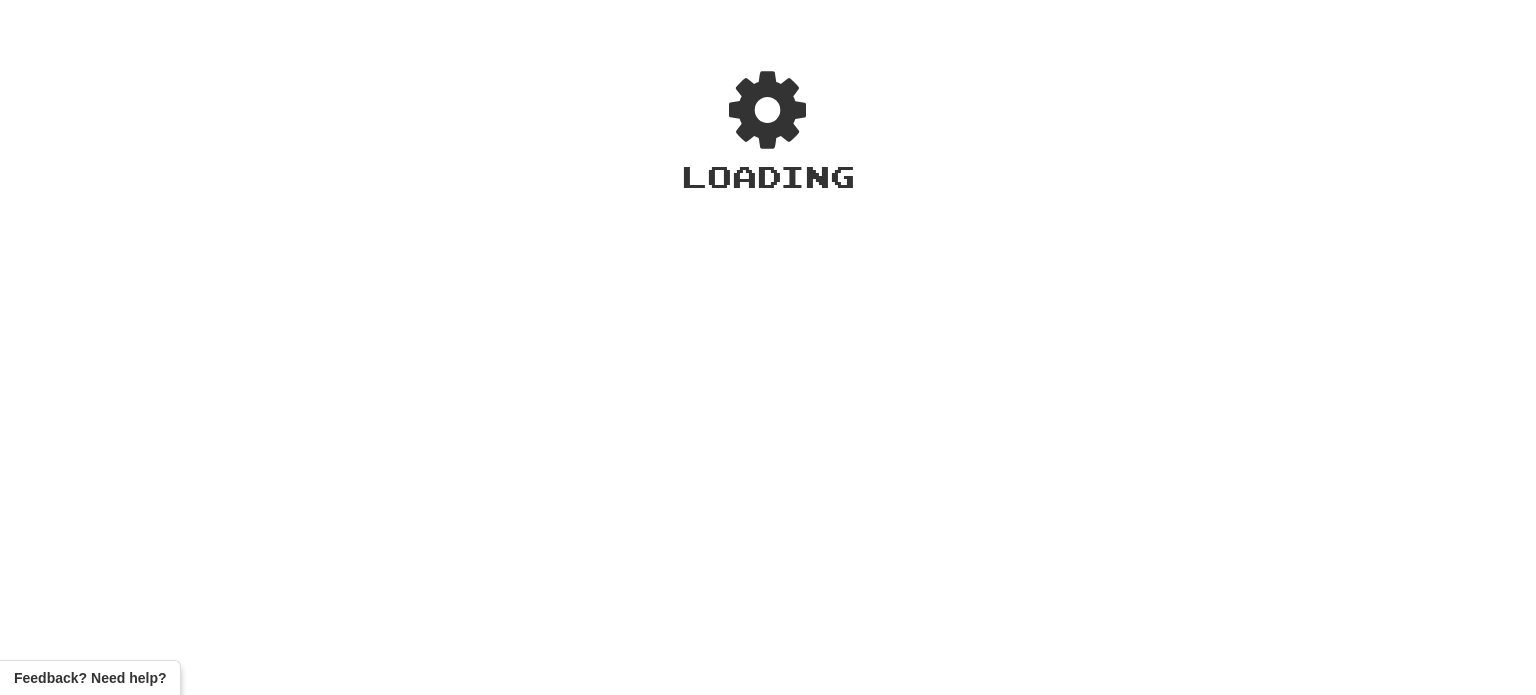 scroll, scrollTop: 0, scrollLeft: 0, axis: both 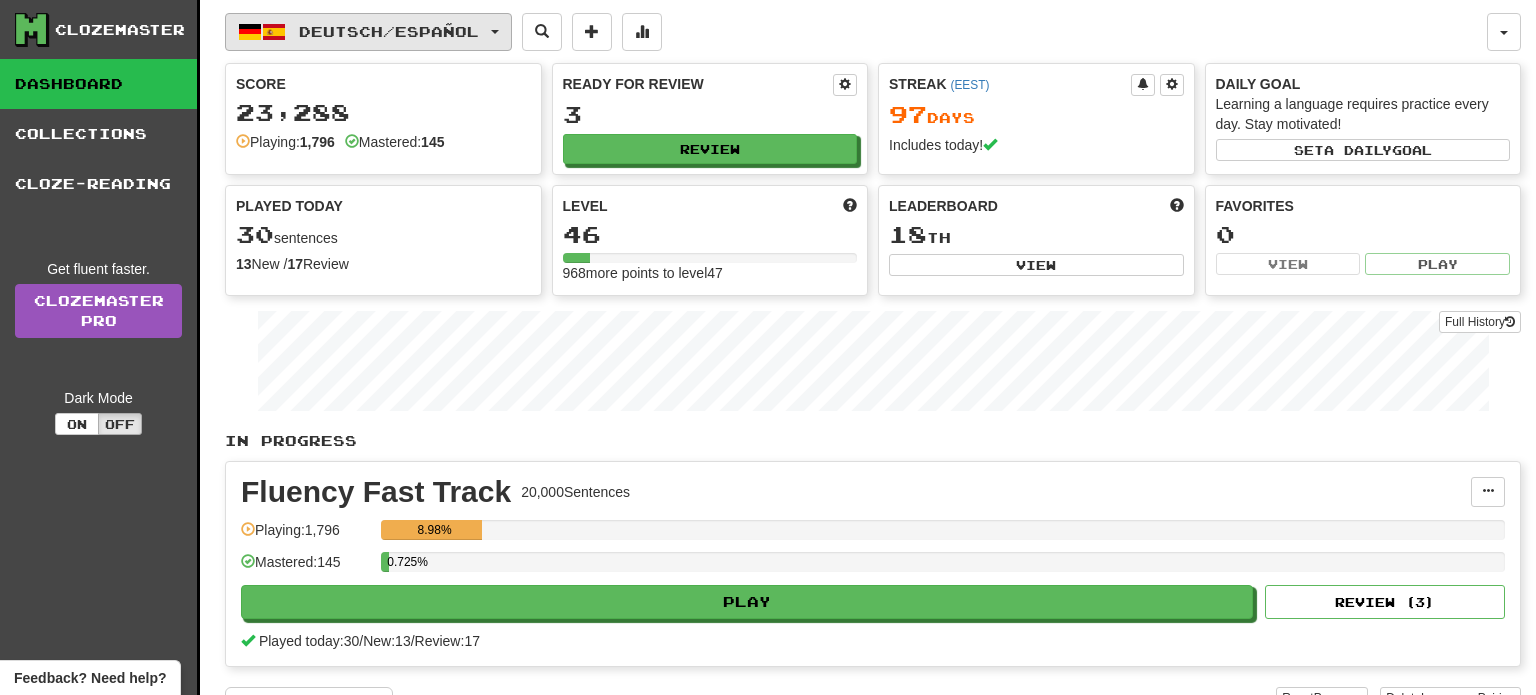 click on "Deutsch  /  Español" at bounding box center (389, 31) 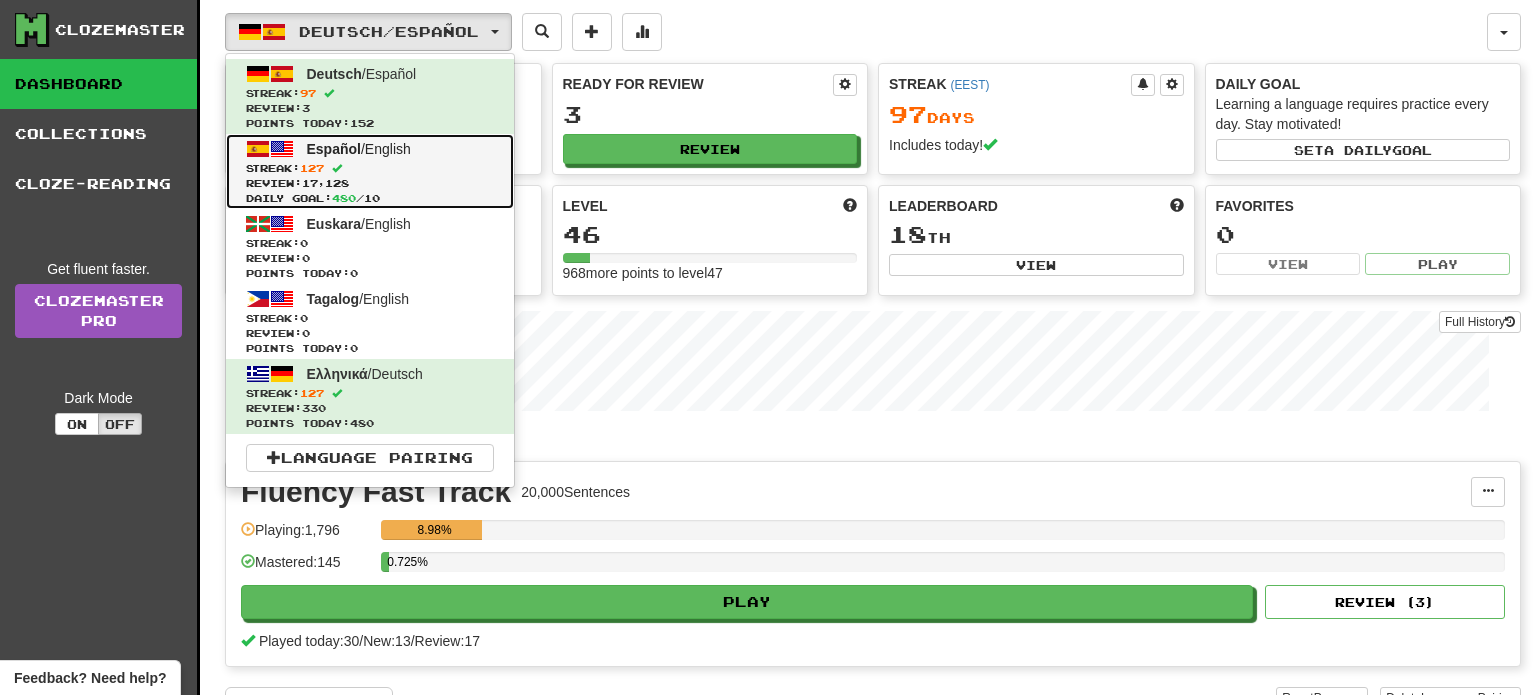 click on "Review:  17,128" at bounding box center [370, 183] 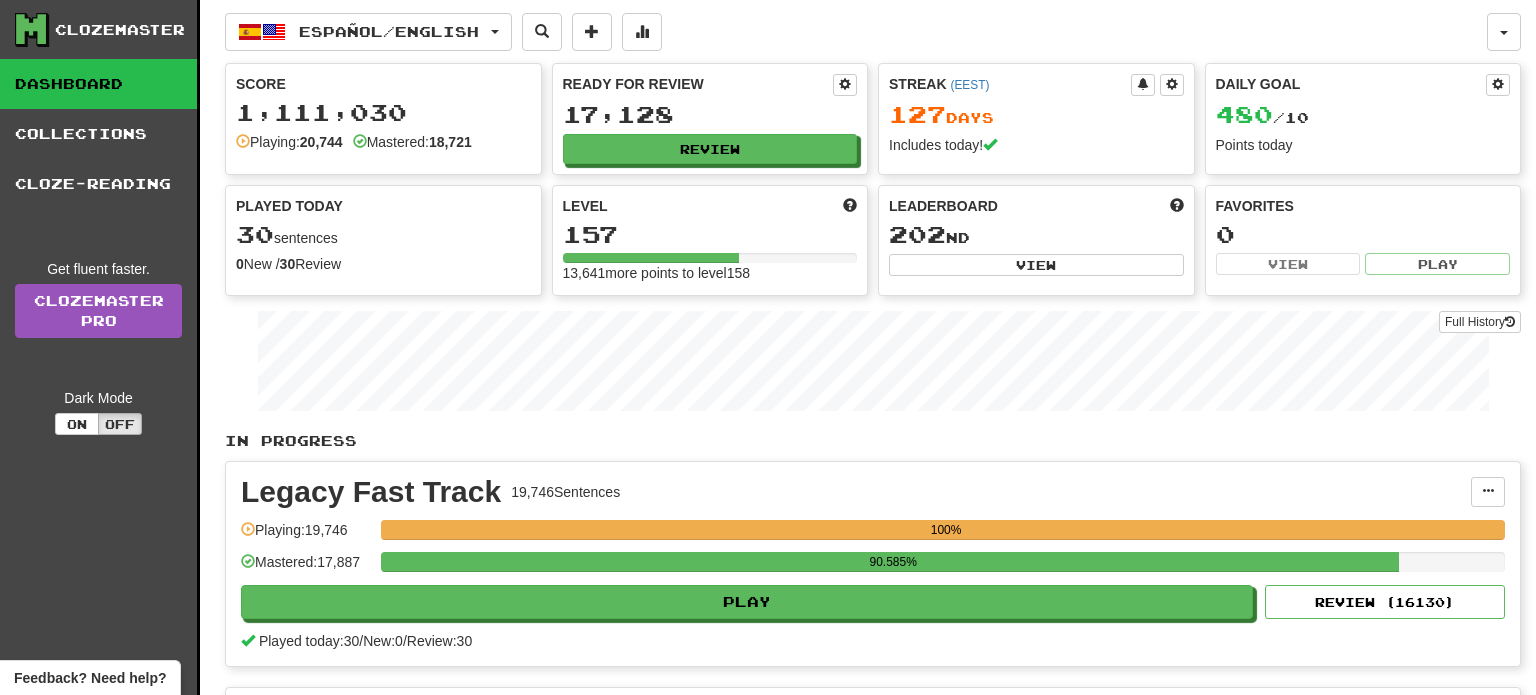 scroll, scrollTop: 0, scrollLeft: 0, axis: both 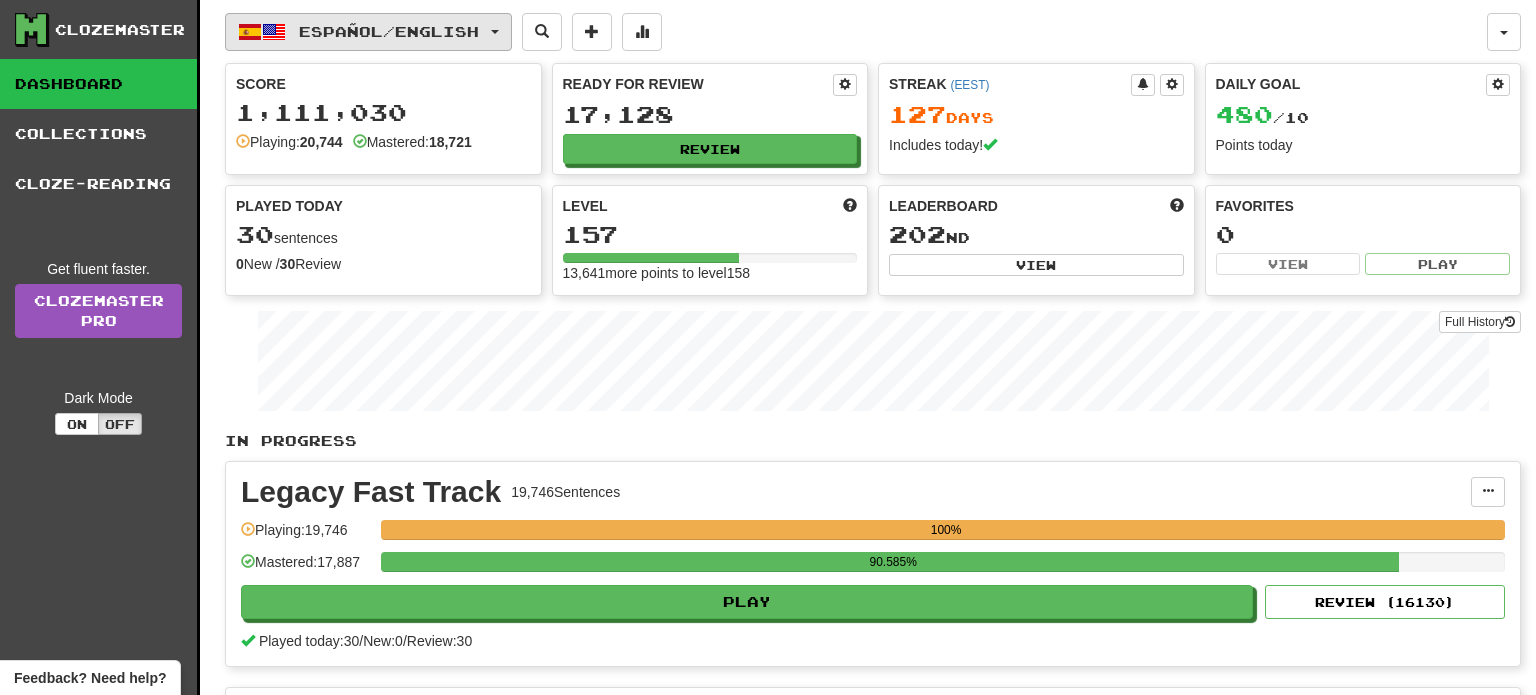 click on "Español  /  English" at bounding box center (389, 31) 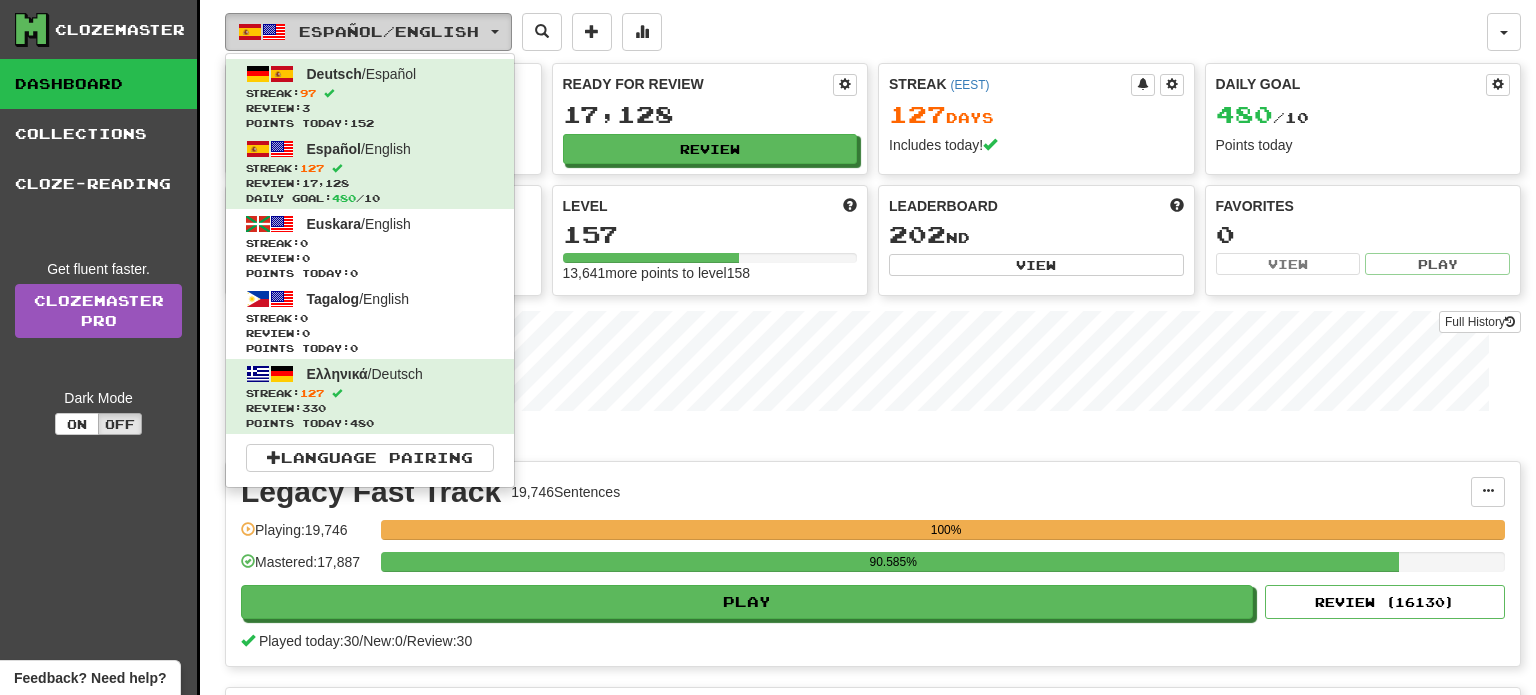 click on "Español  /  English" at bounding box center (389, 31) 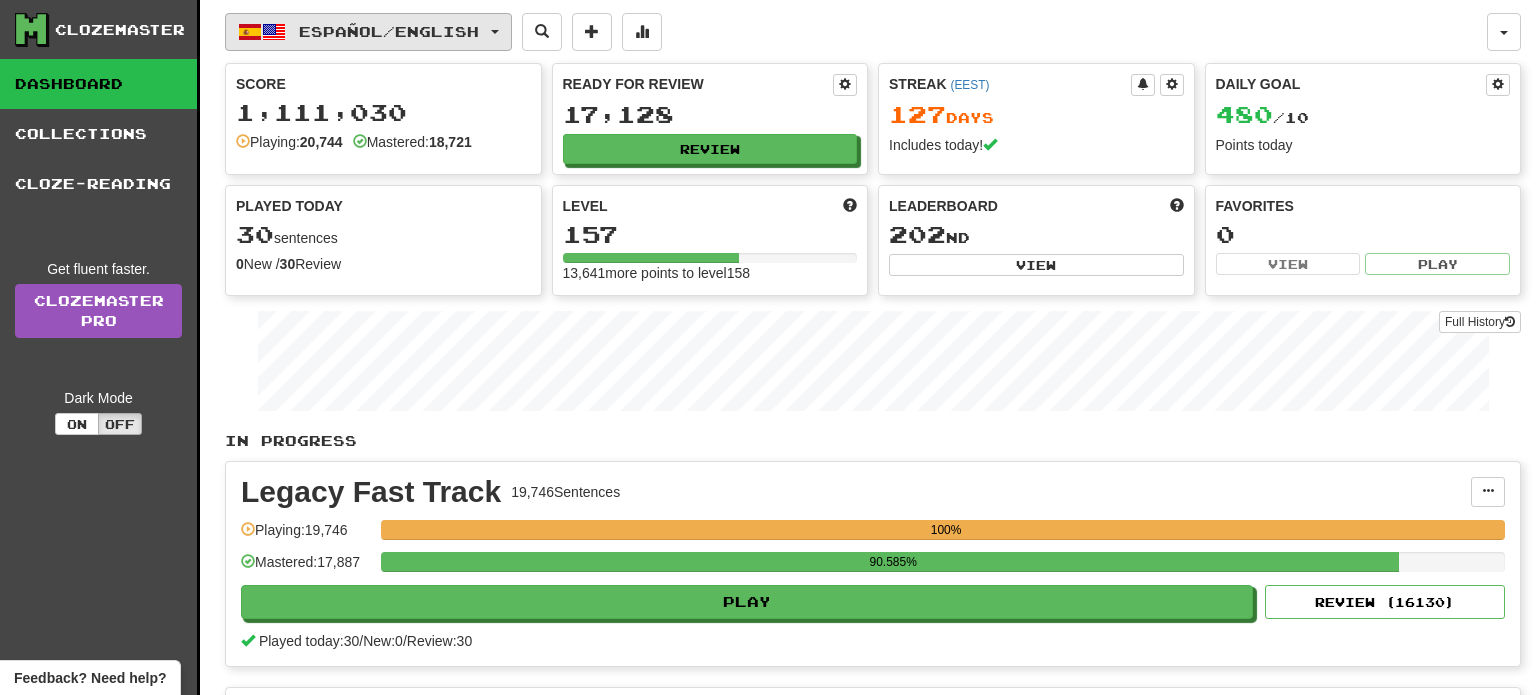 click on "Español  /  English" at bounding box center [389, 31] 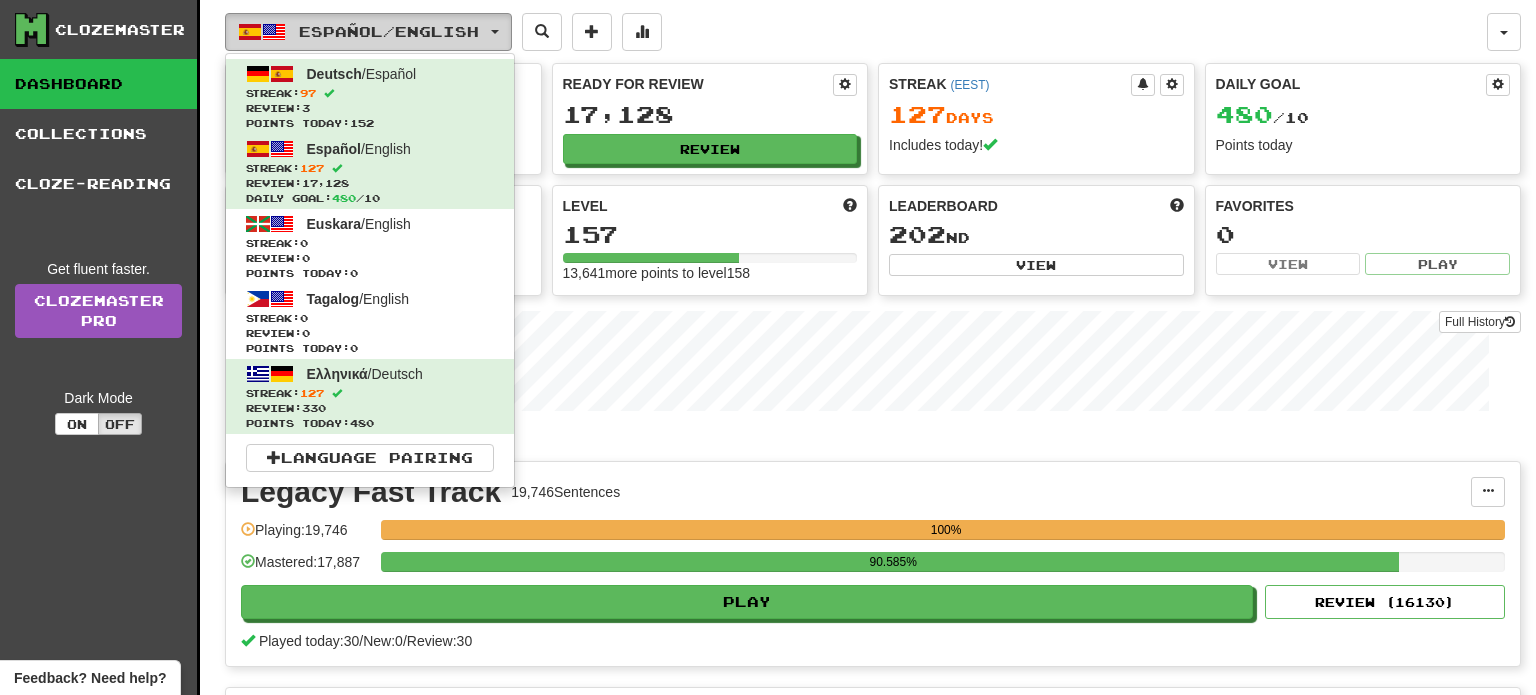 click on "Español  /  English" at bounding box center [389, 31] 